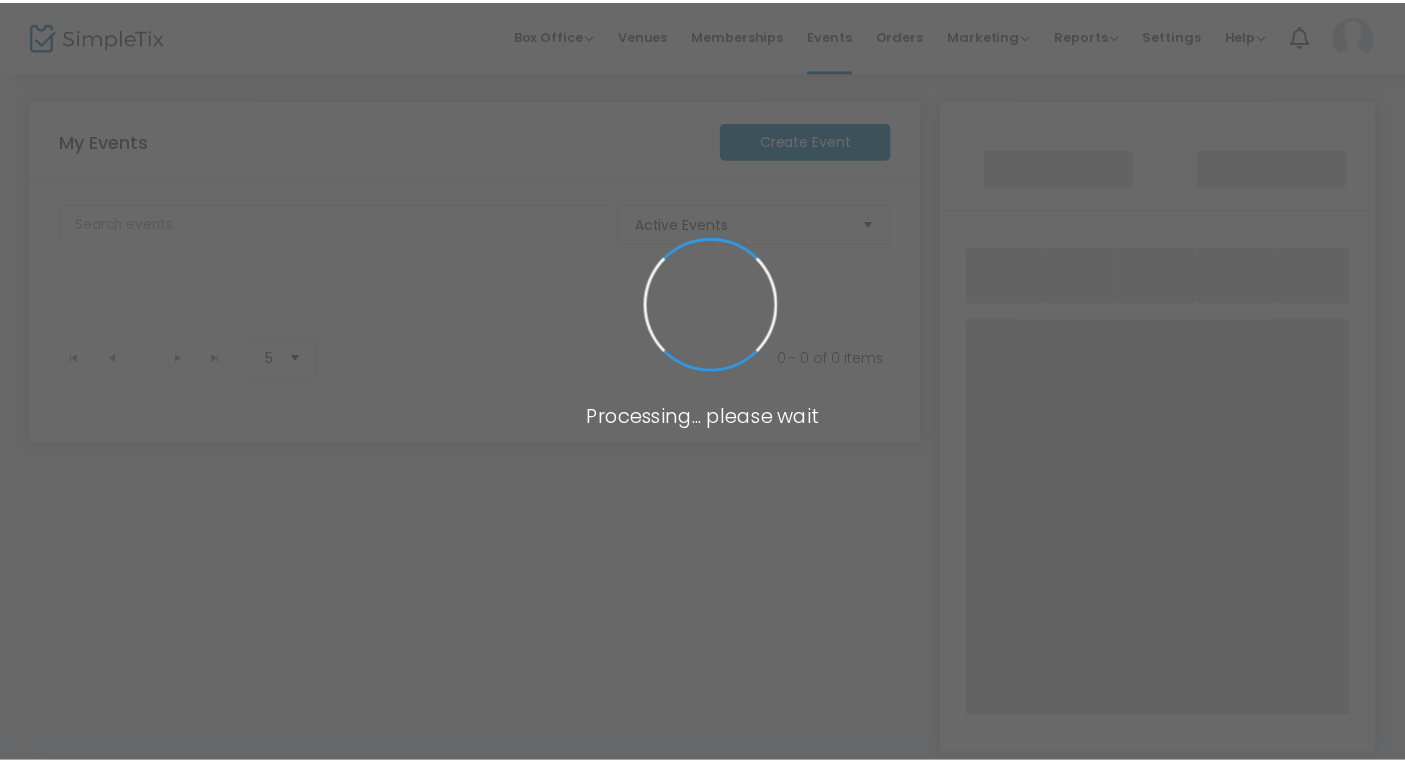 scroll, scrollTop: 0, scrollLeft: 0, axis: both 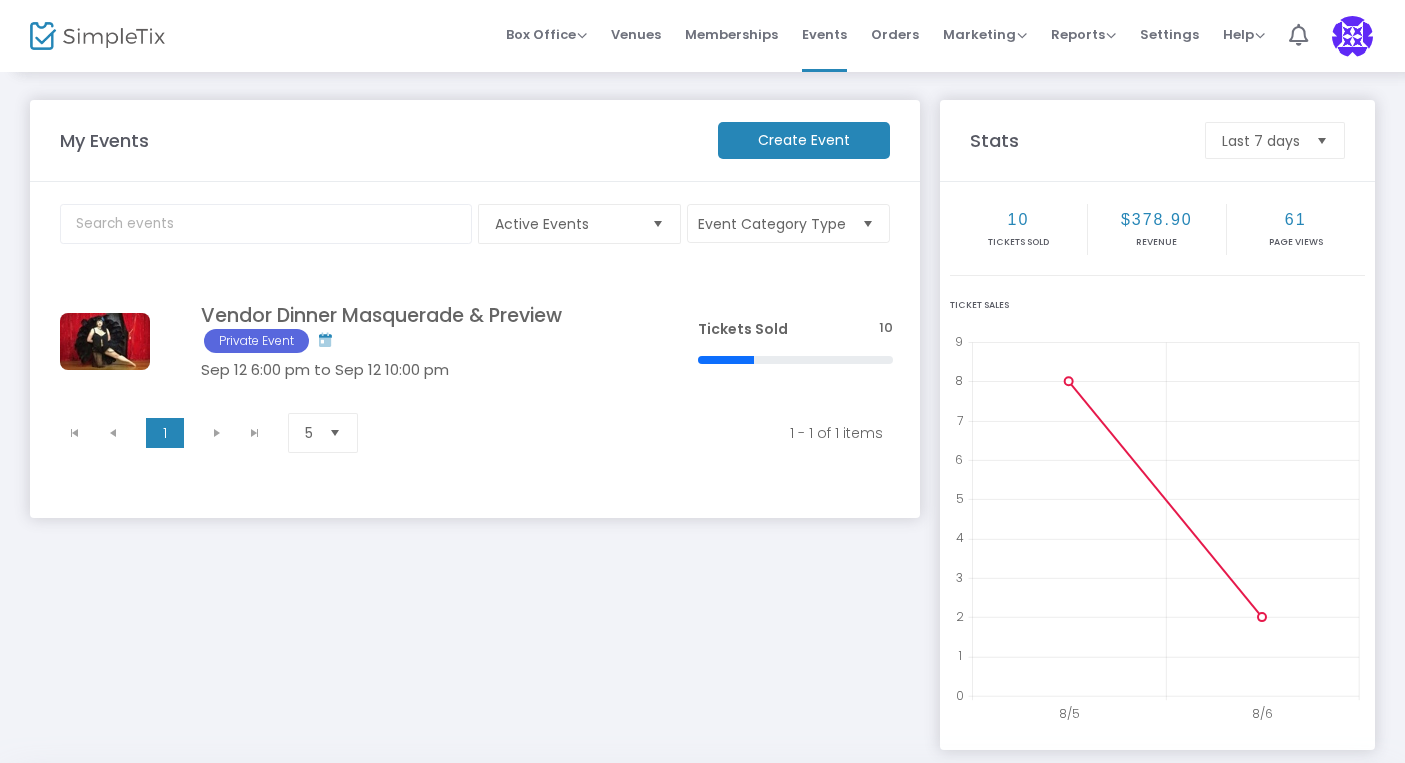 click on "61" 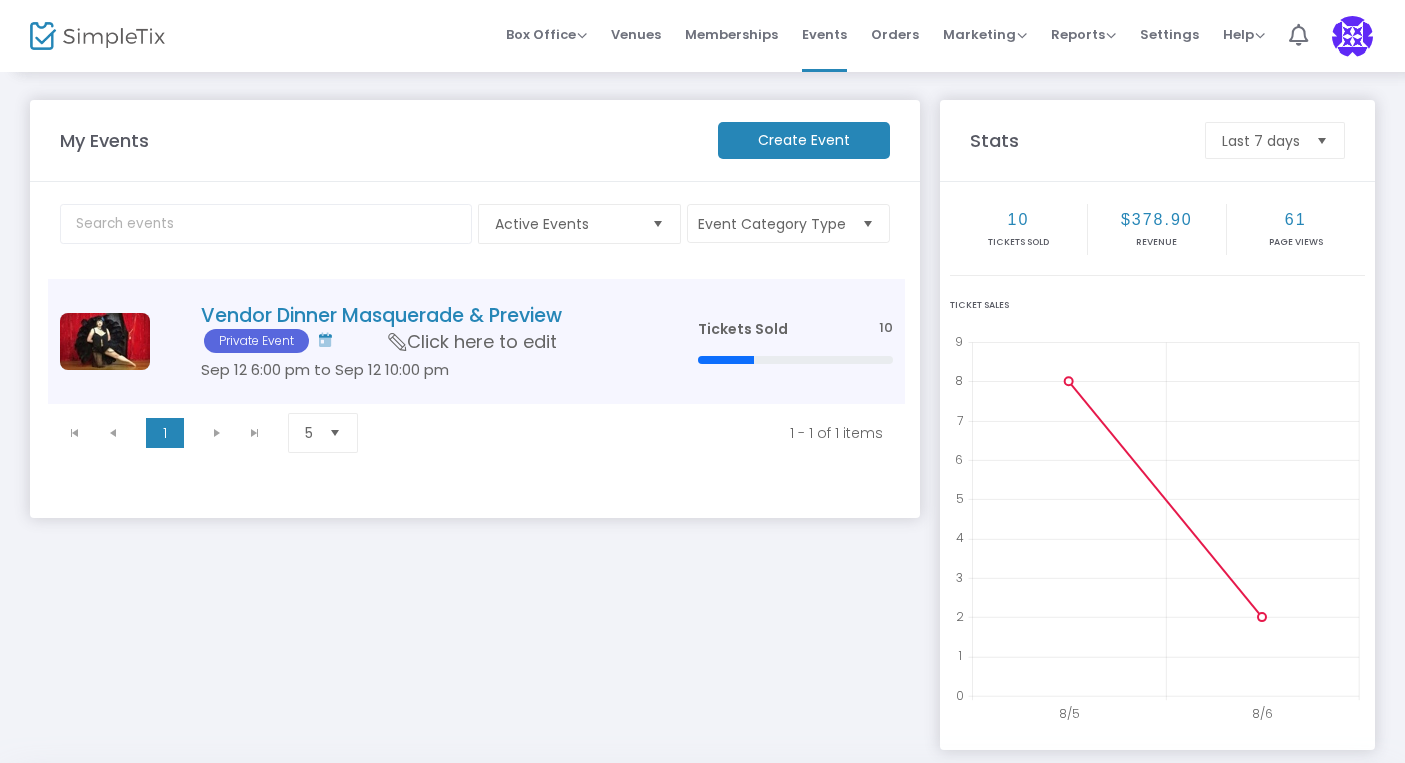 click on "Vendor Dinner Masquerade & Preview  Private Event" 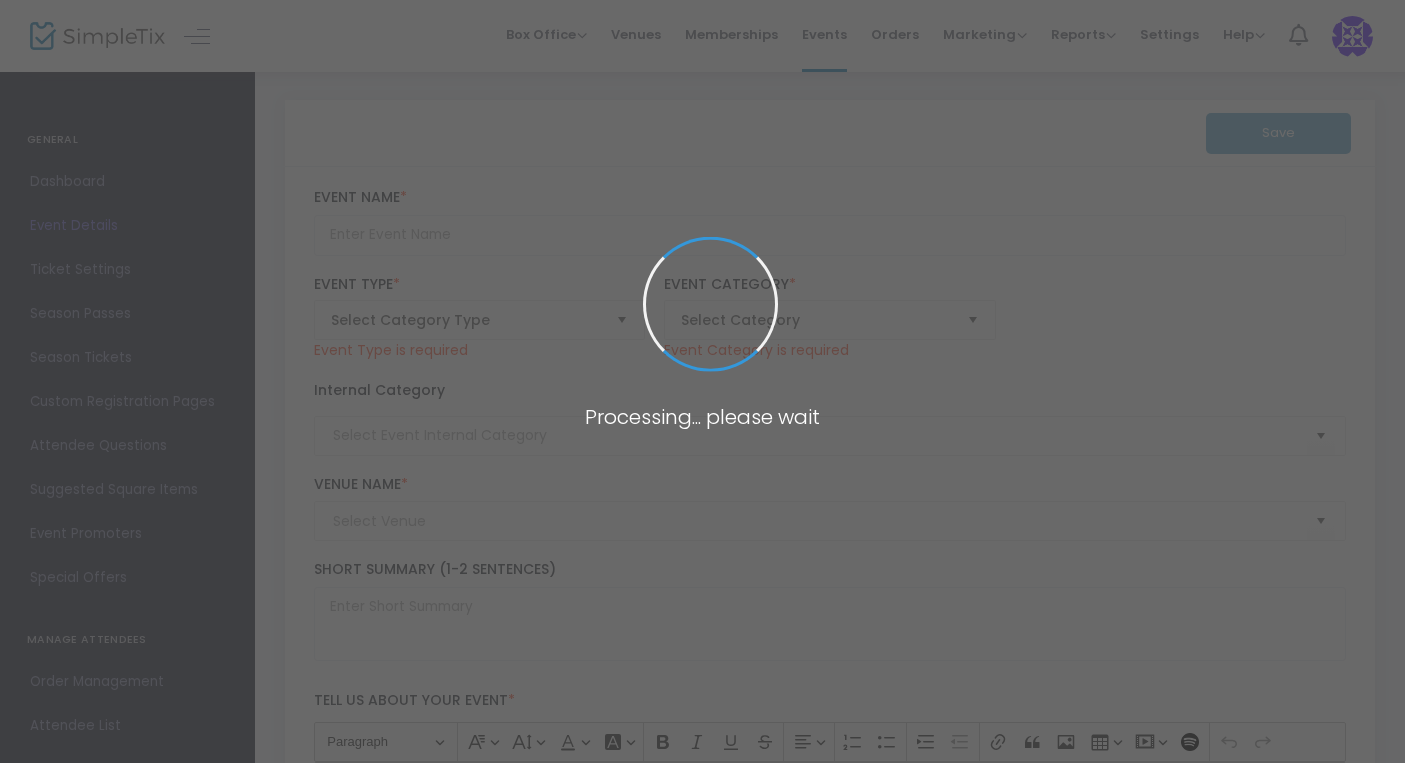 type on "Vendor Dinner Masquerade & Preview" 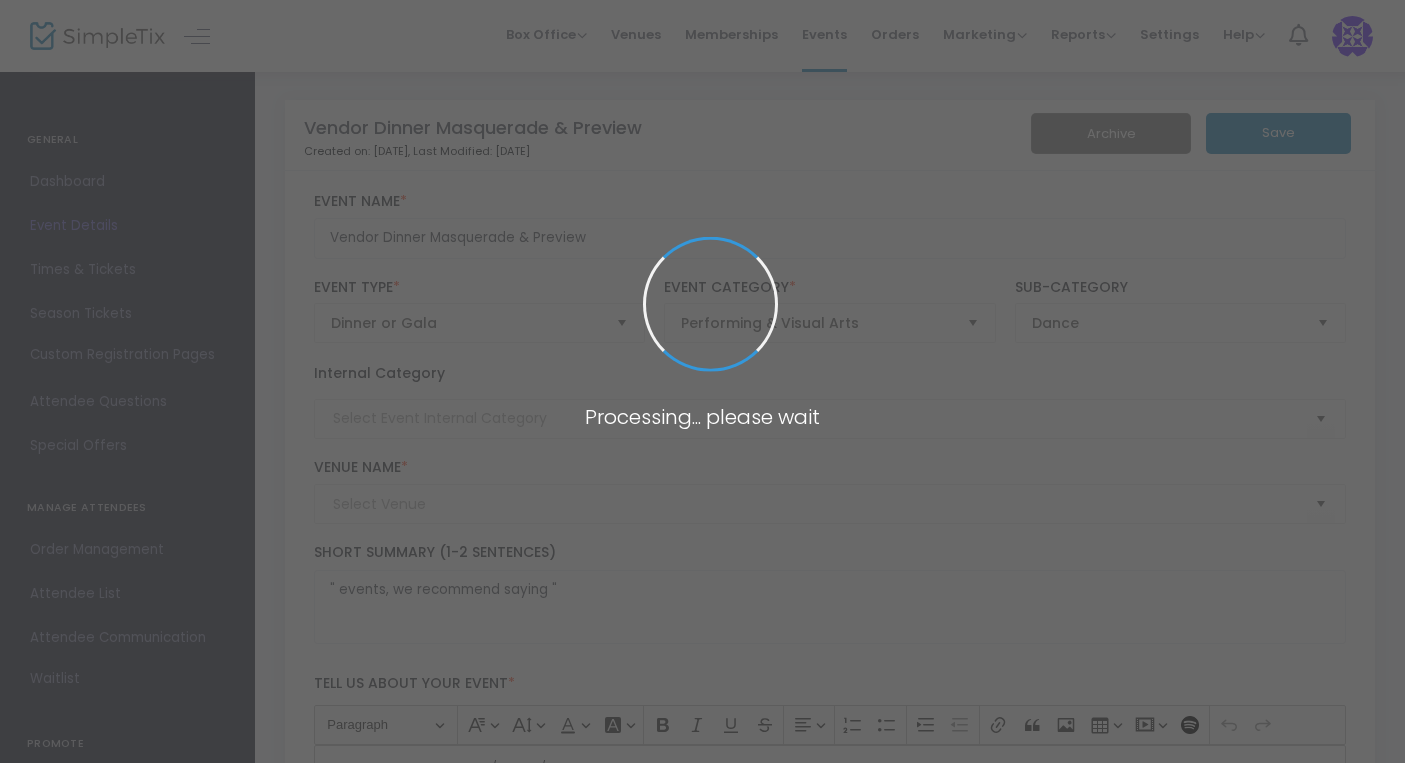 type on "VENDORS ONLY" 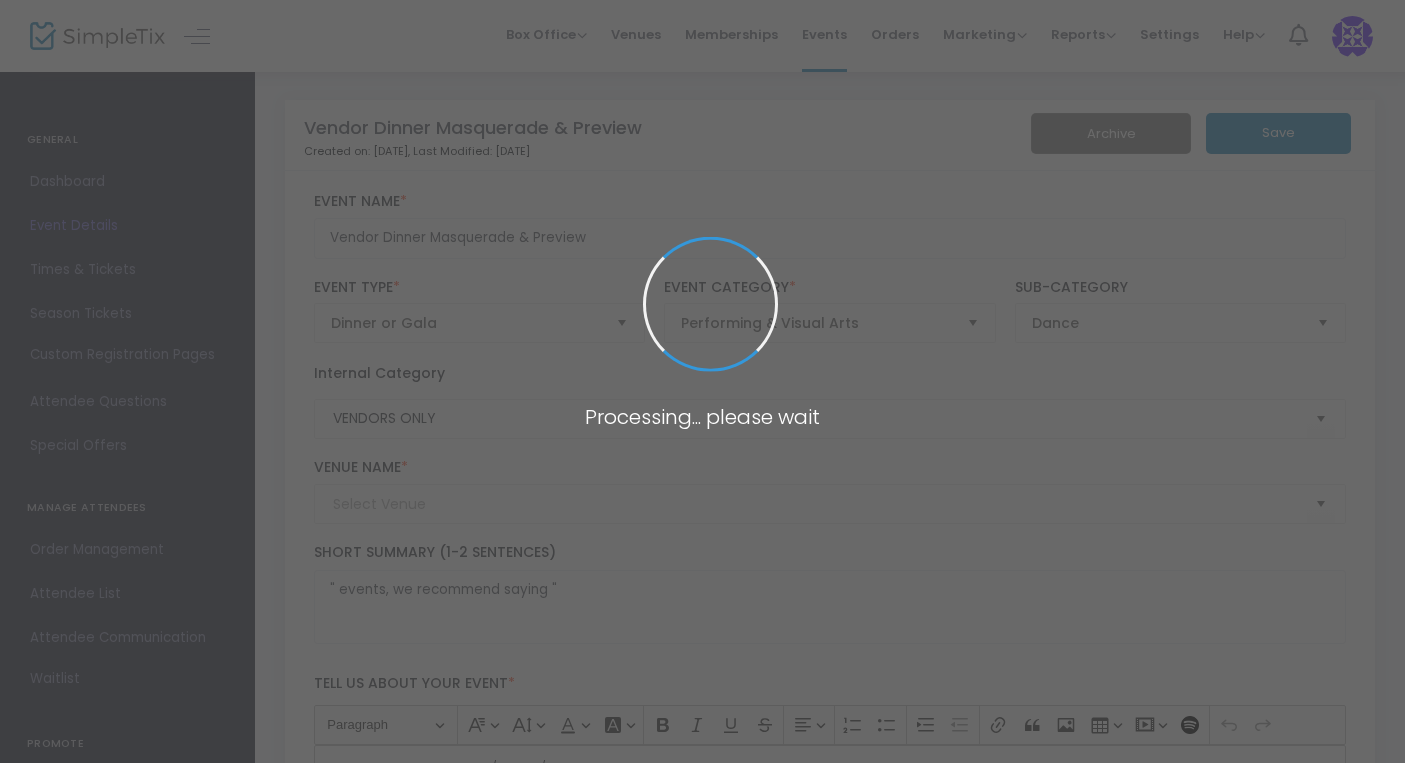 type on "Madonna Inn Secret Garden" 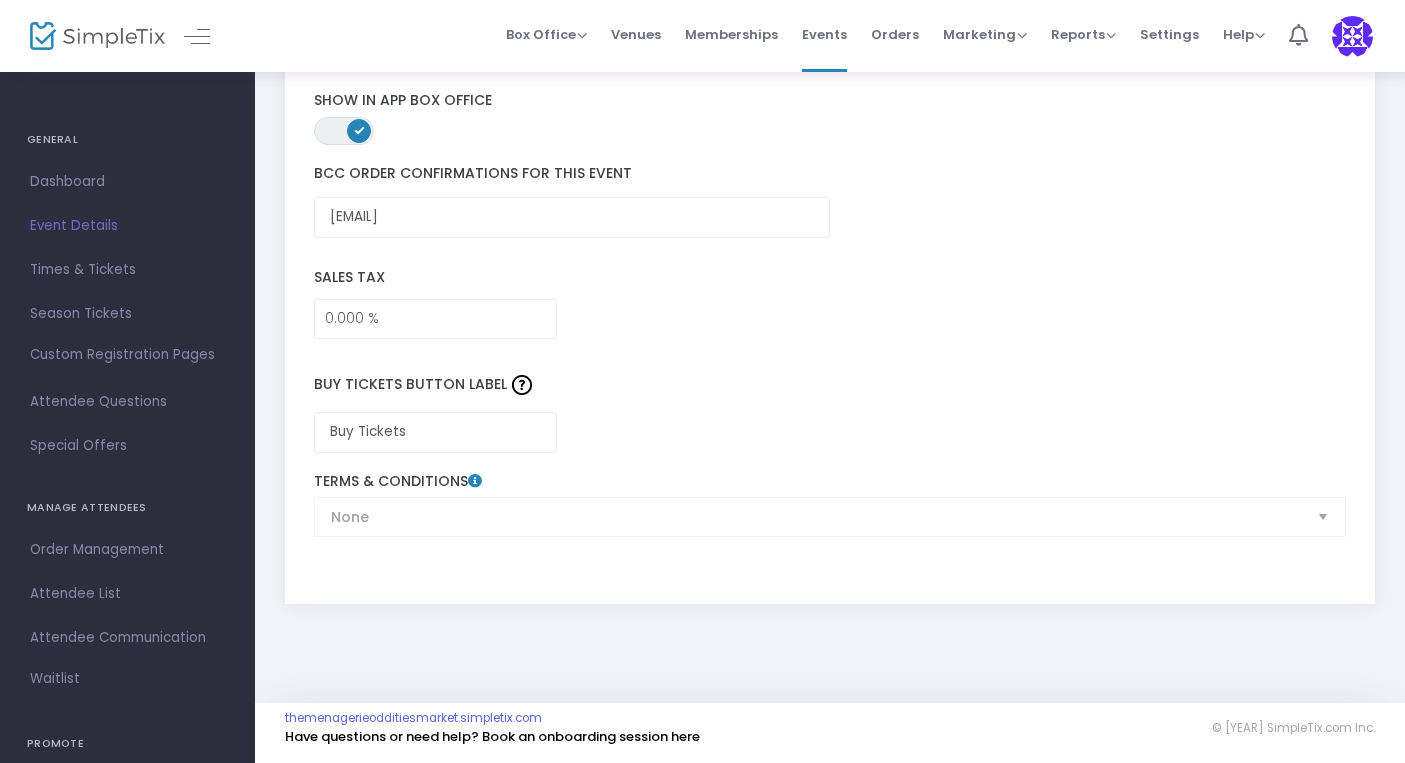 scroll, scrollTop: 3041, scrollLeft: 0, axis: vertical 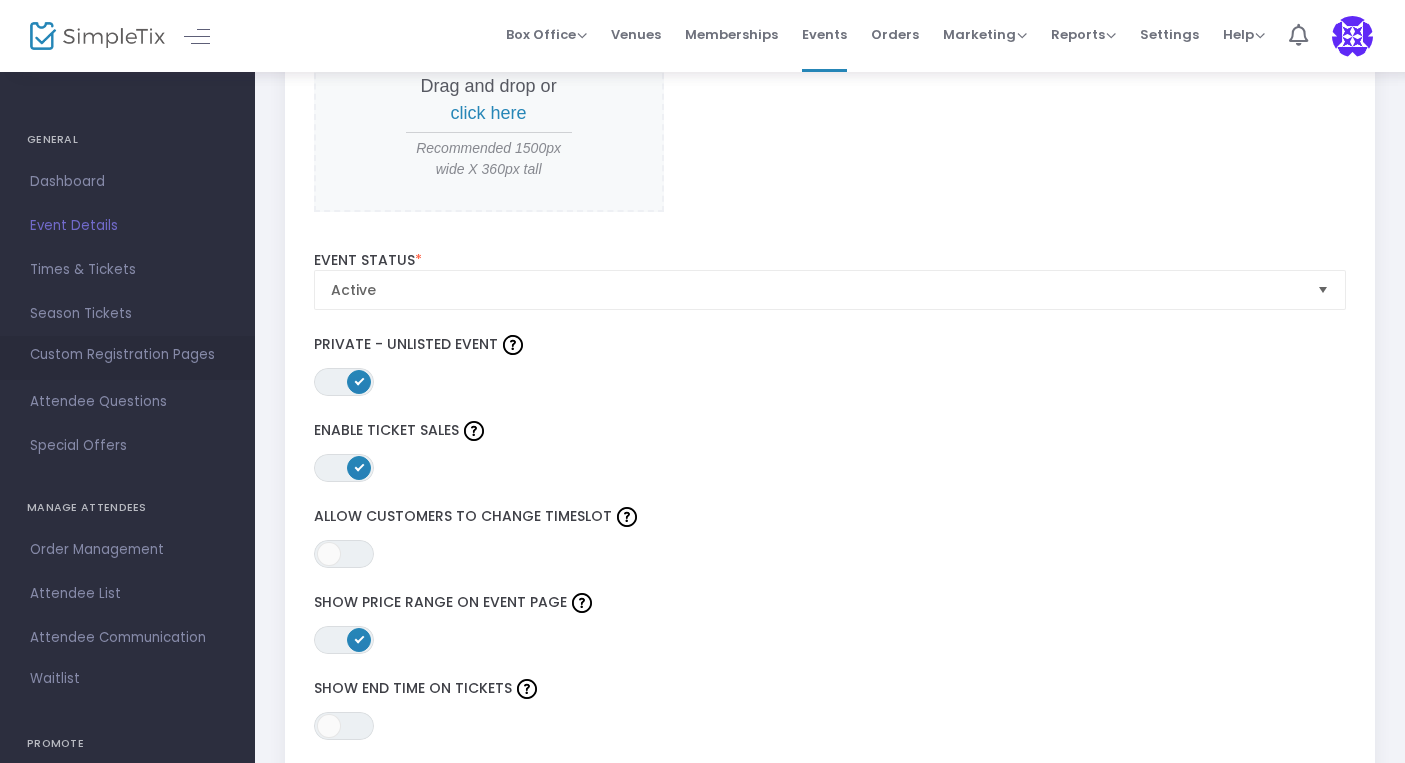 click on "Custom Registration Pages" at bounding box center [122, 355] 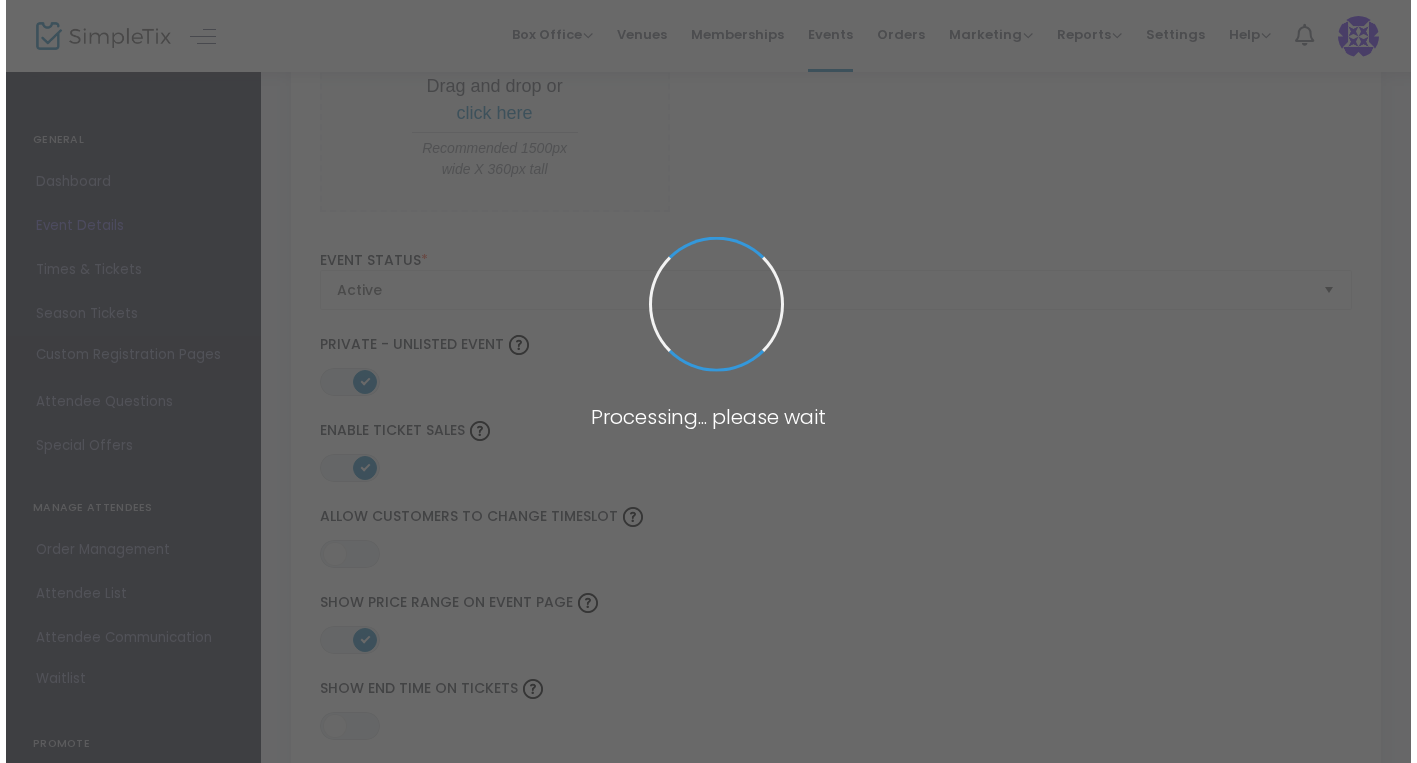 scroll, scrollTop: 0, scrollLeft: 0, axis: both 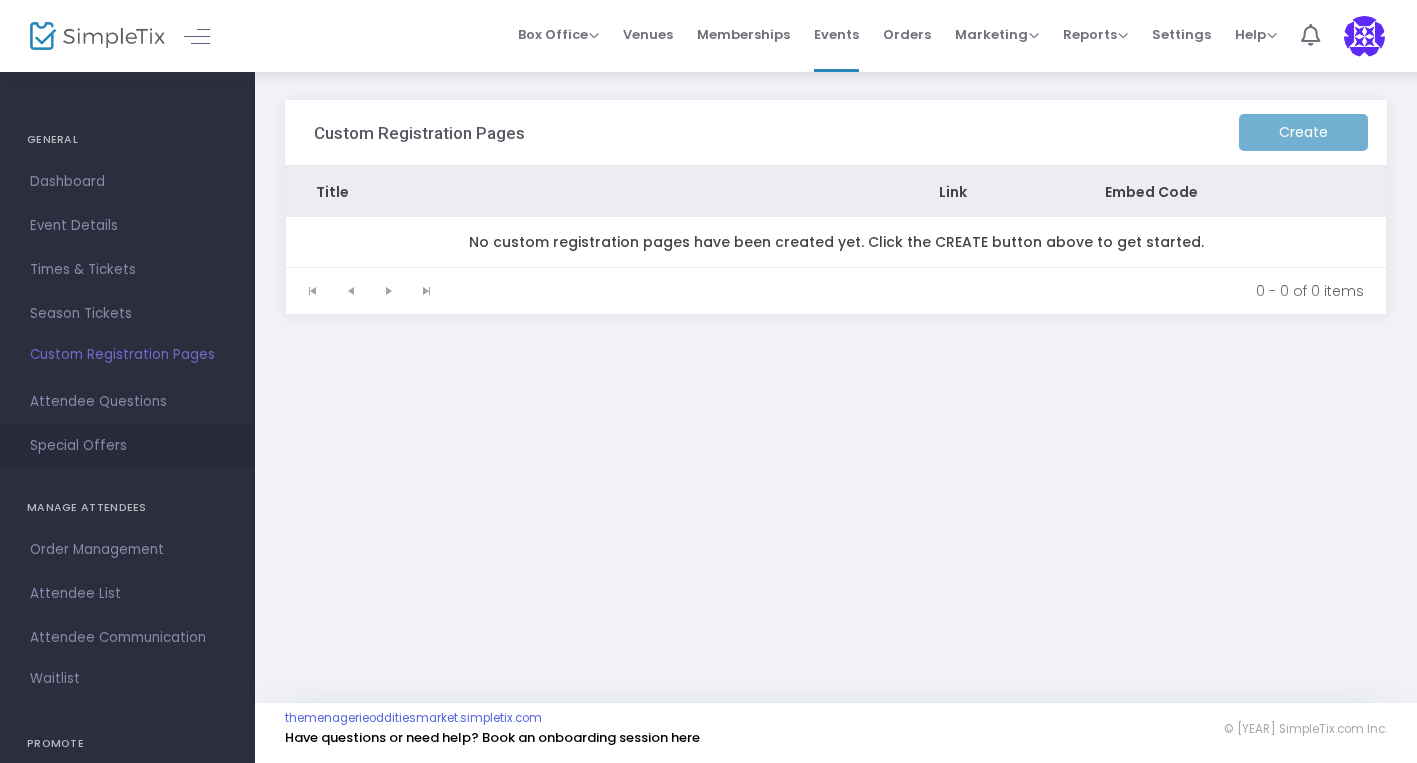 click on "Special Offers" at bounding box center (127, 446) 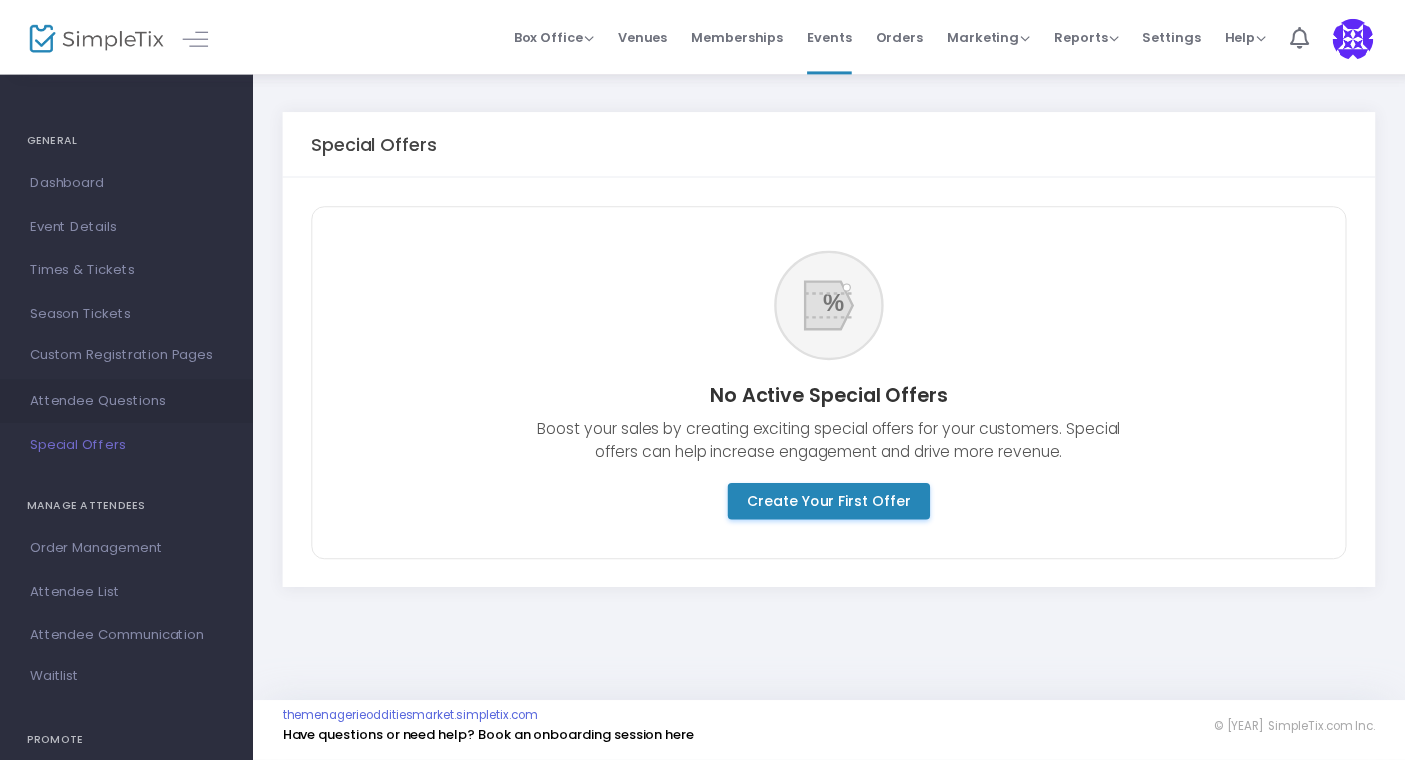 scroll, scrollTop: 0, scrollLeft: 0, axis: both 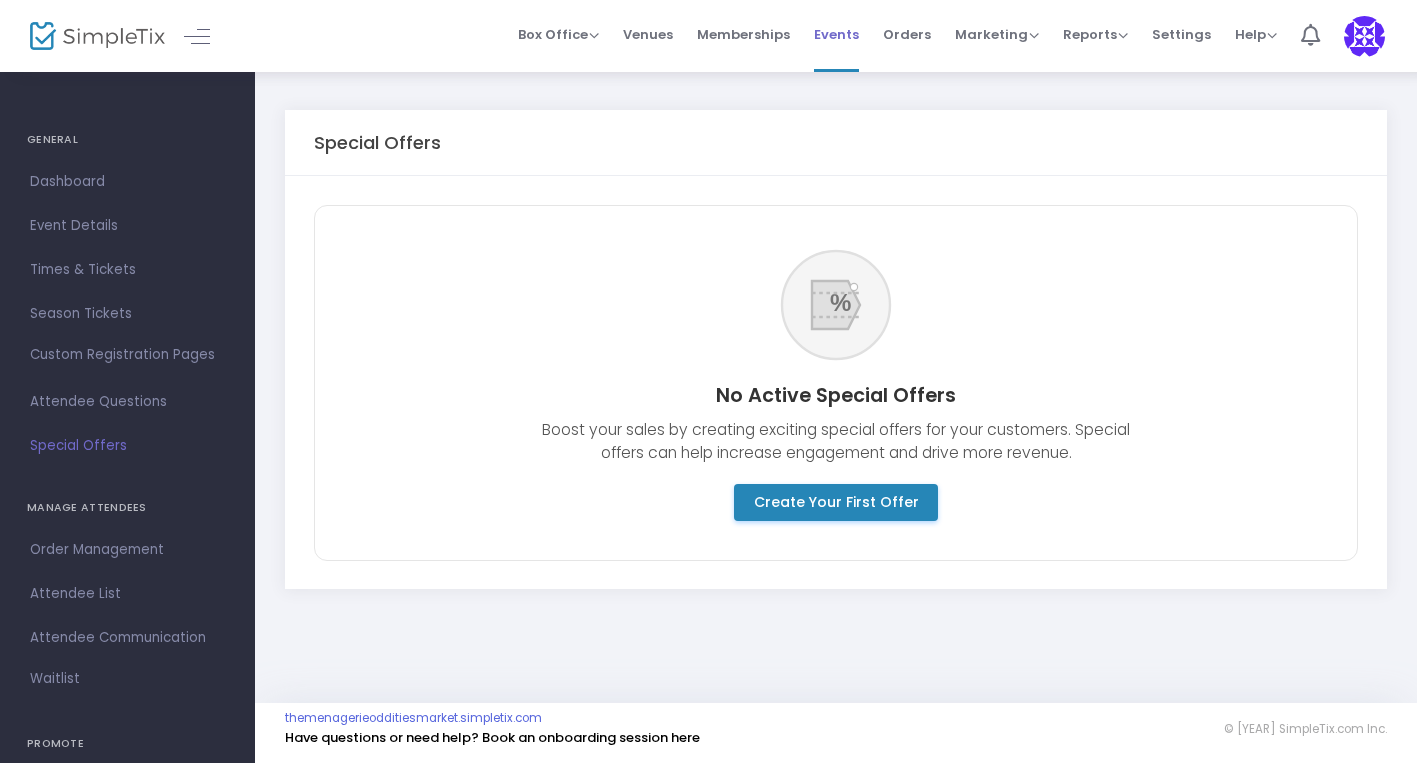 click on "Events" at bounding box center (836, 34) 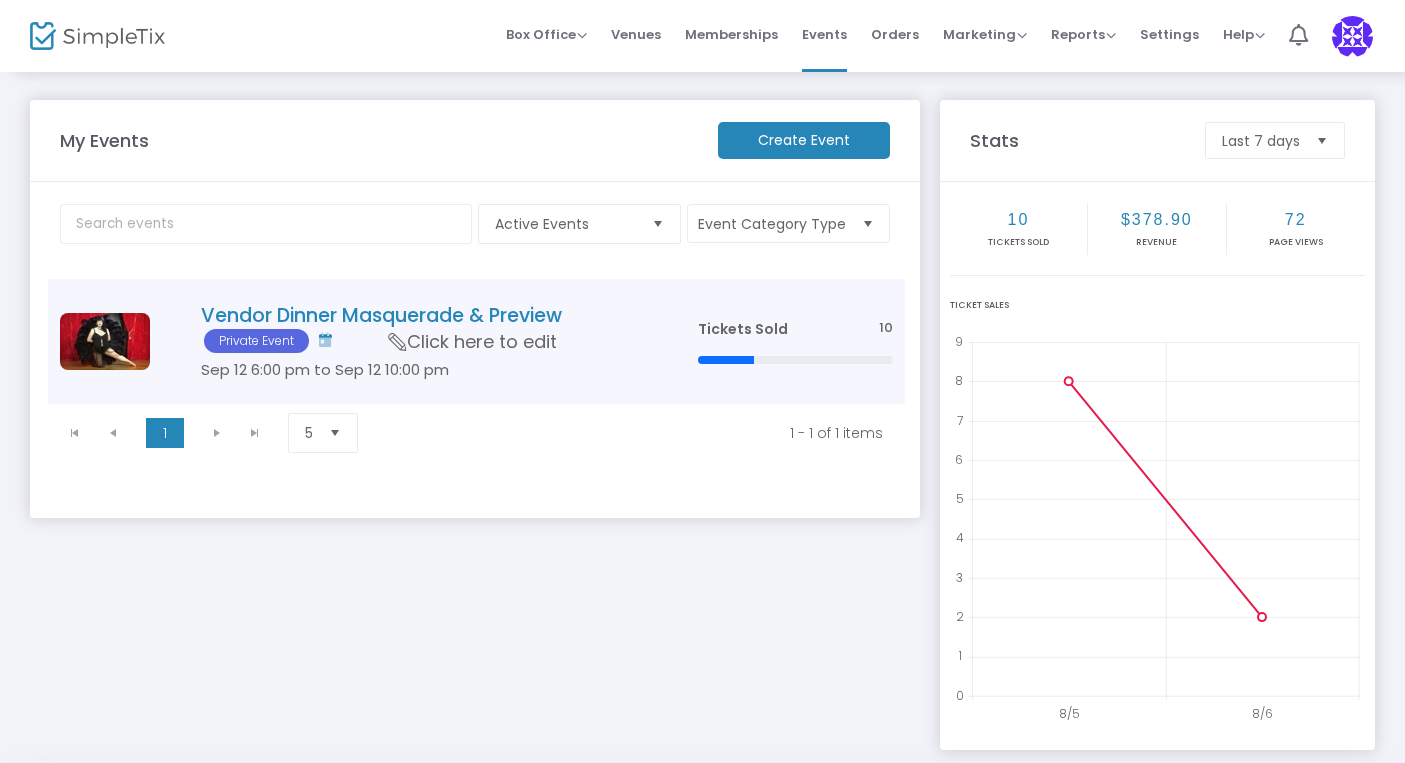 click 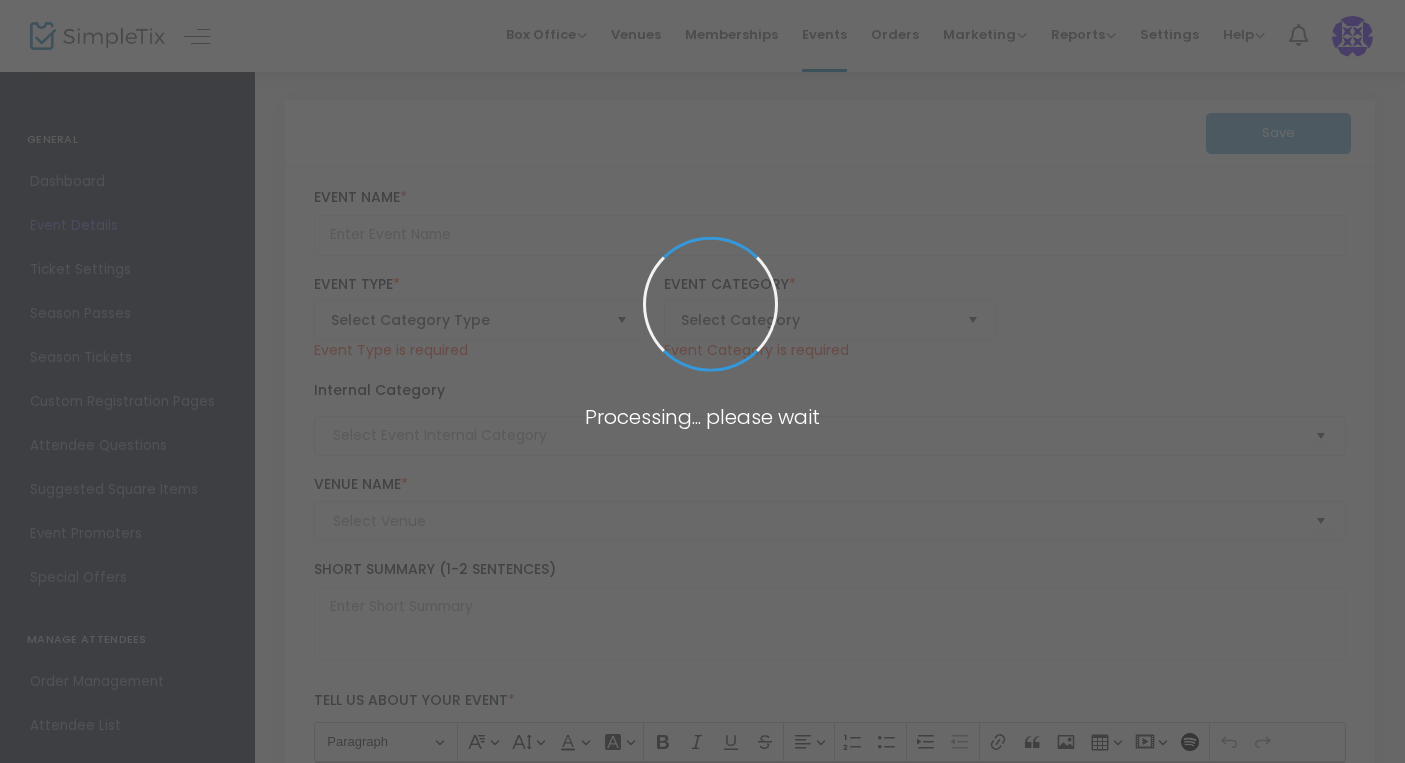 type on "Vendor Dinner Masquerade & Preview" 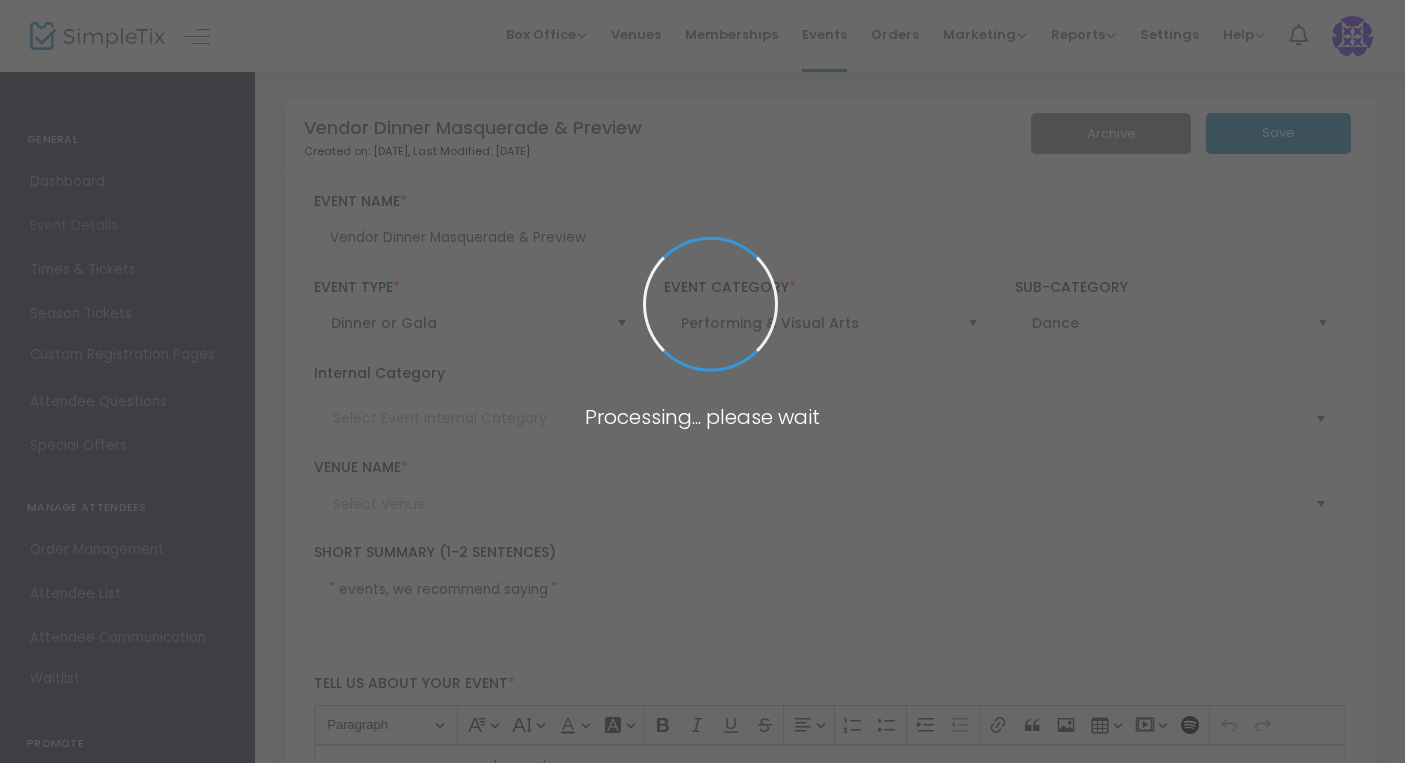 type on "VENDORS ONLY" 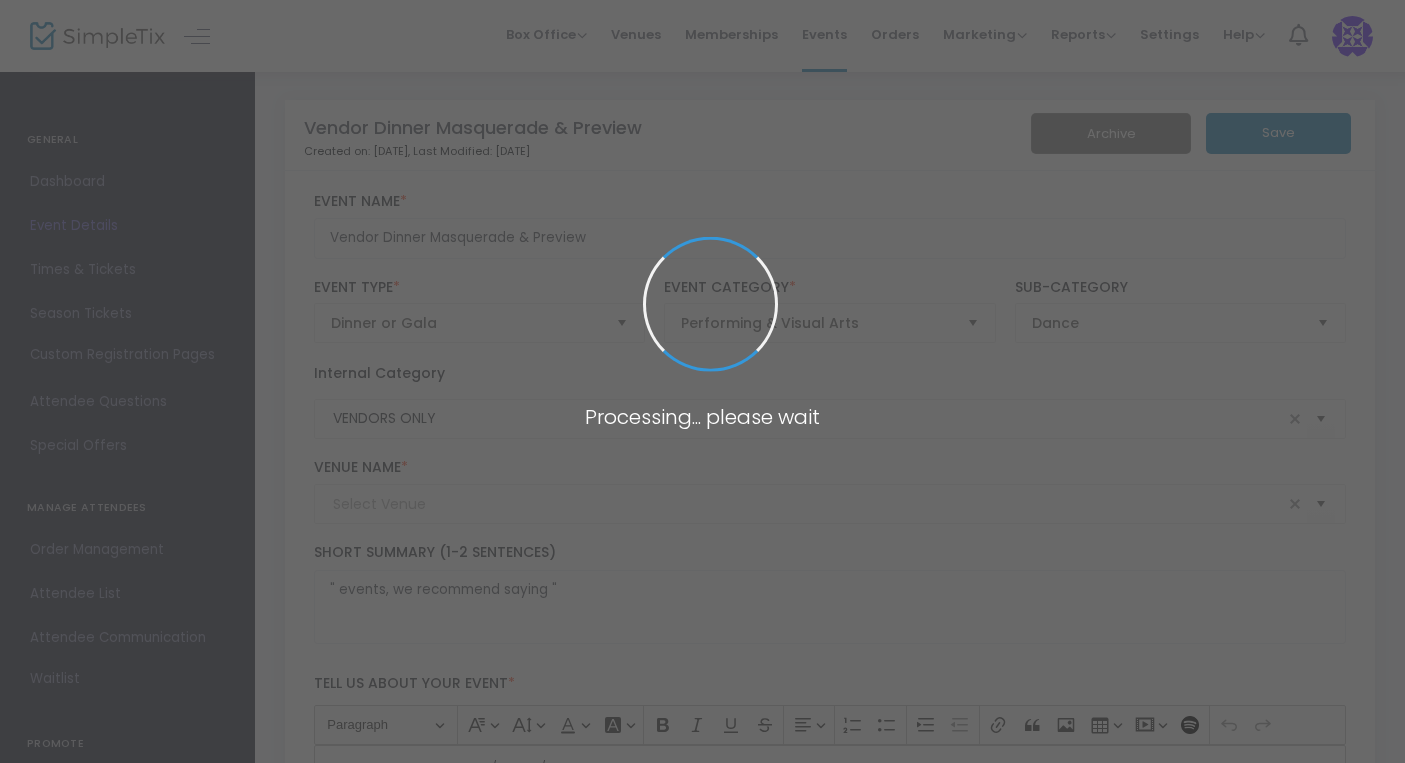 type on "Madonna Inn Secret Garden" 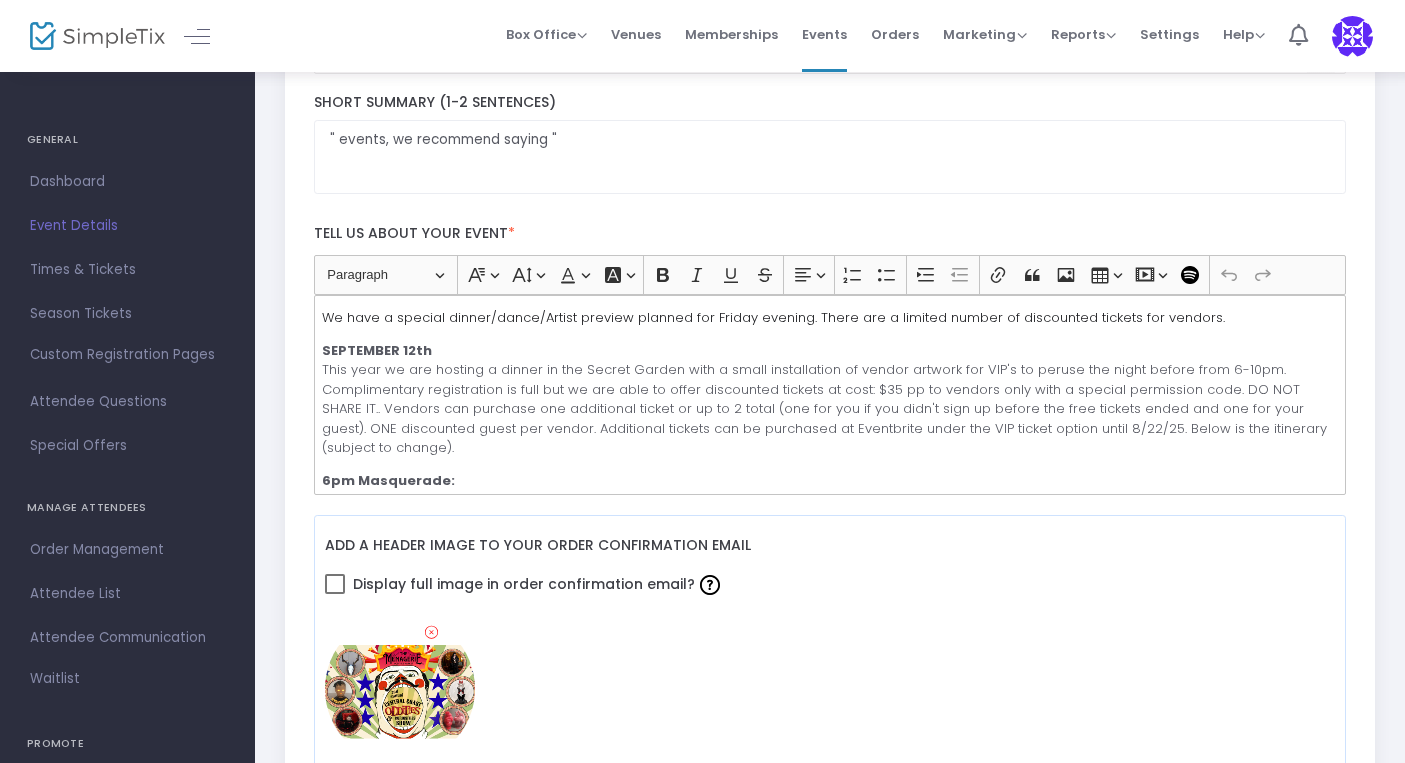 scroll, scrollTop: 453, scrollLeft: 0, axis: vertical 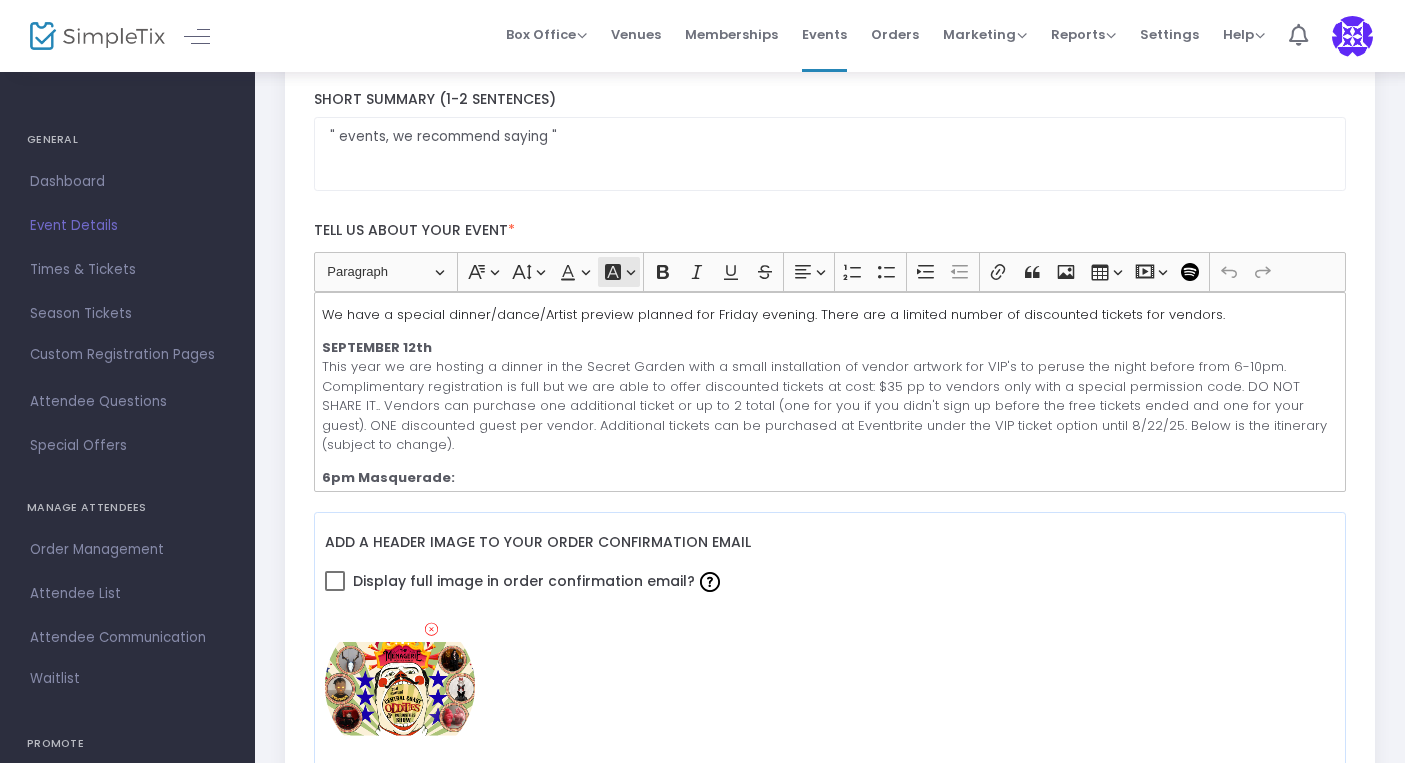 click on "Font Background Color Font Background Color" 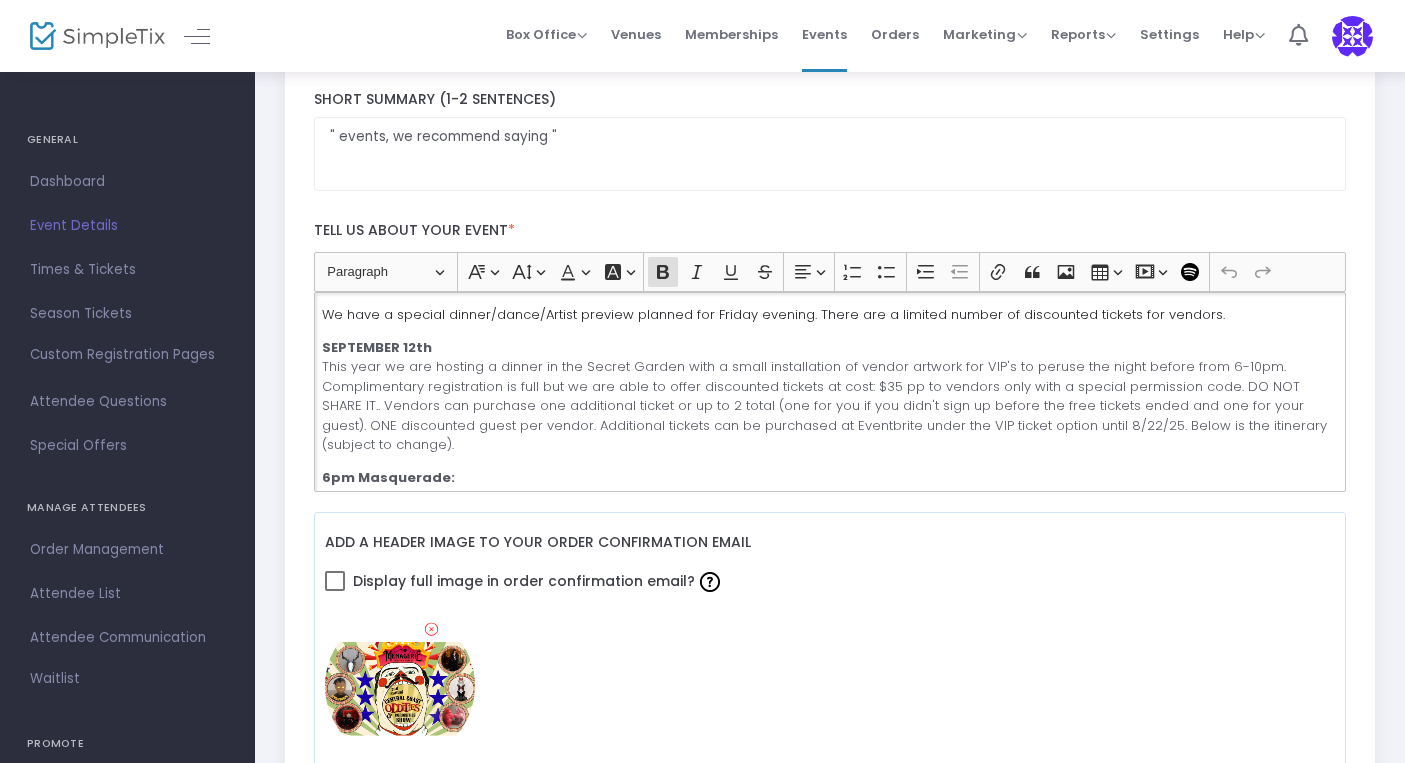 click on "6pm Masquerade:" 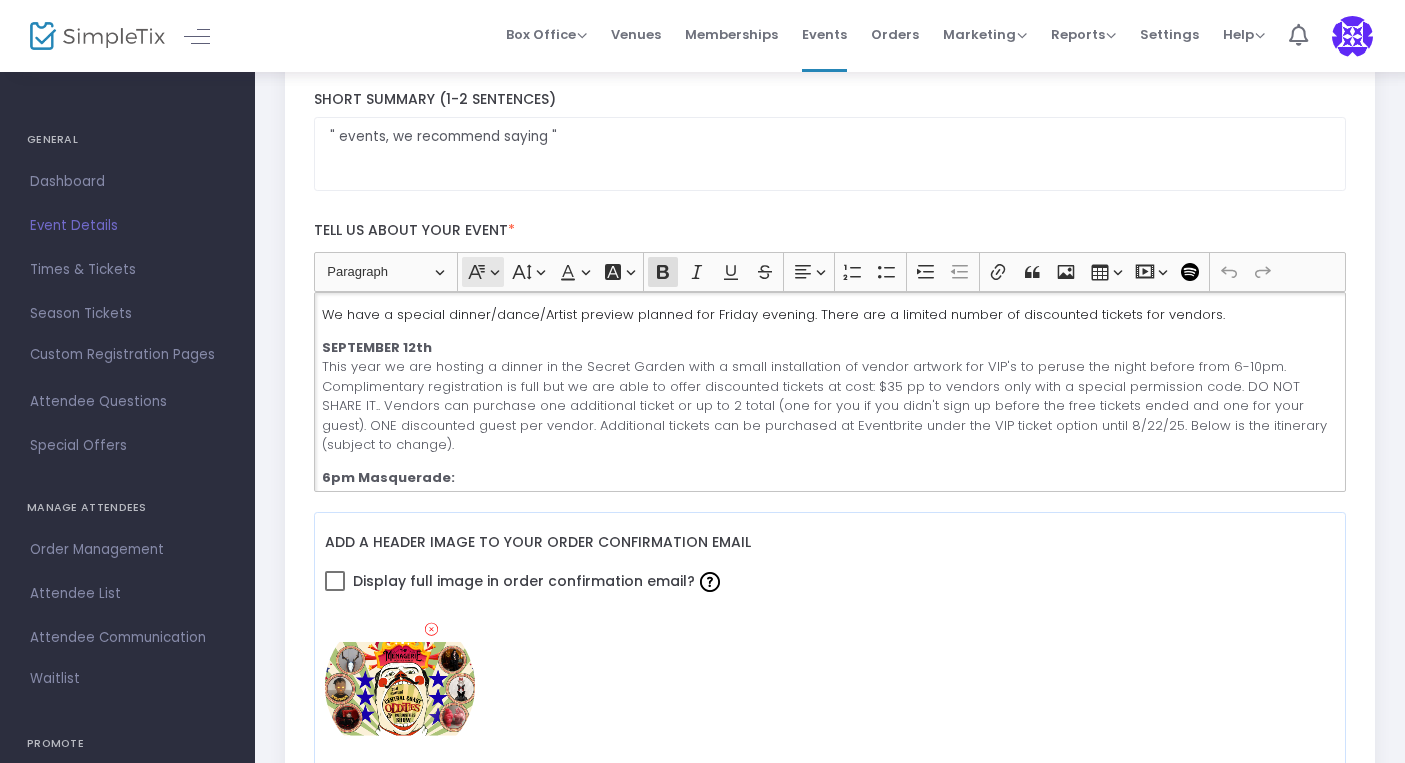 click 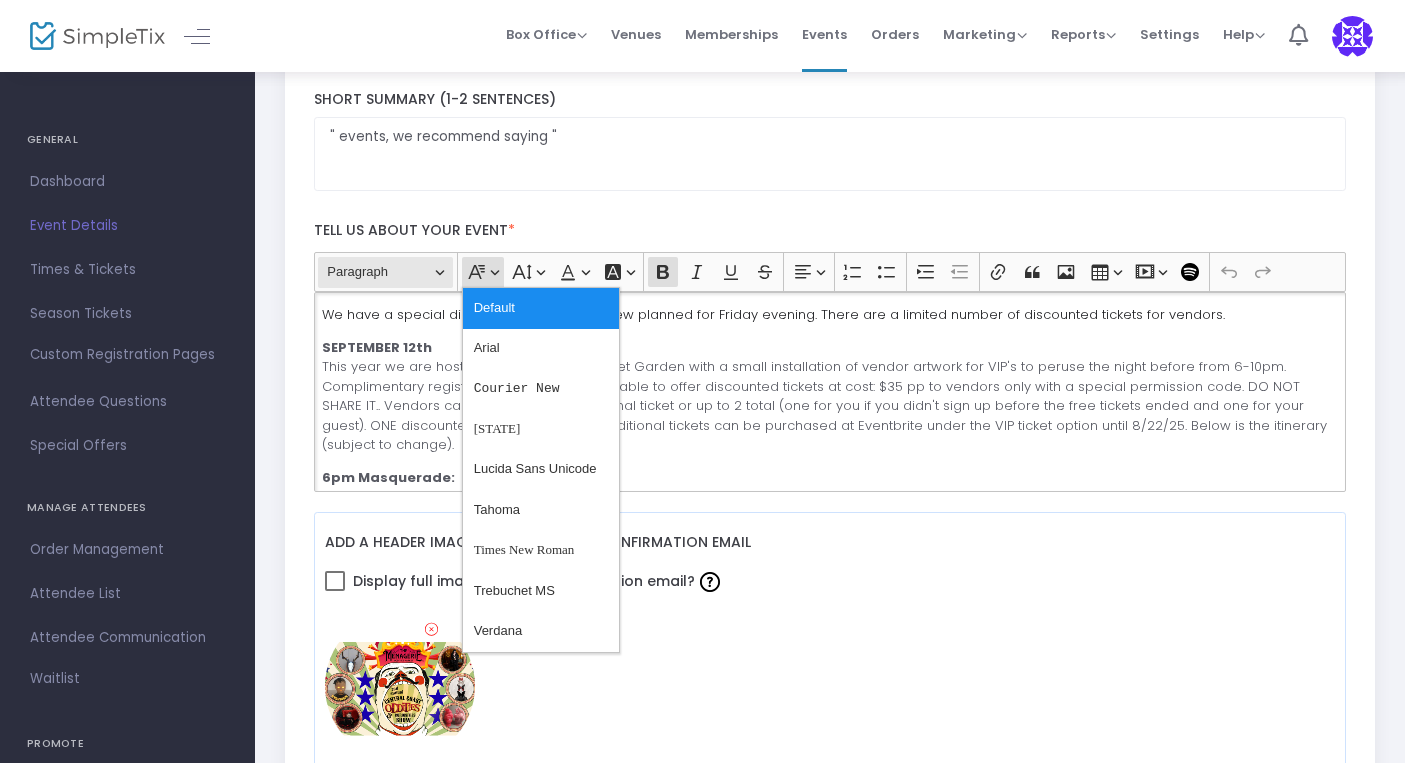 click on "Heading Paragraph" 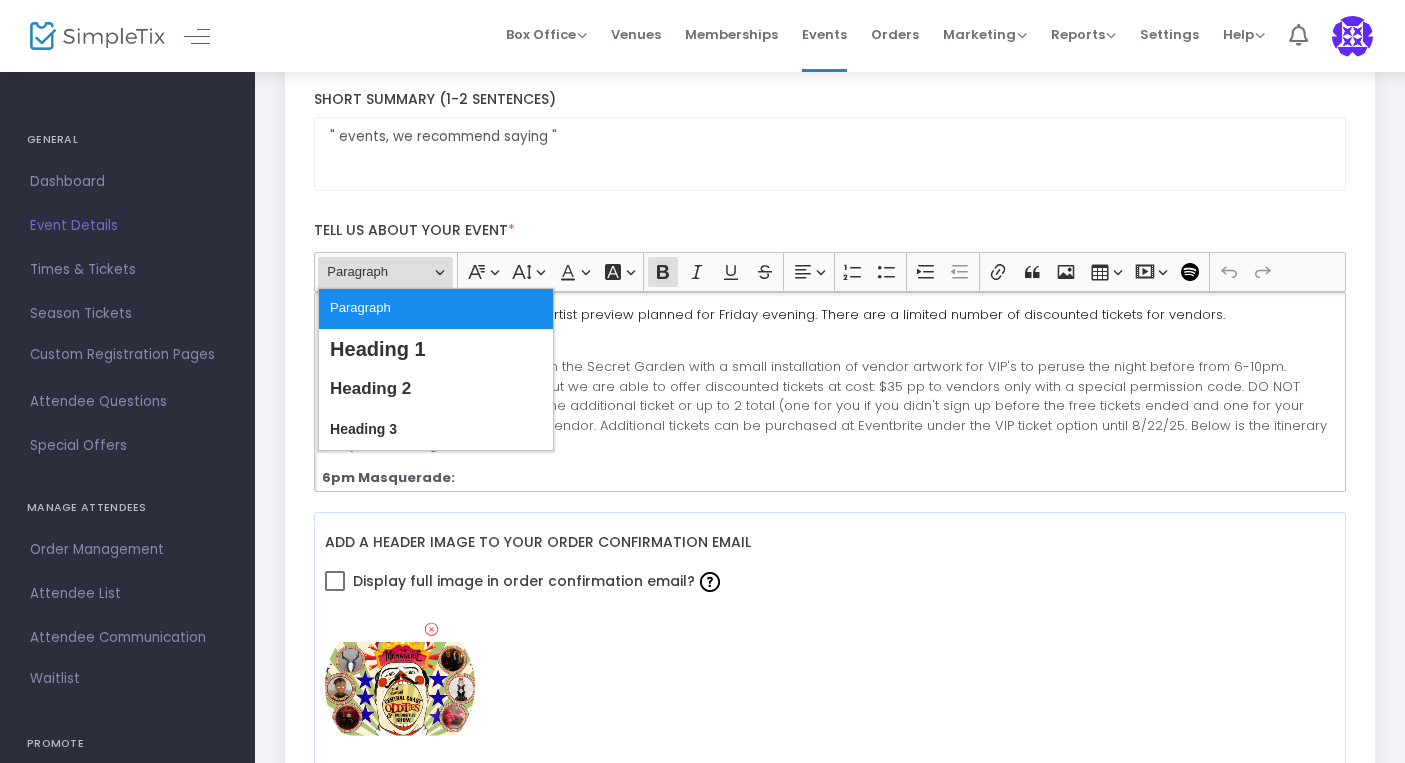 click on "SEPTEMBER 12th This year we are hosting a dinner in the Secret Garden with a small installation of vendor artwork for VIP's to peruse the night before from 6-10pm. Complimentary registration is full but we are able to offer discounted tickets at cost: $35 pp to vendors only with a special permission code. DO NOT SHARE IT.. Vendors can purchase one additional ticket or up to 2 total (one for you if you didn't sign up before the free tickets ended and one for your guest). ONE discounted guest per vendor. Additional tickets can be purchased at Eventbrite under the VIP ticket option until 8/22/25. Below is the itinerary (subject to change)." 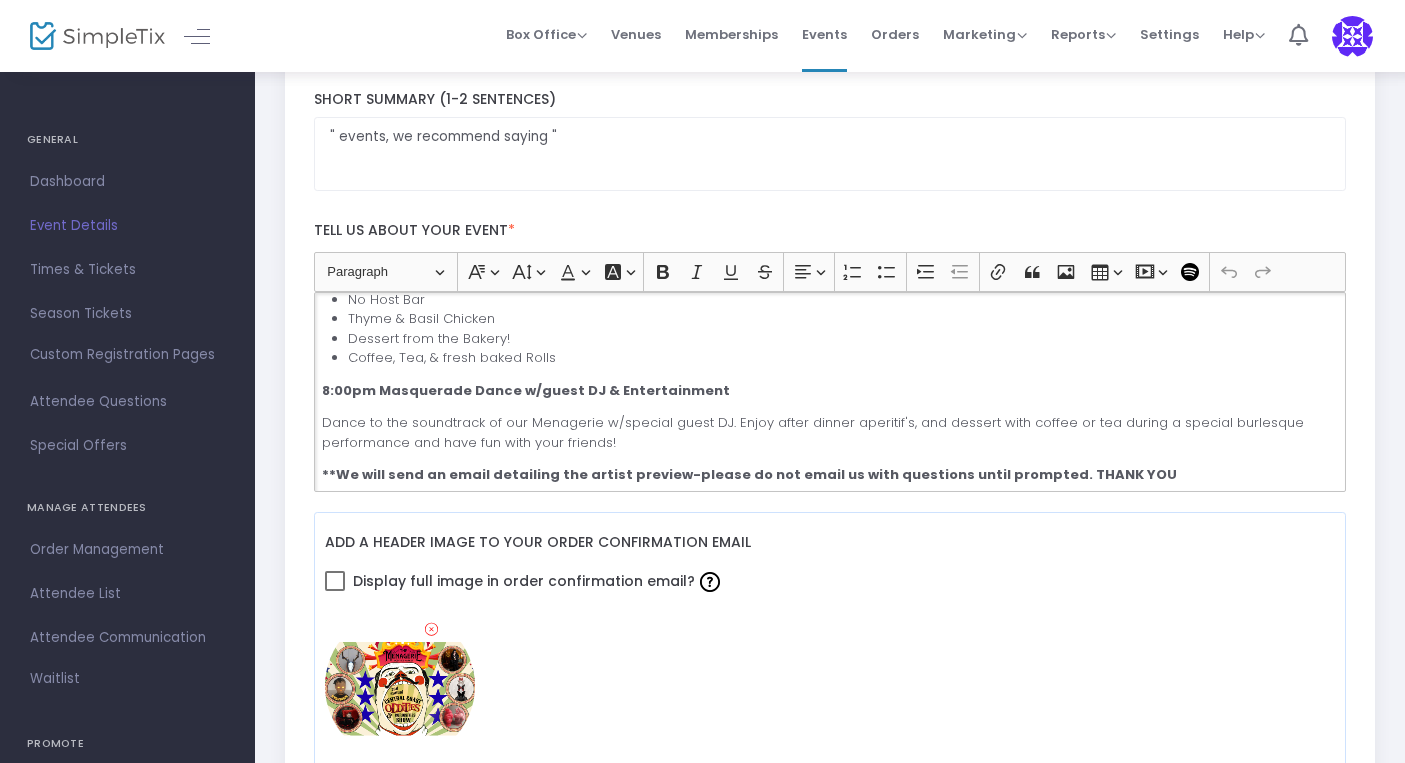 scroll, scrollTop: 449, scrollLeft: 0, axis: vertical 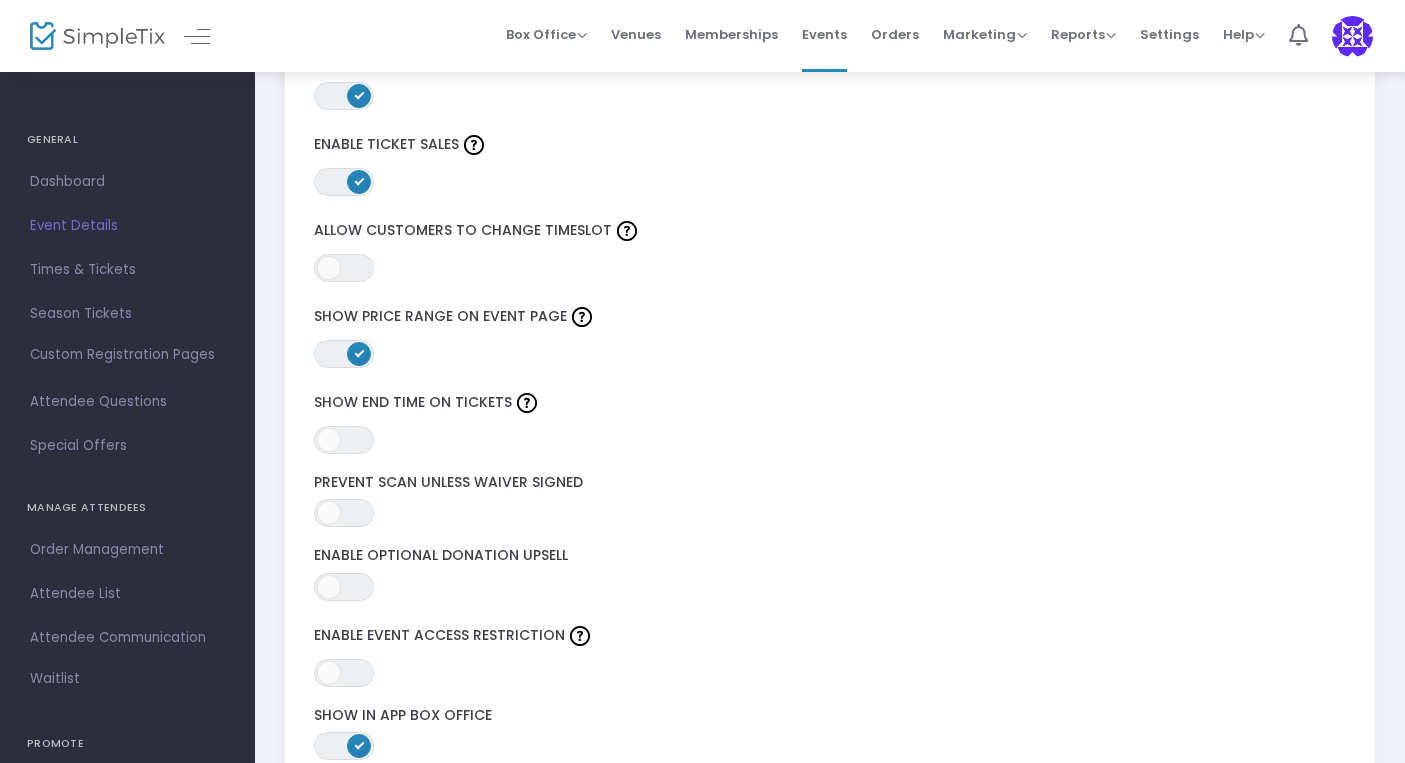 click on "ON OFF  Allow Customers to Change Timeslot" 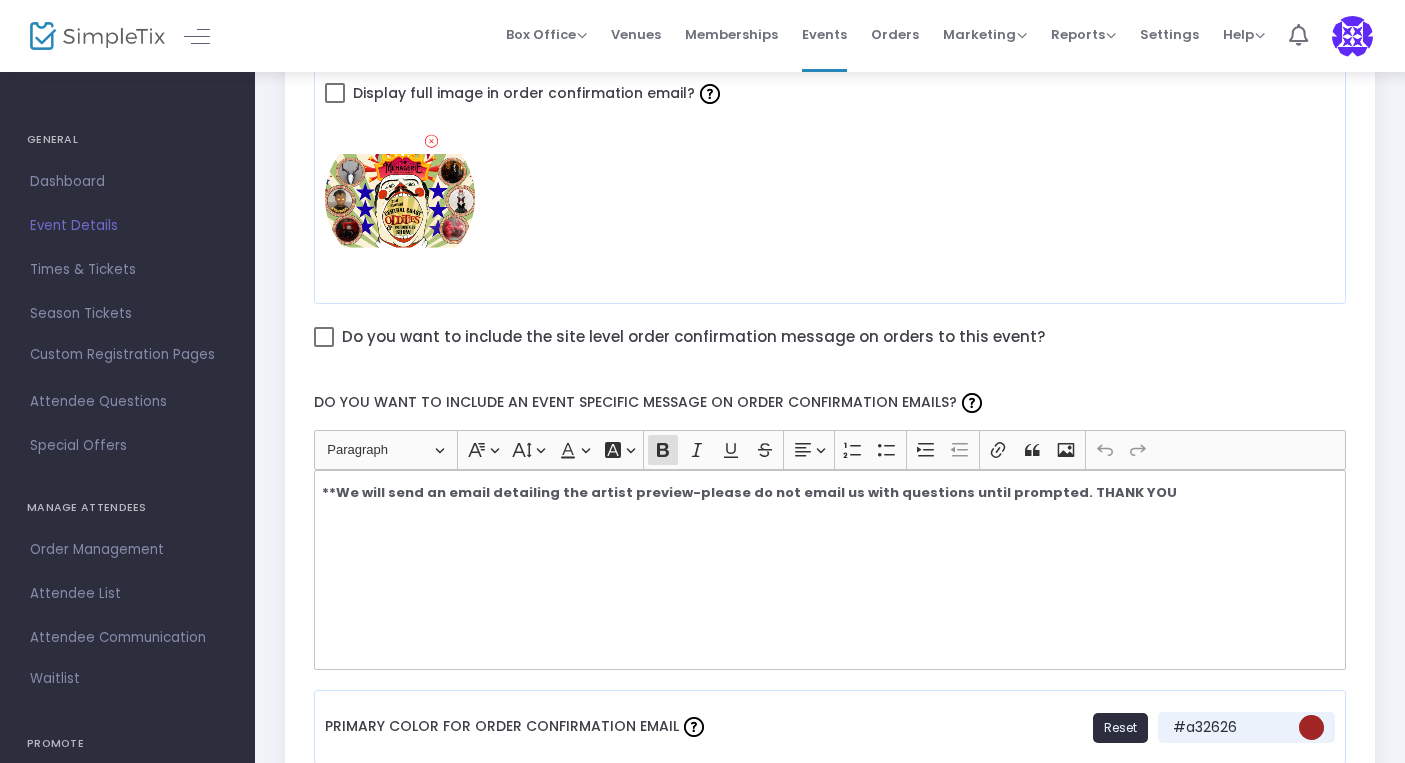 scroll, scrollTop: 924, scrollLeft: 0, axis: vertical 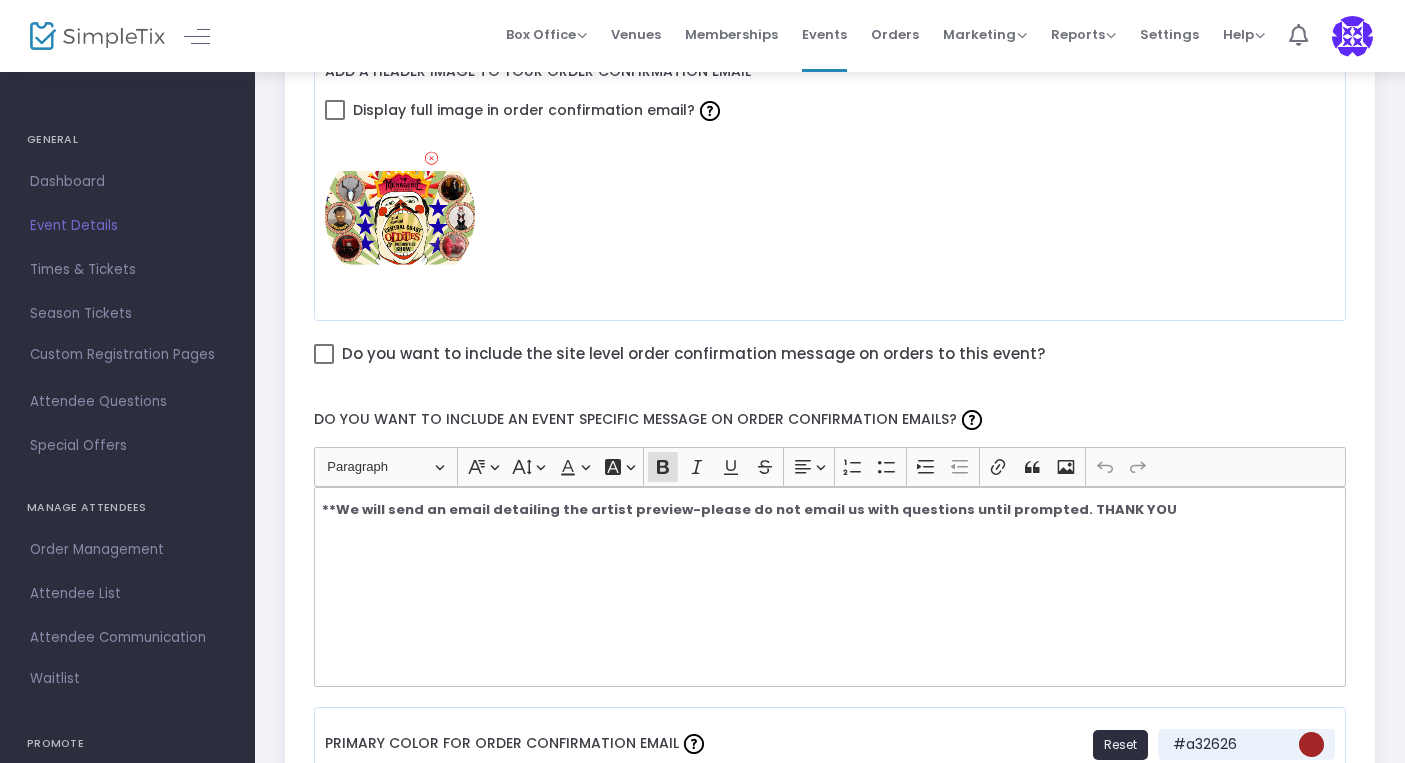 click 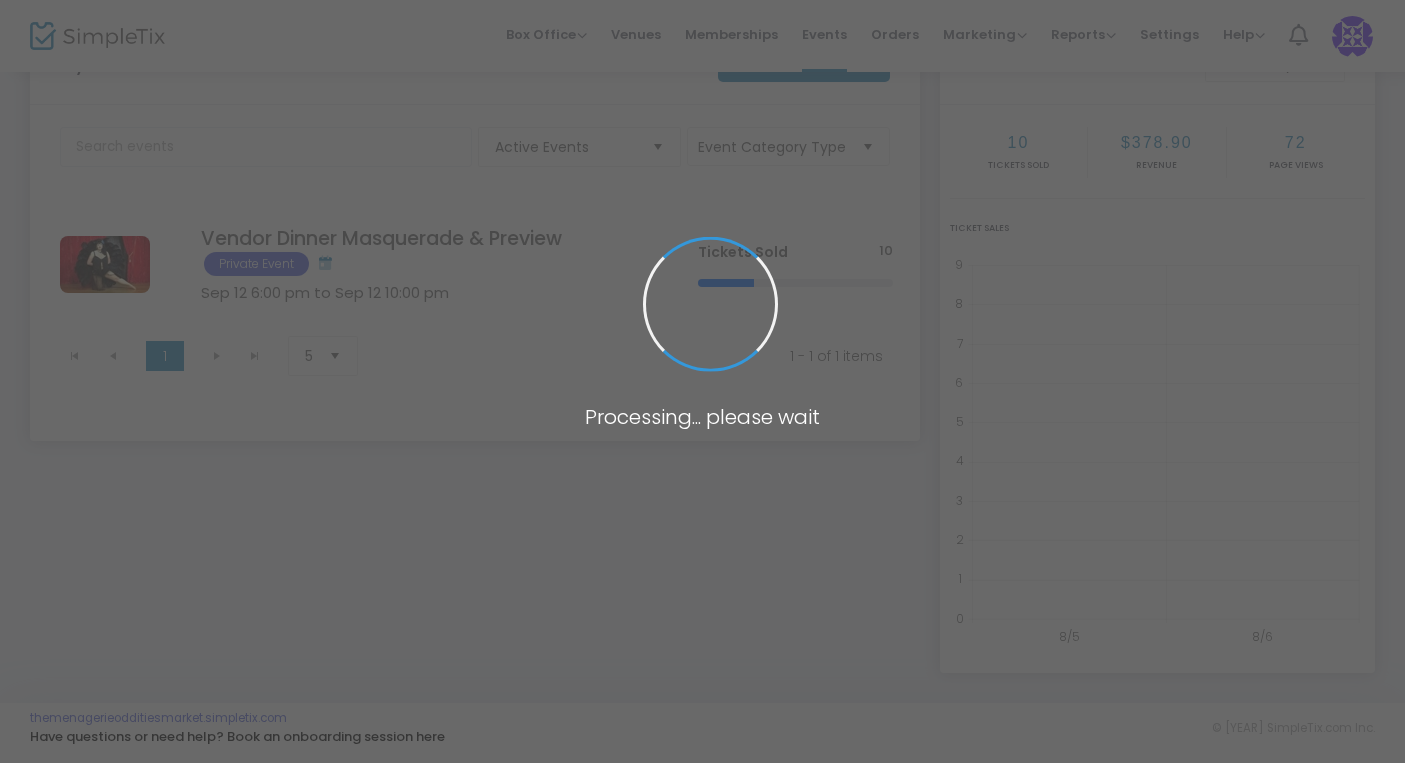 scroll, scrollTop: 76, scrollLeft: 0, axis: vertical 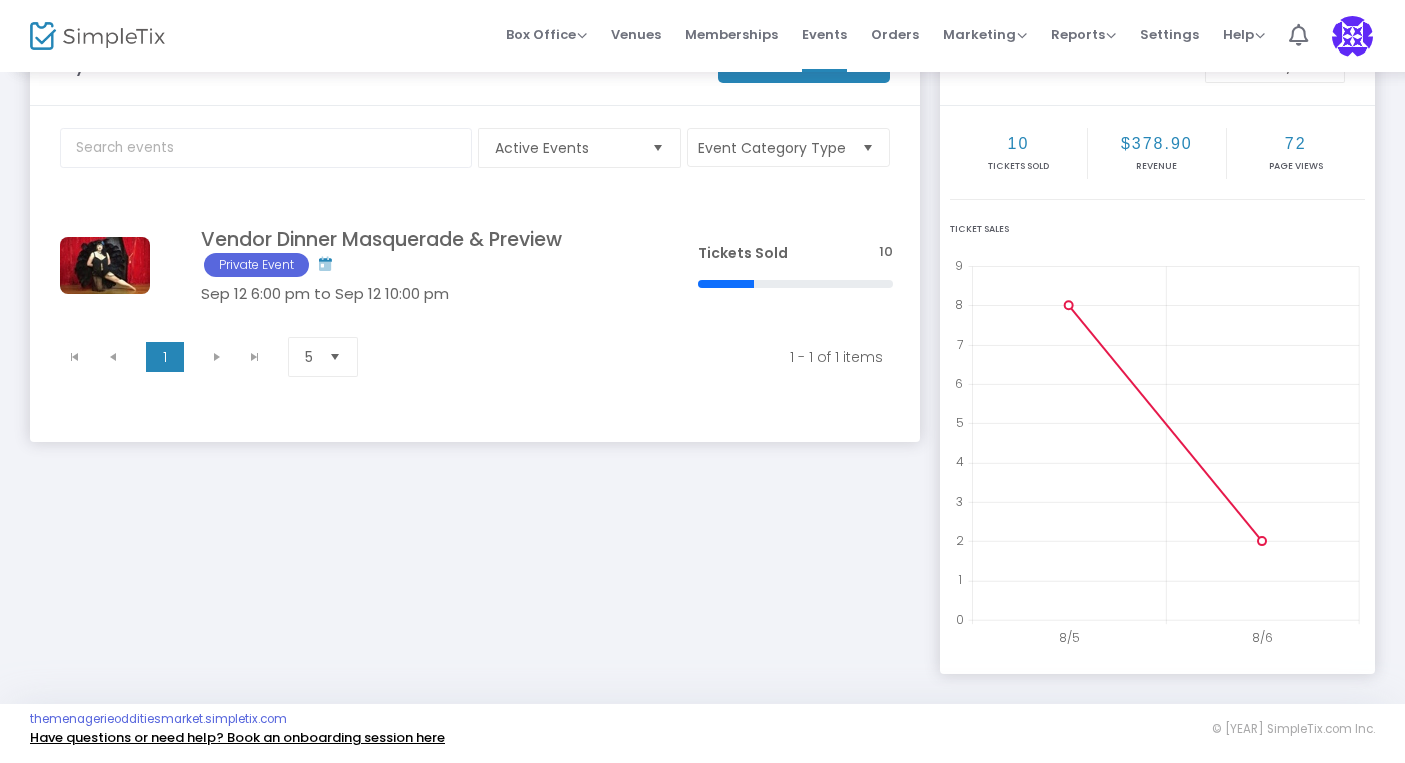 click on "Have questions or need help? Book an onboarding session here" 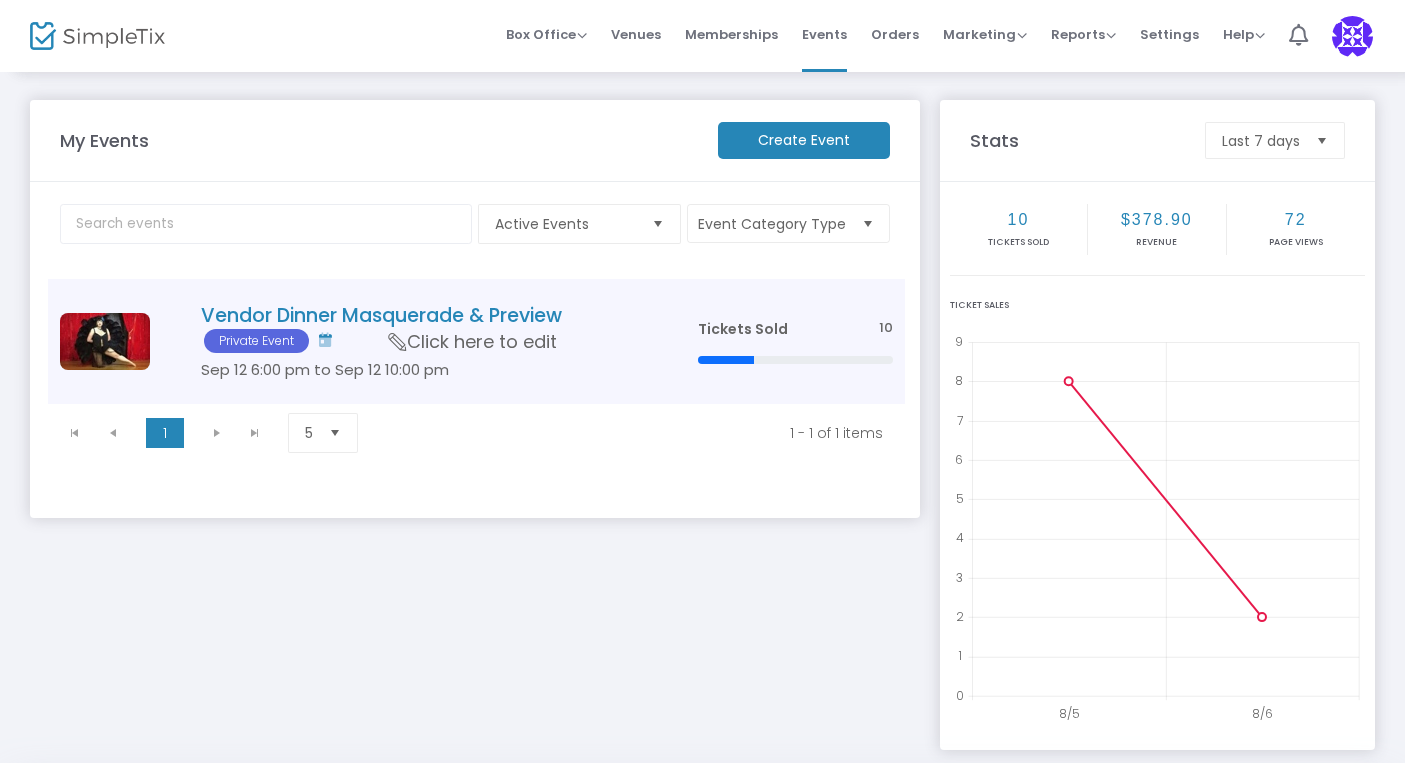 scroll, scrollTop: 0, scrollLeft: 0, axis: both 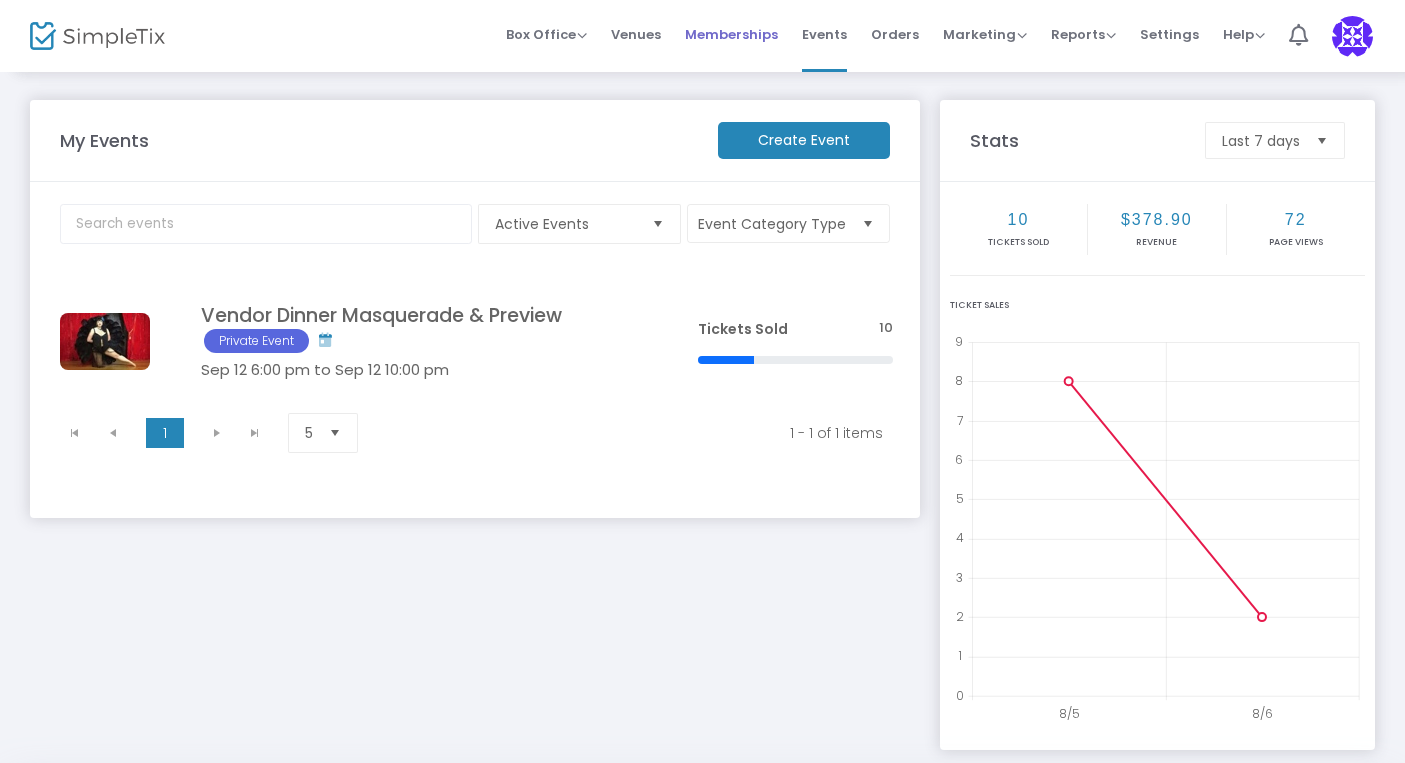 click on "Memberships" at bounding box center (731, 34) 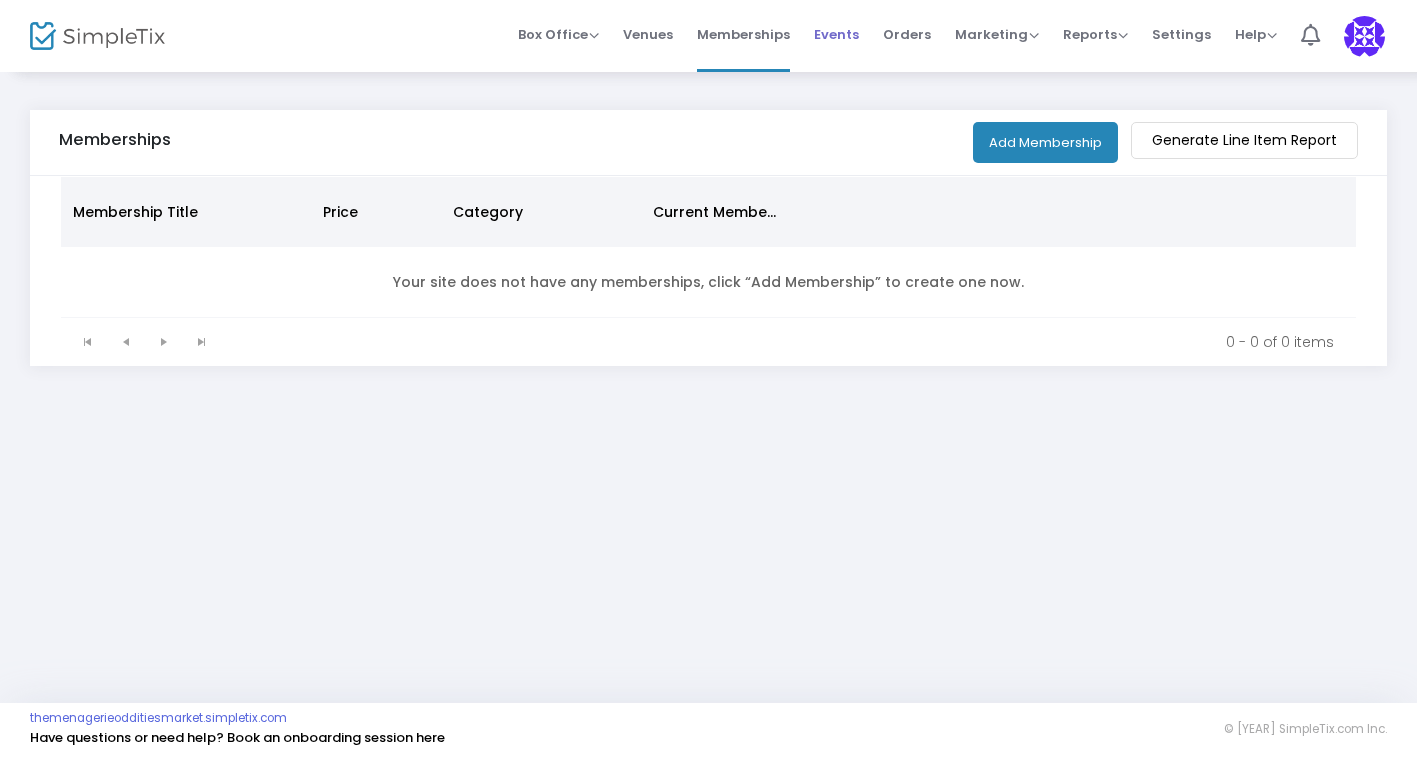 click on "Events" at bounding box center [836, 34] 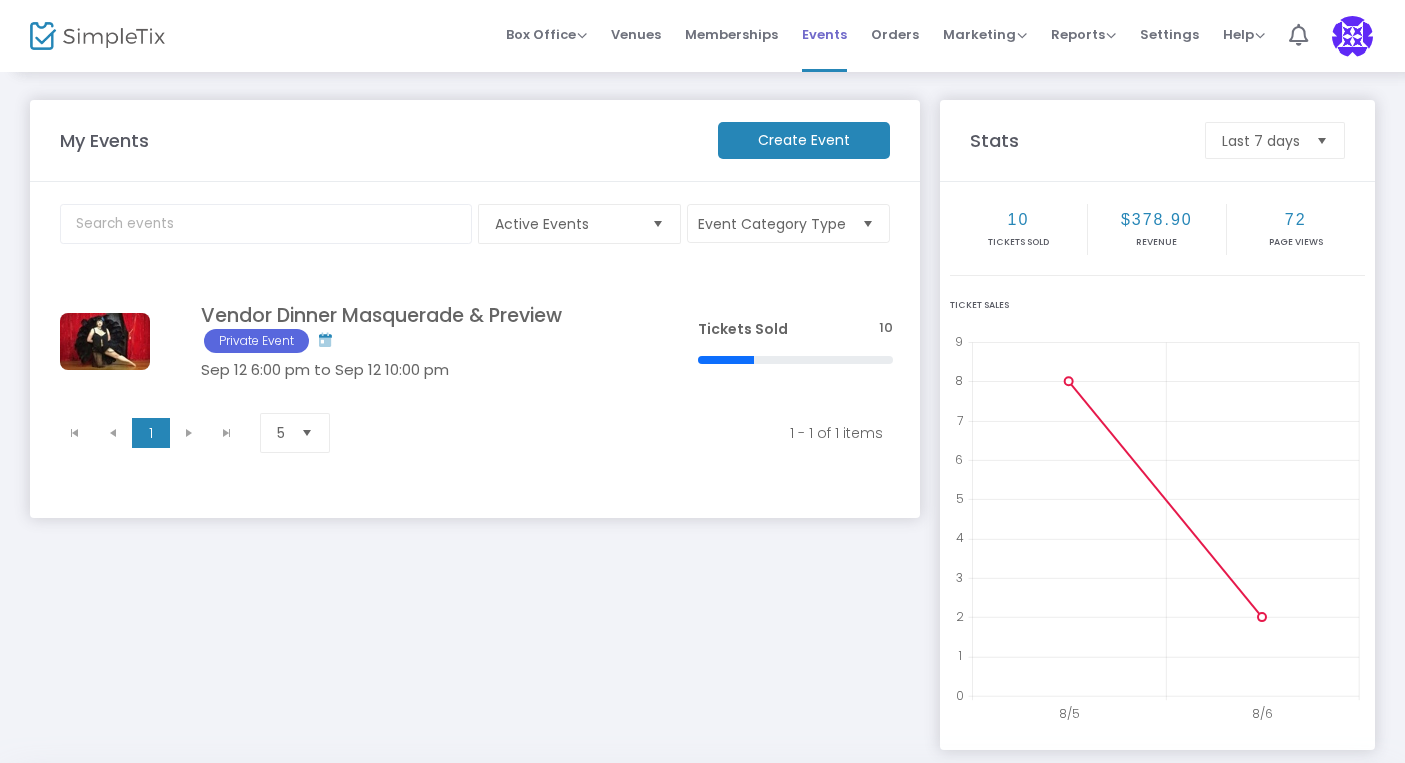 click on "Events" at bounding box center [824, 34] 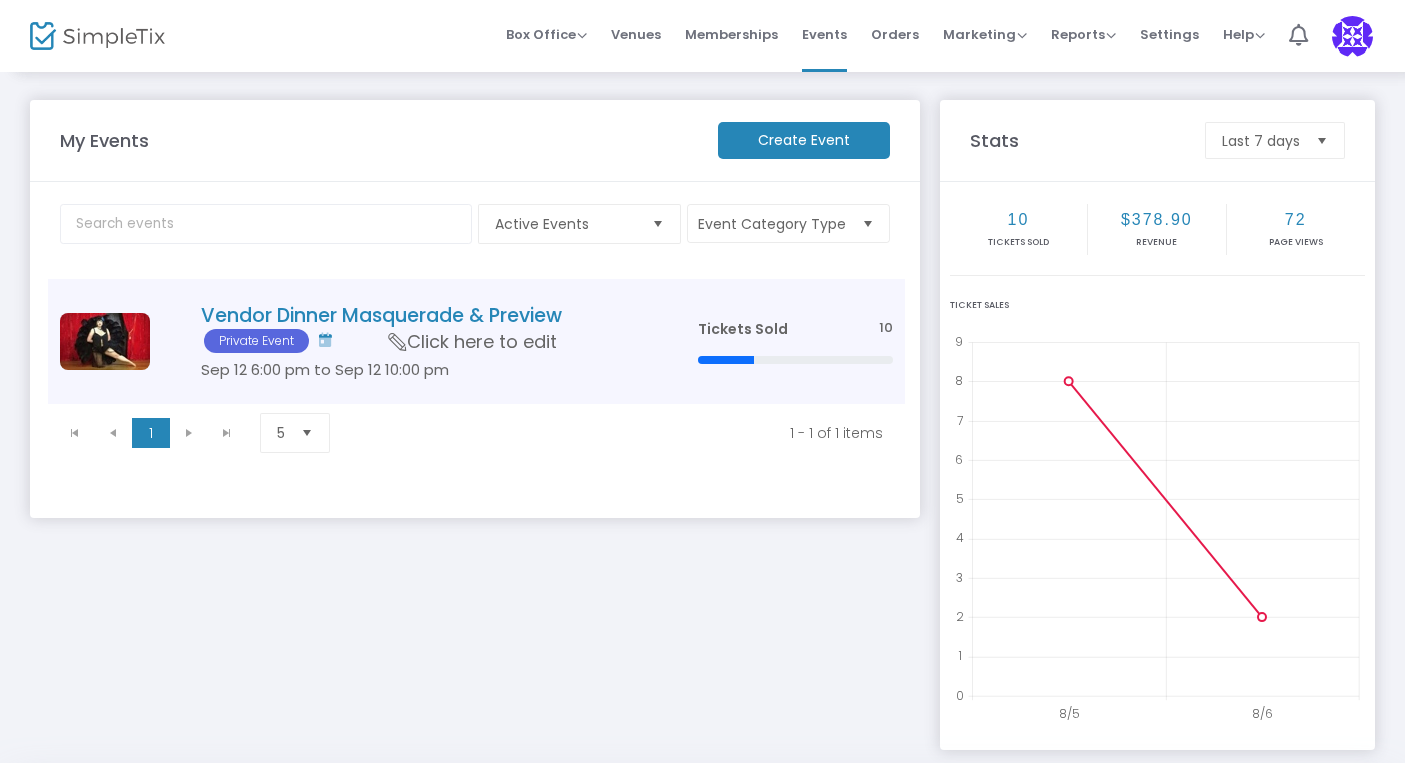 click 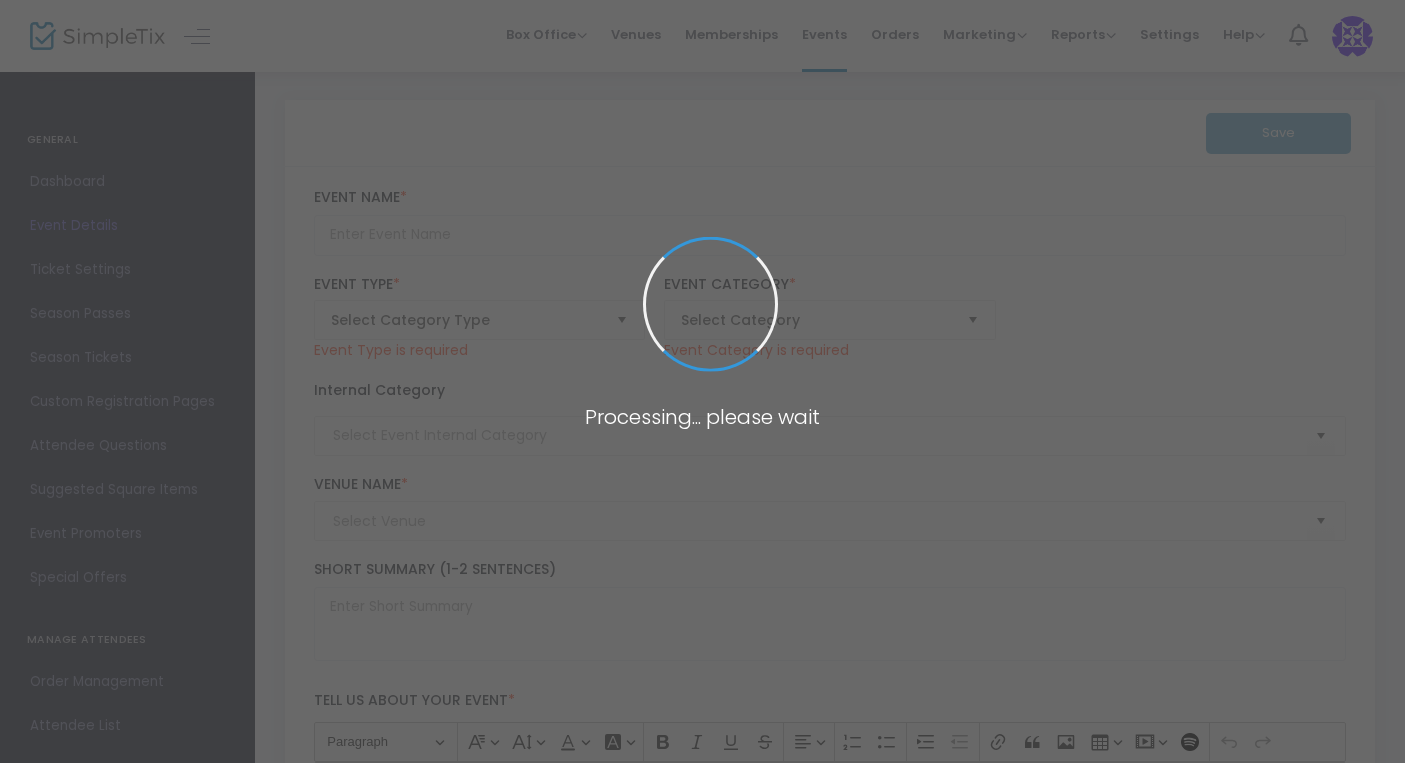 type on "Vendor Dinner Masquerade & Preview" 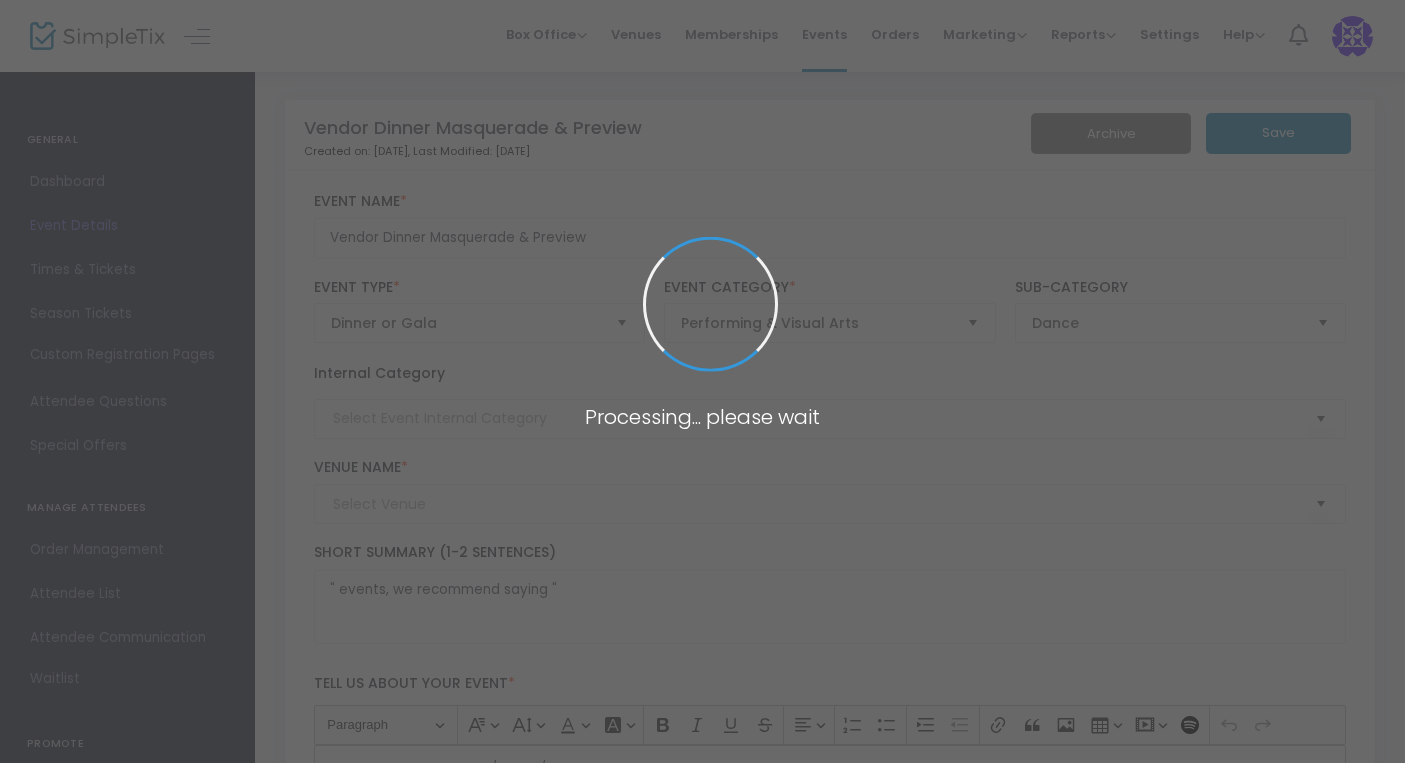 type on "VENDORS ONLY" 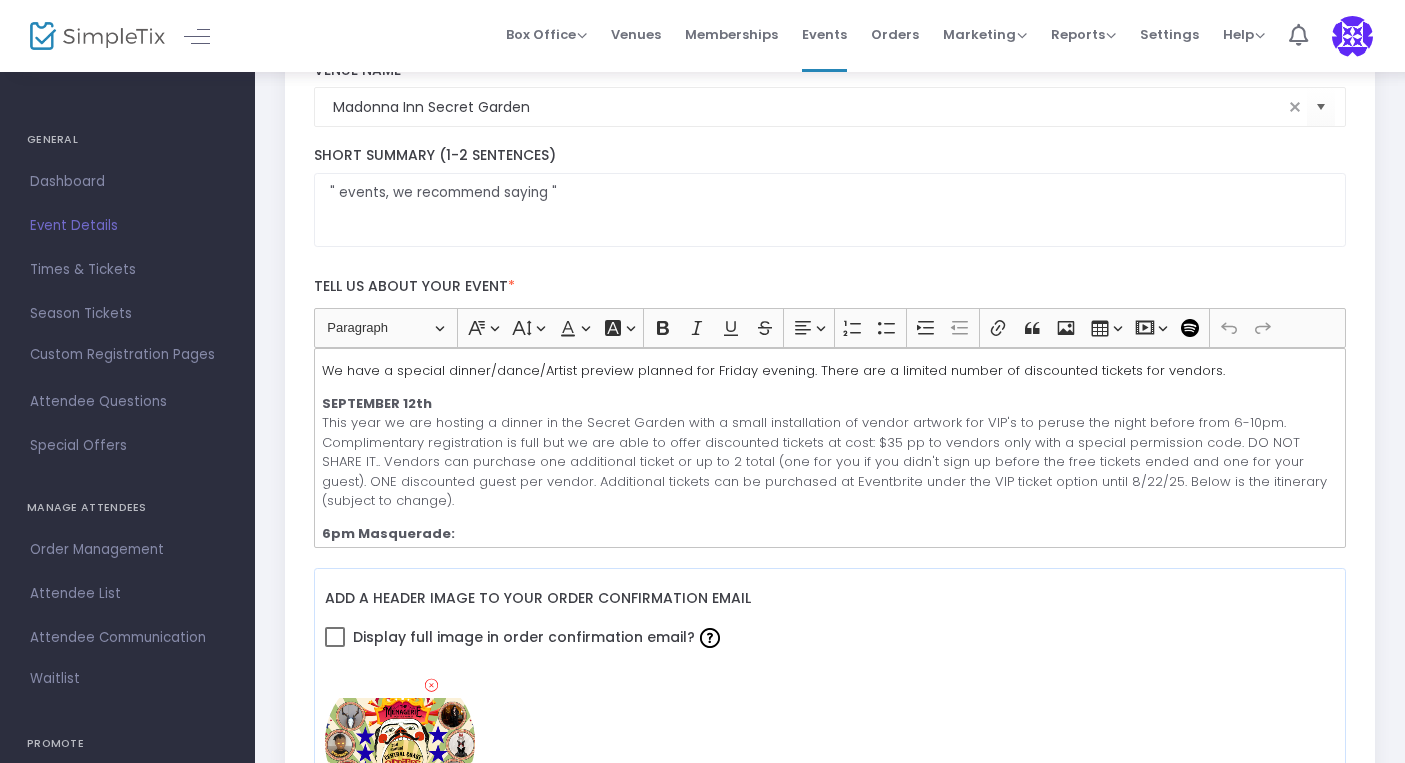 scroll, scrollTop: 412, scrollLeft: 0, axis: vertical 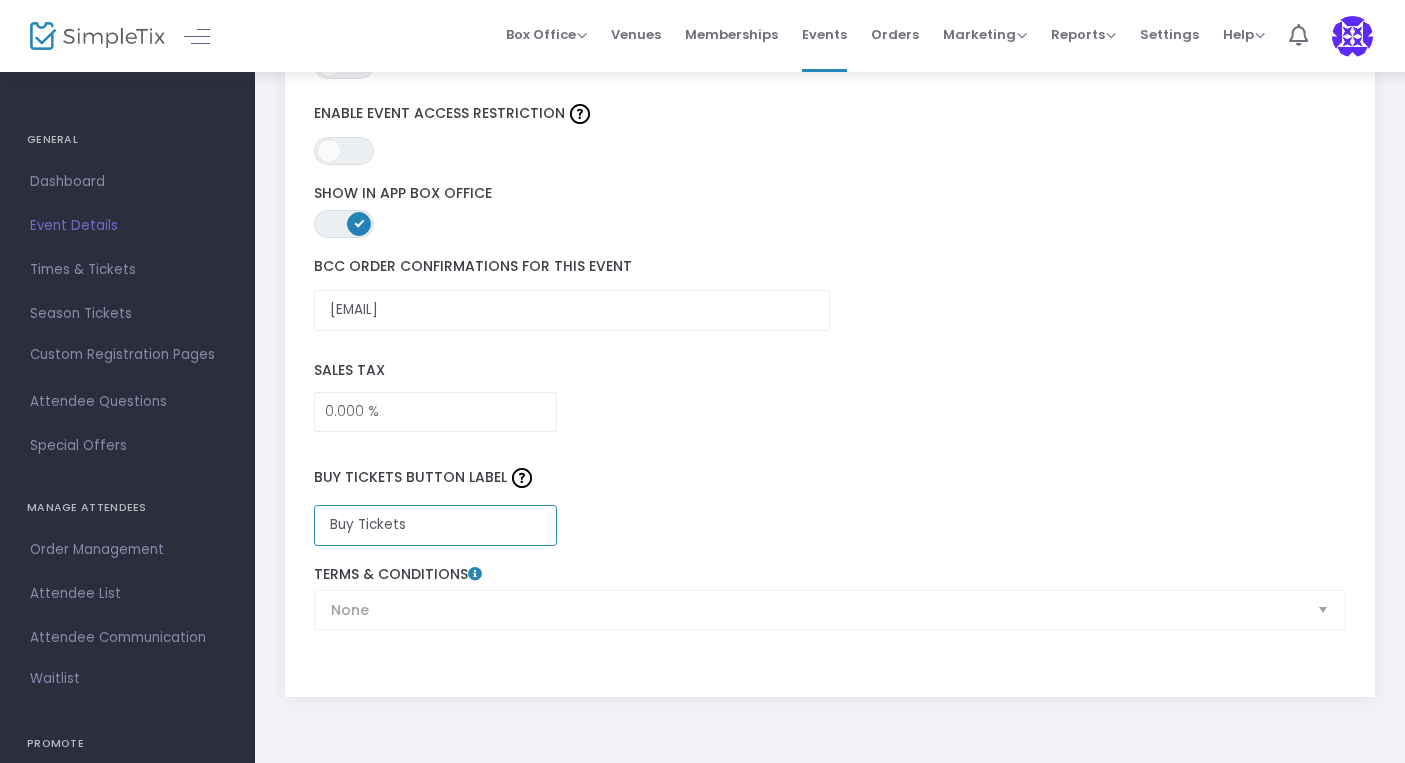 click on "Buy Tickets" 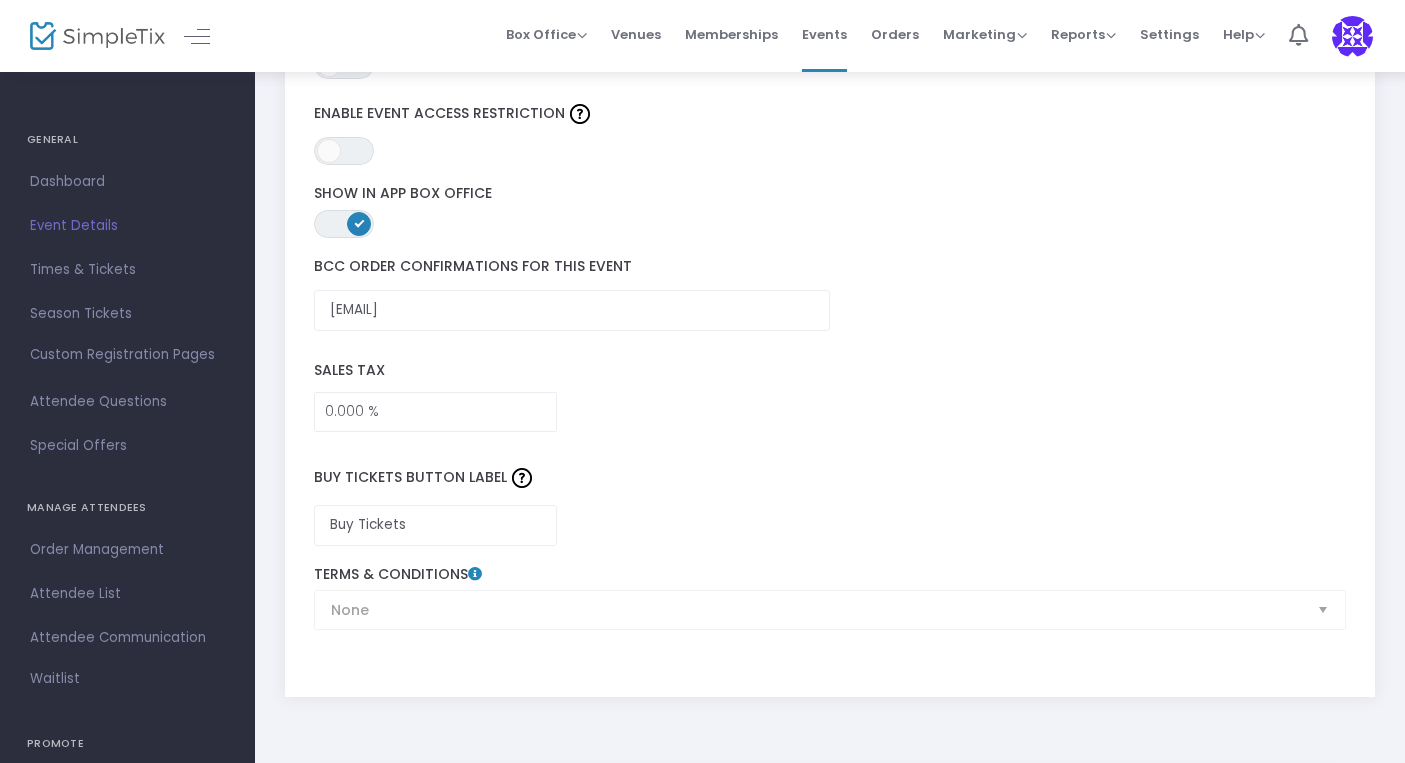 click on "Sales Tax  0.000 %" 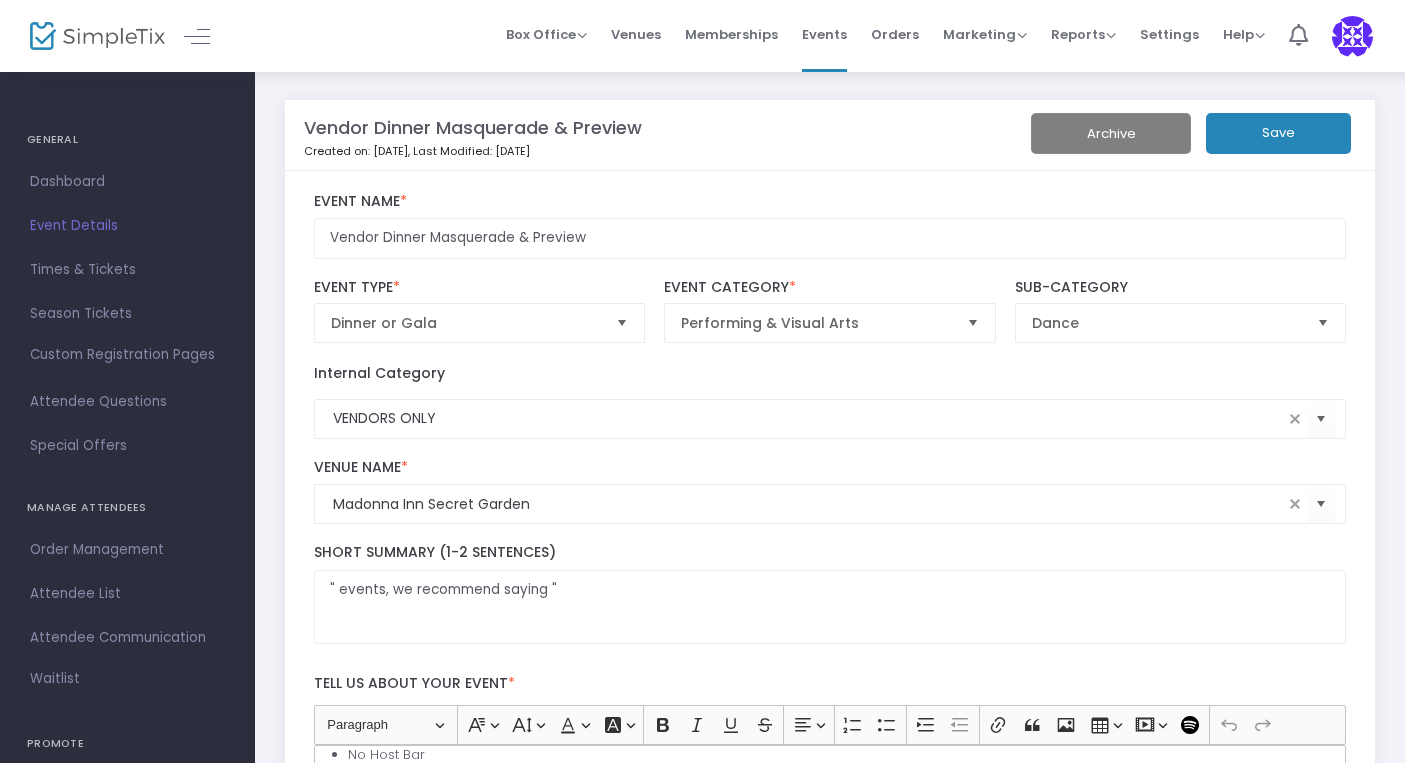 scroll, scrollTop: 0, scrollLeft: 0, axis: both 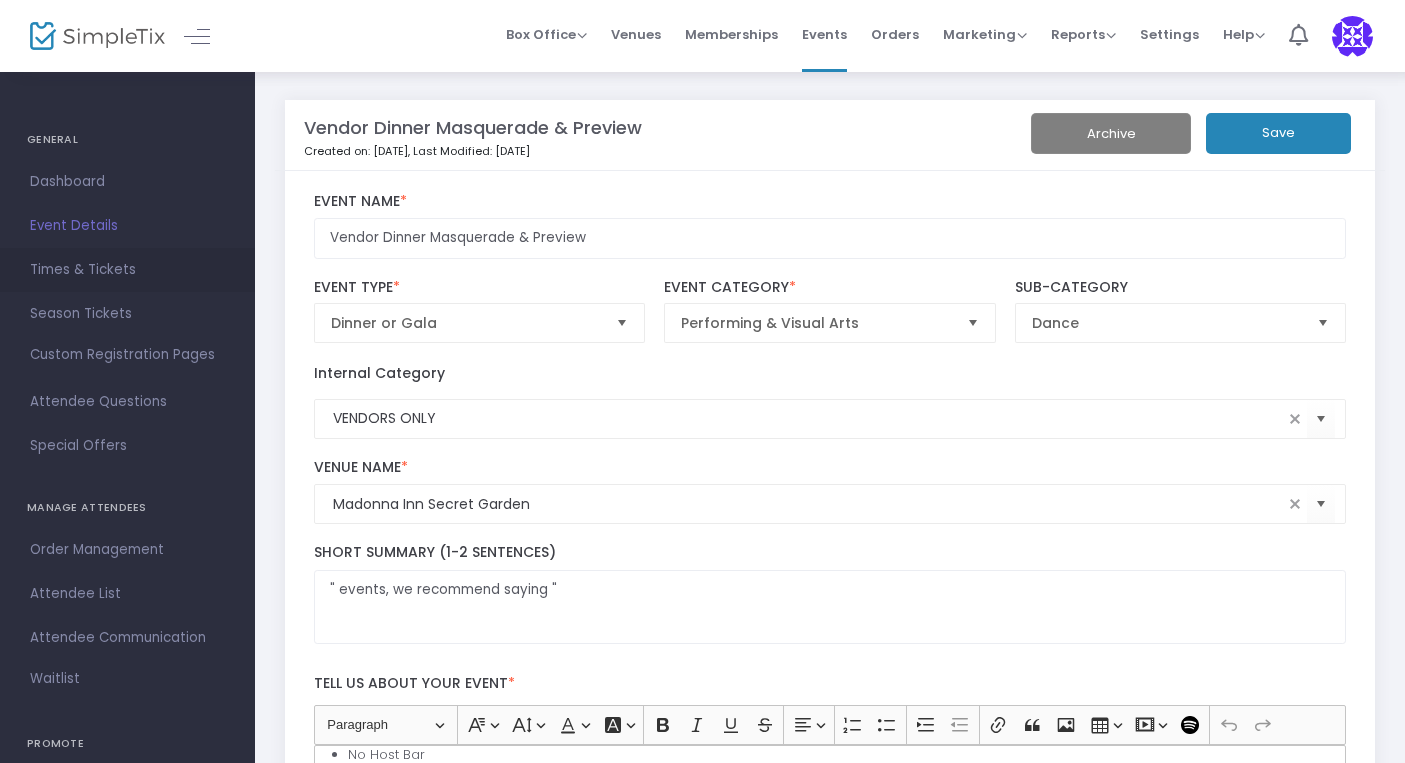 click on "Times & Tickets" at bounding box center (127, 270) 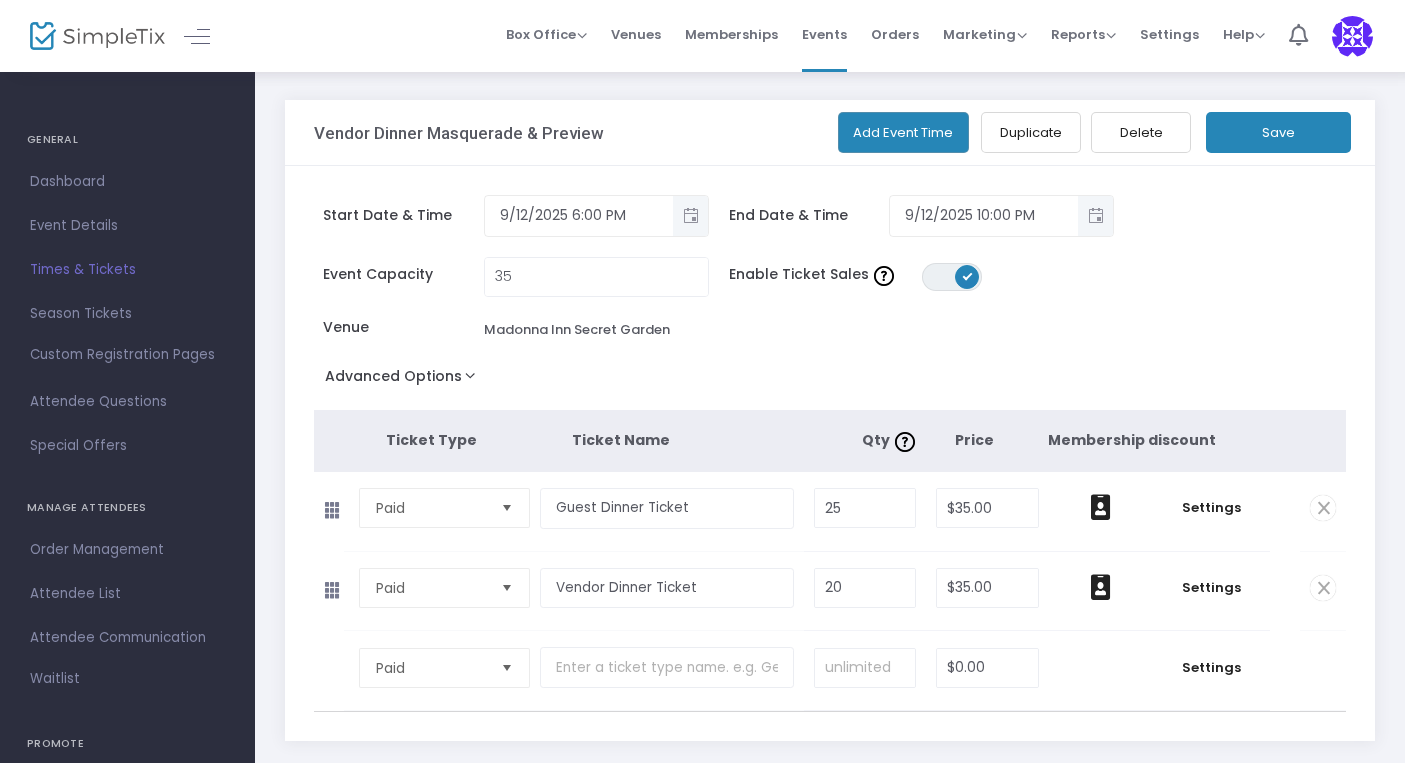 click 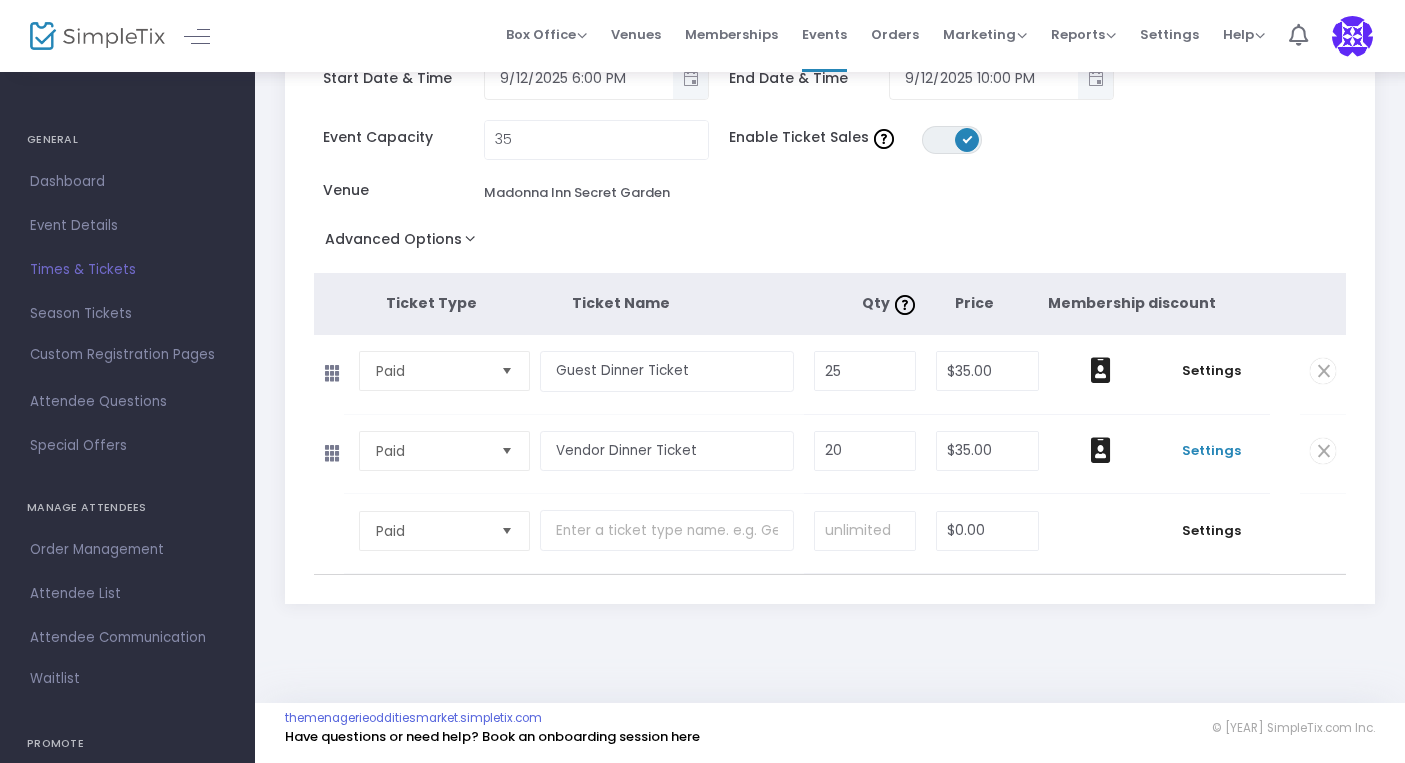 scroll, scrollTop: 146, scrollLeft: 0, axis: vertical 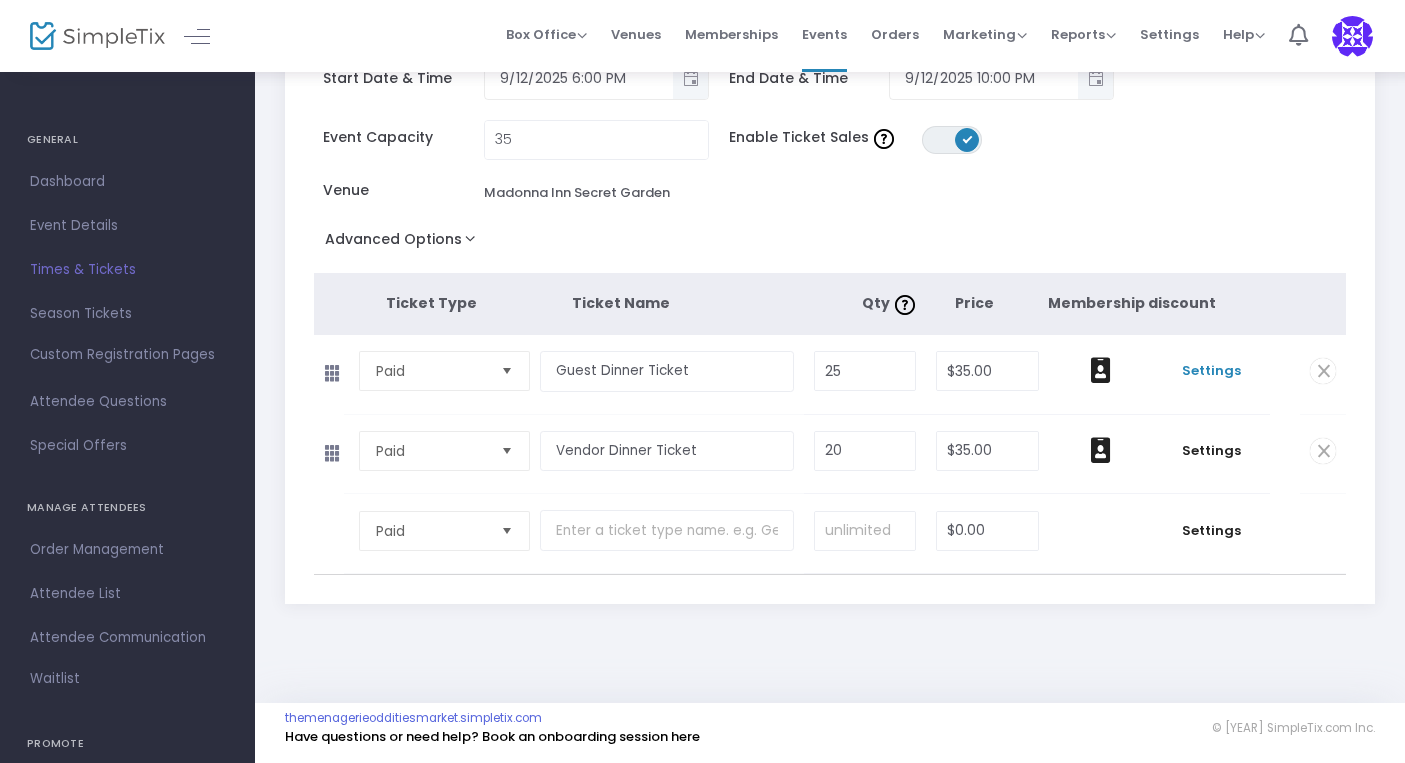 click on "Settings" at bounding box center [1211, 371] 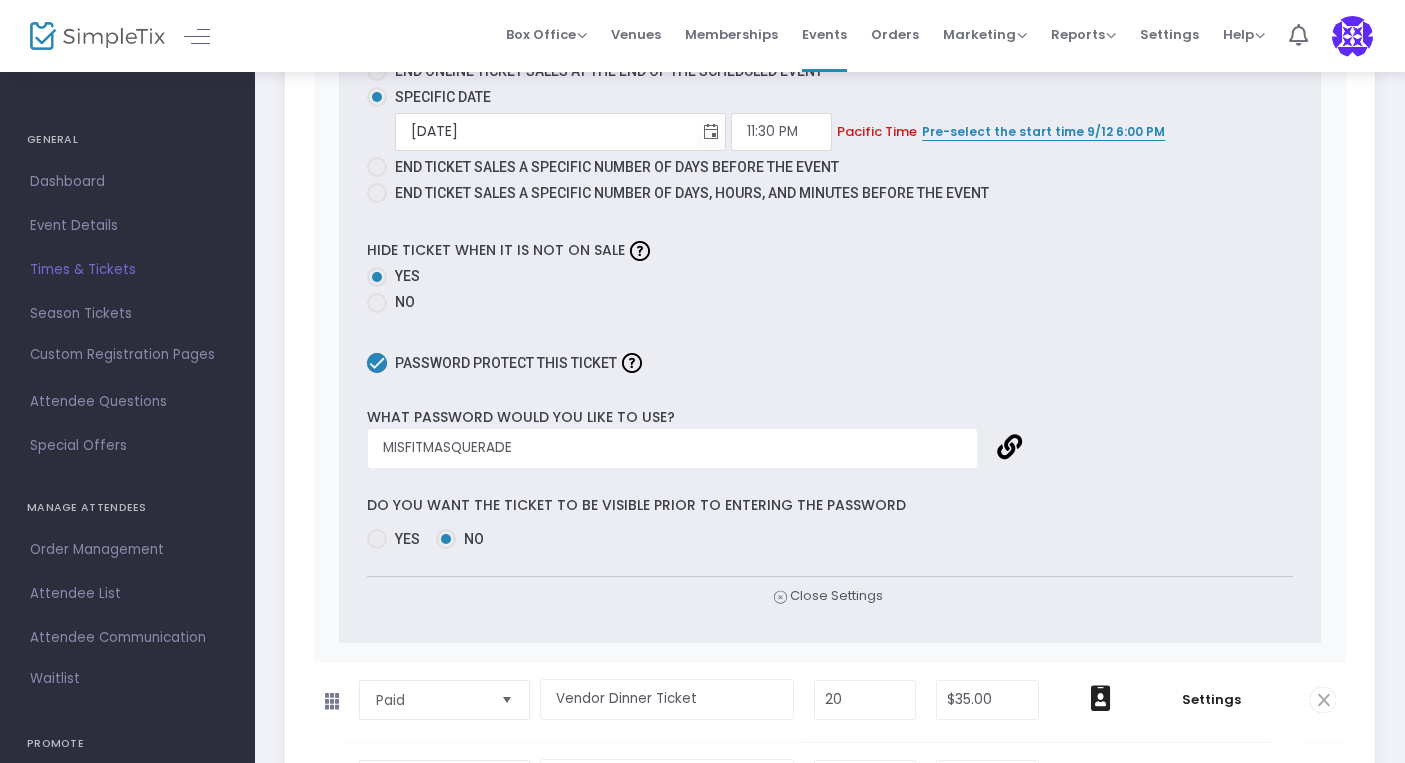 scroll, scrollTop: 1388, scrollLeft: 0, axis: vertical 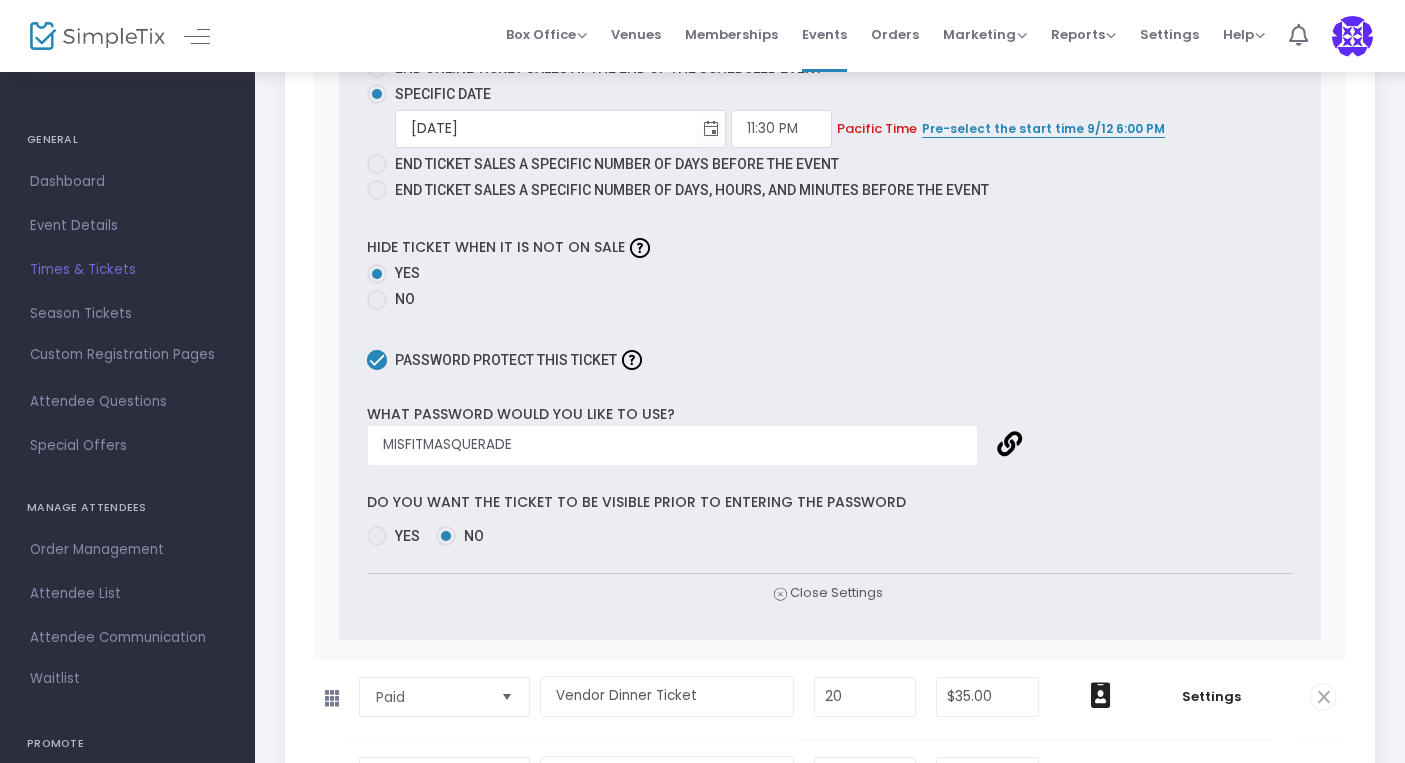 click at bounding box center [377, 536] 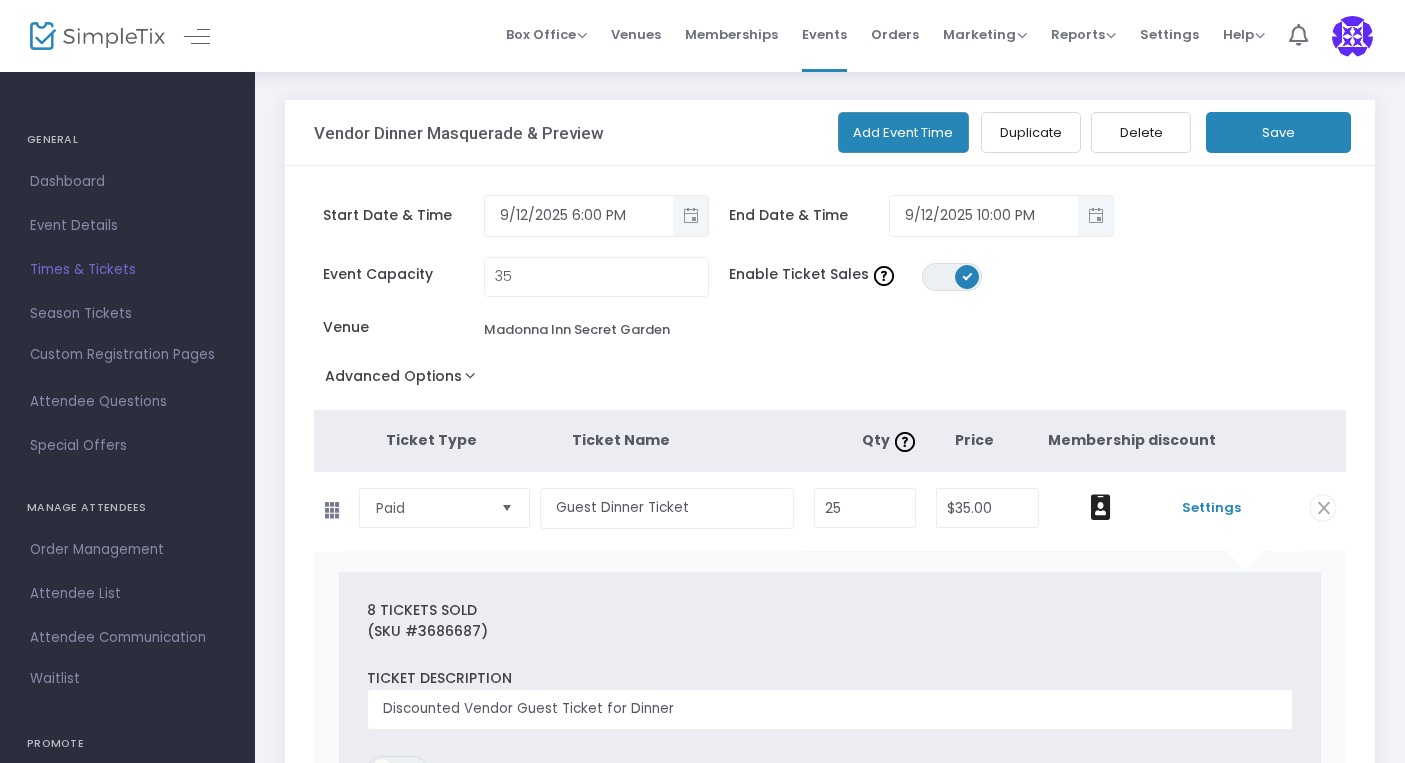 scroll, scrollTop: 0, scrollLeft: 0, axis: both 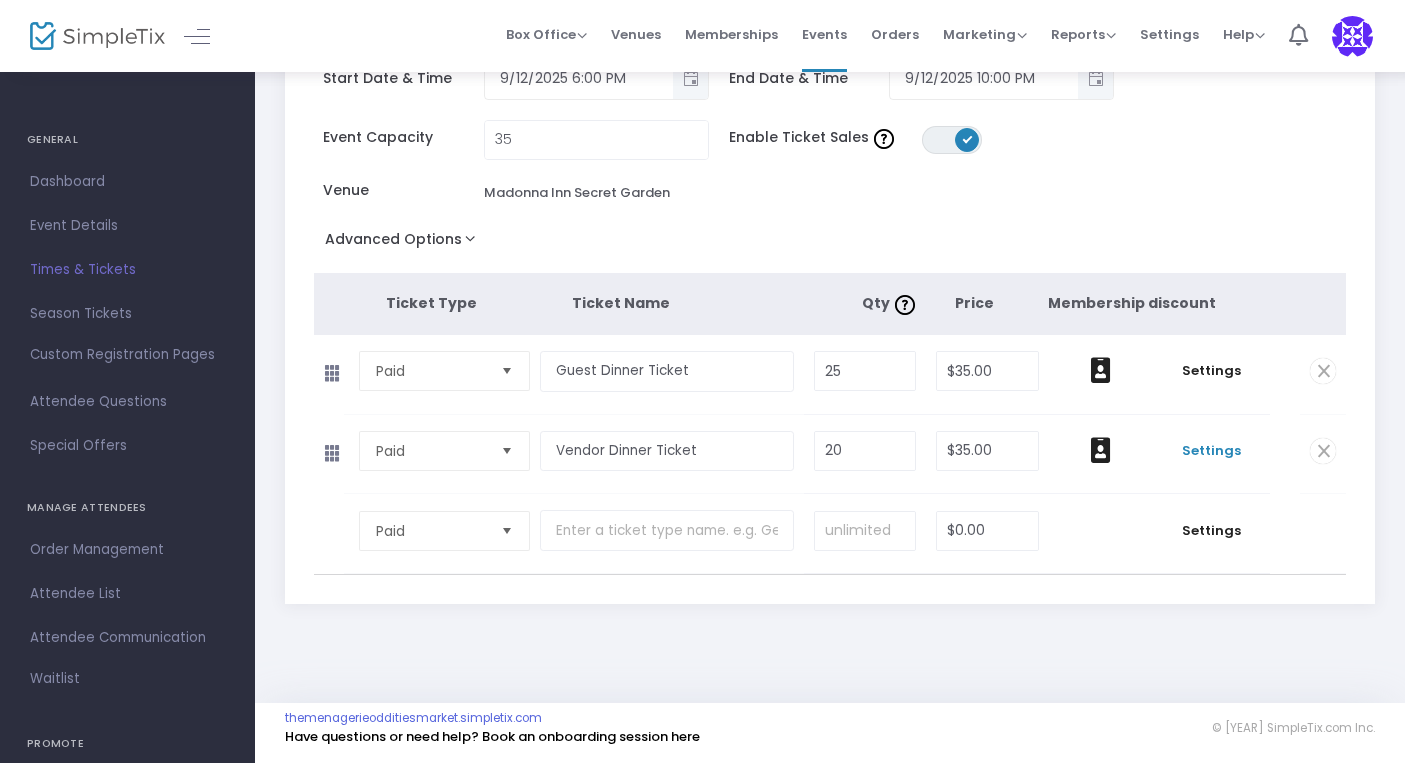 click on "Settings" at bounding box center [1211, 451] 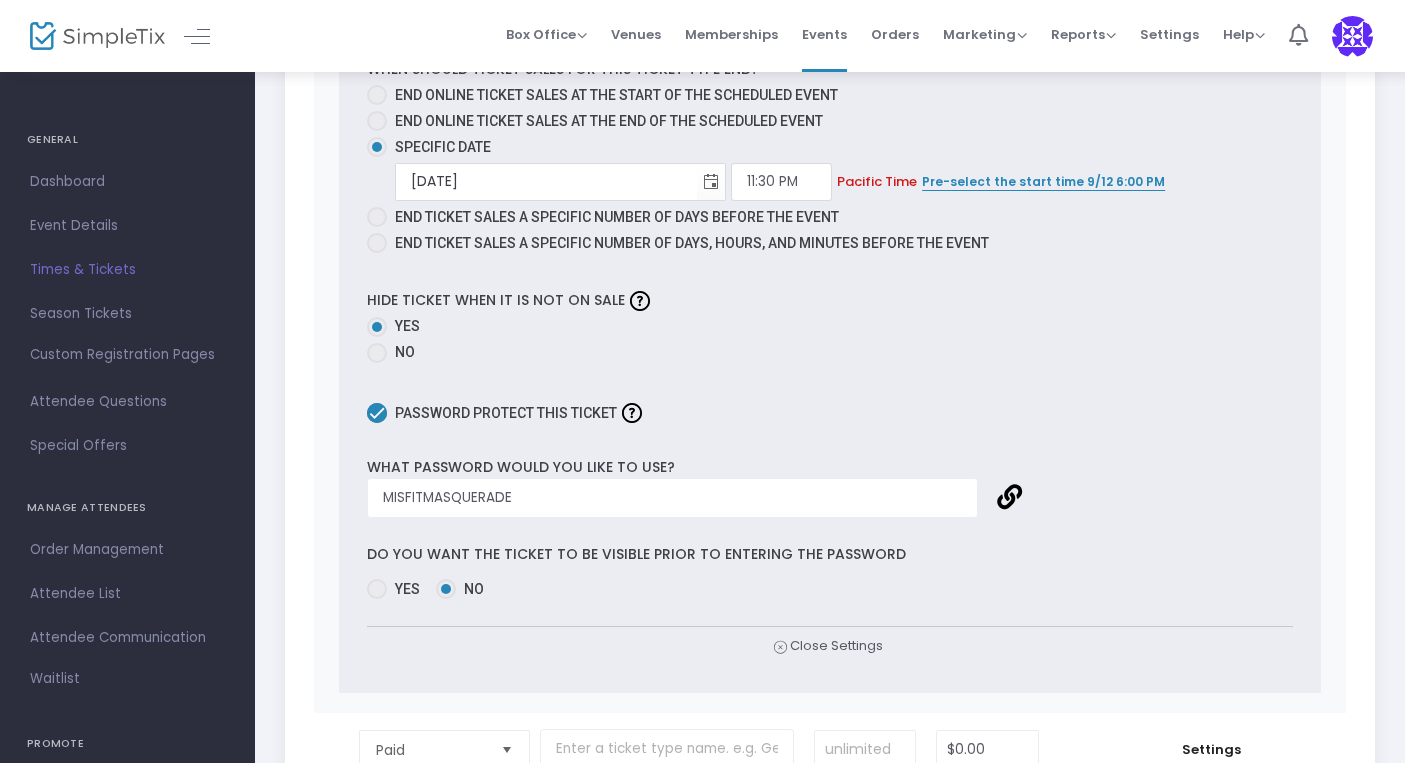 scroll, scrollTop: 1415, scrollLeft: 0, axis: vertical 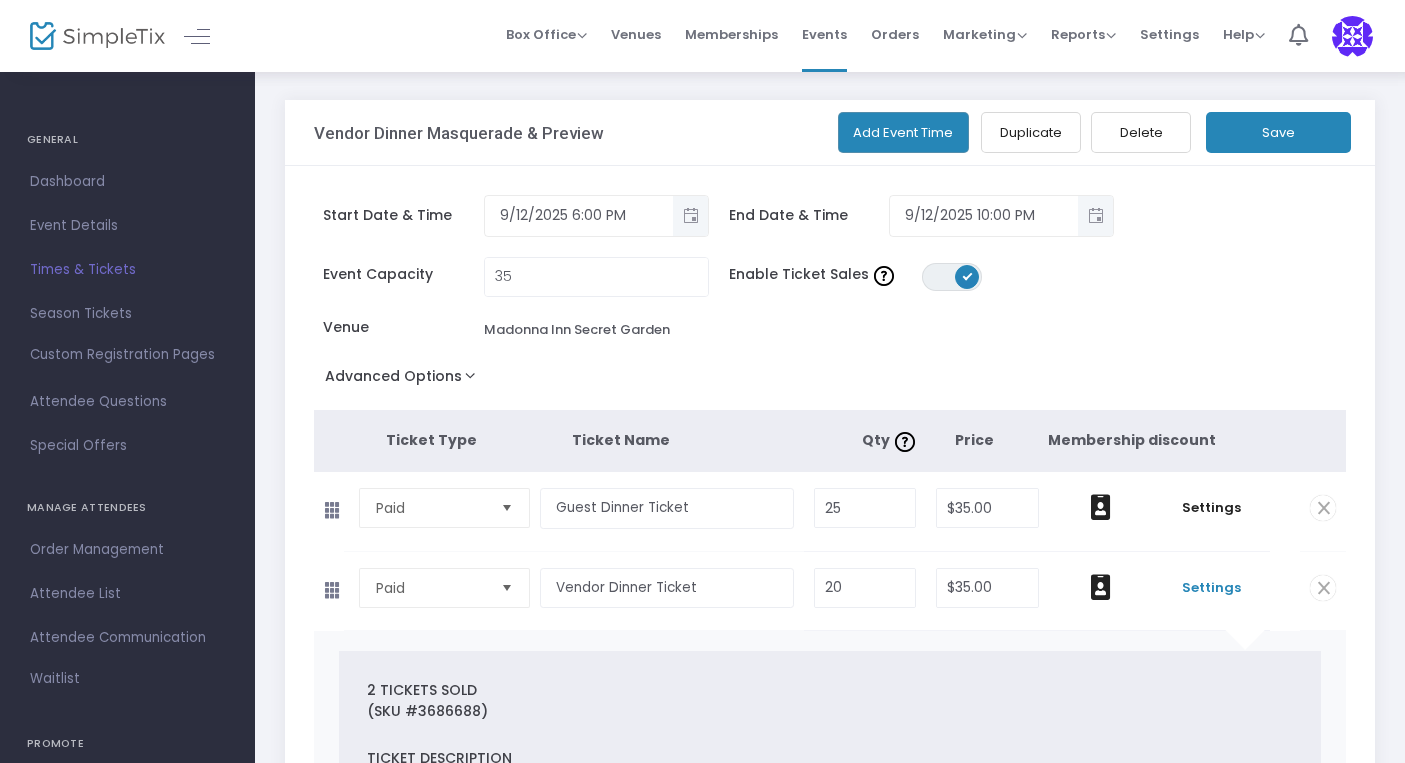 click on "Save" 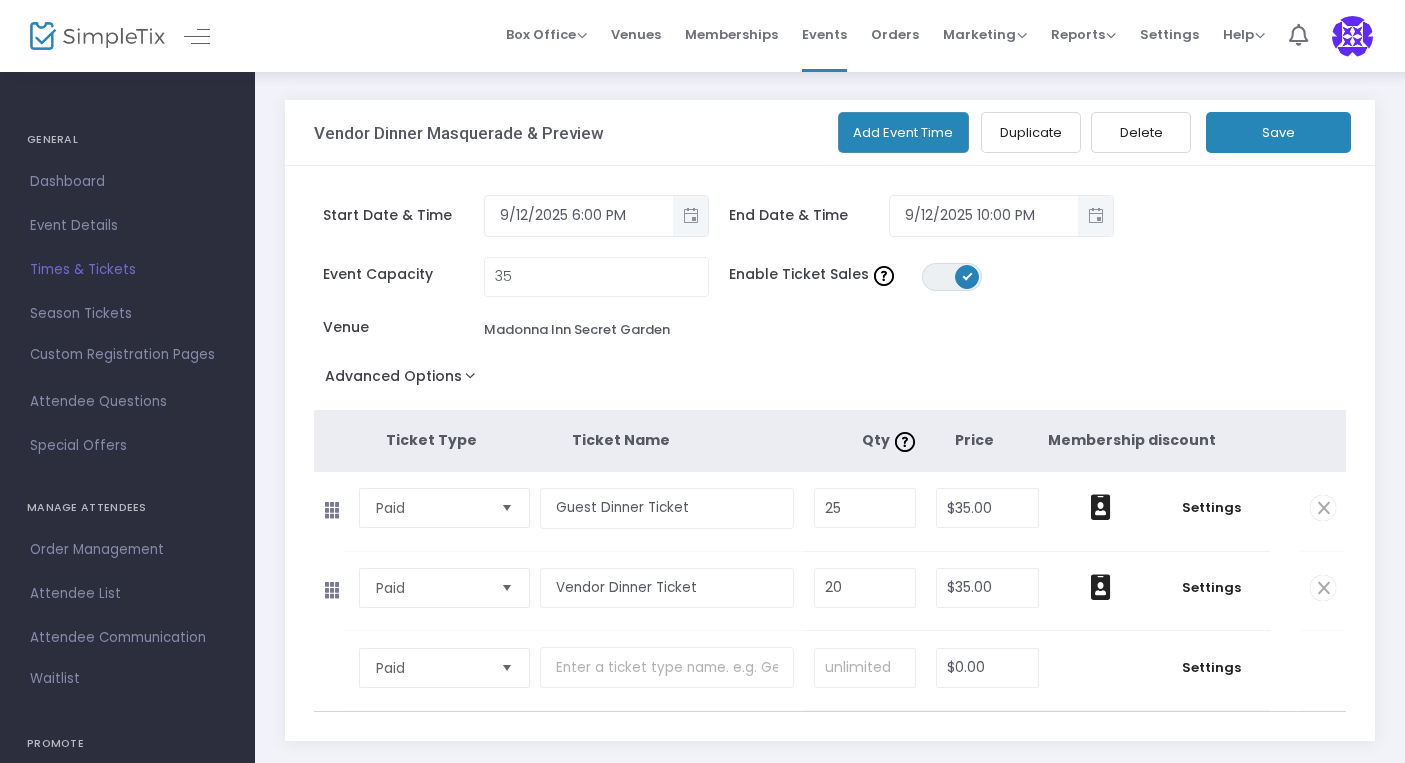 scroll, scrollTop: 0, scrollLeft: 0, axis: both 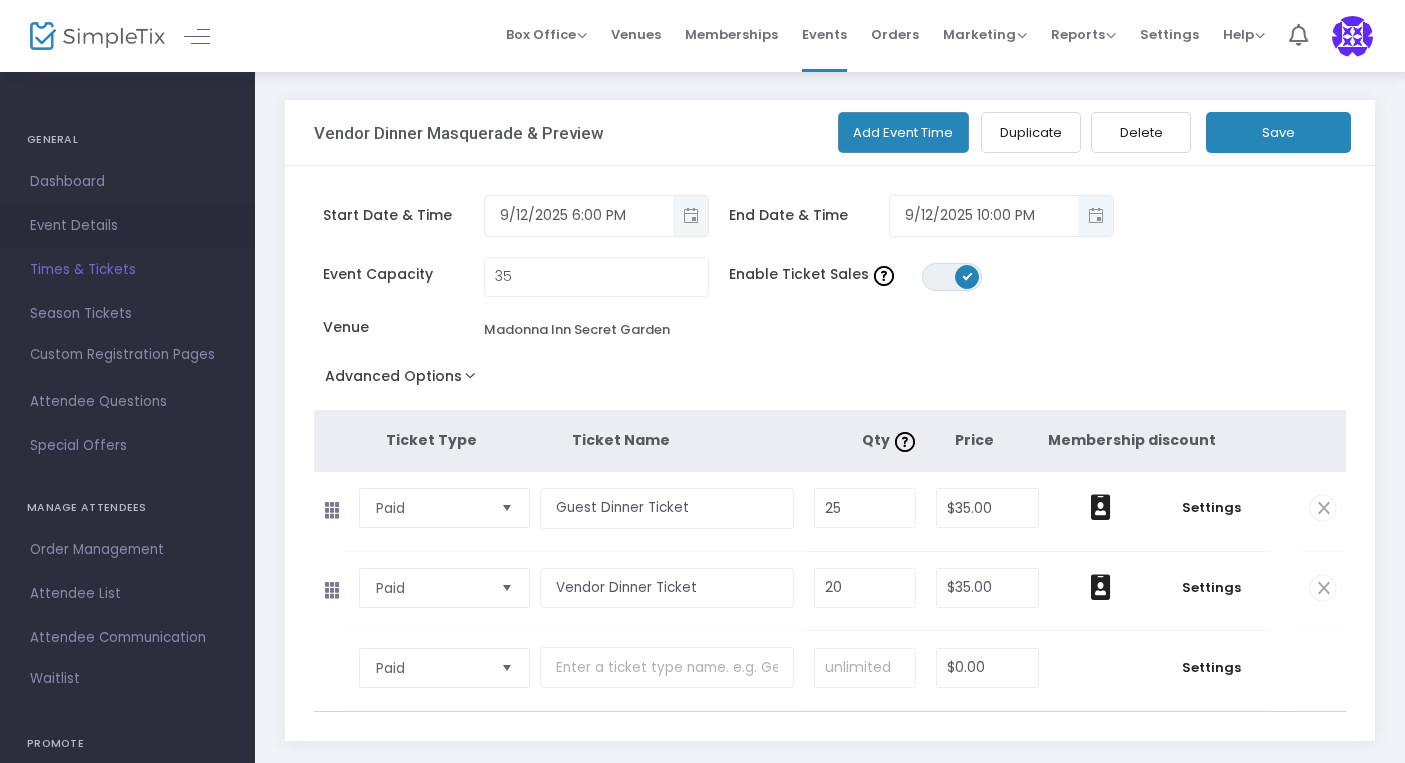 click on "Event Details" at bounding box center (127, 226) 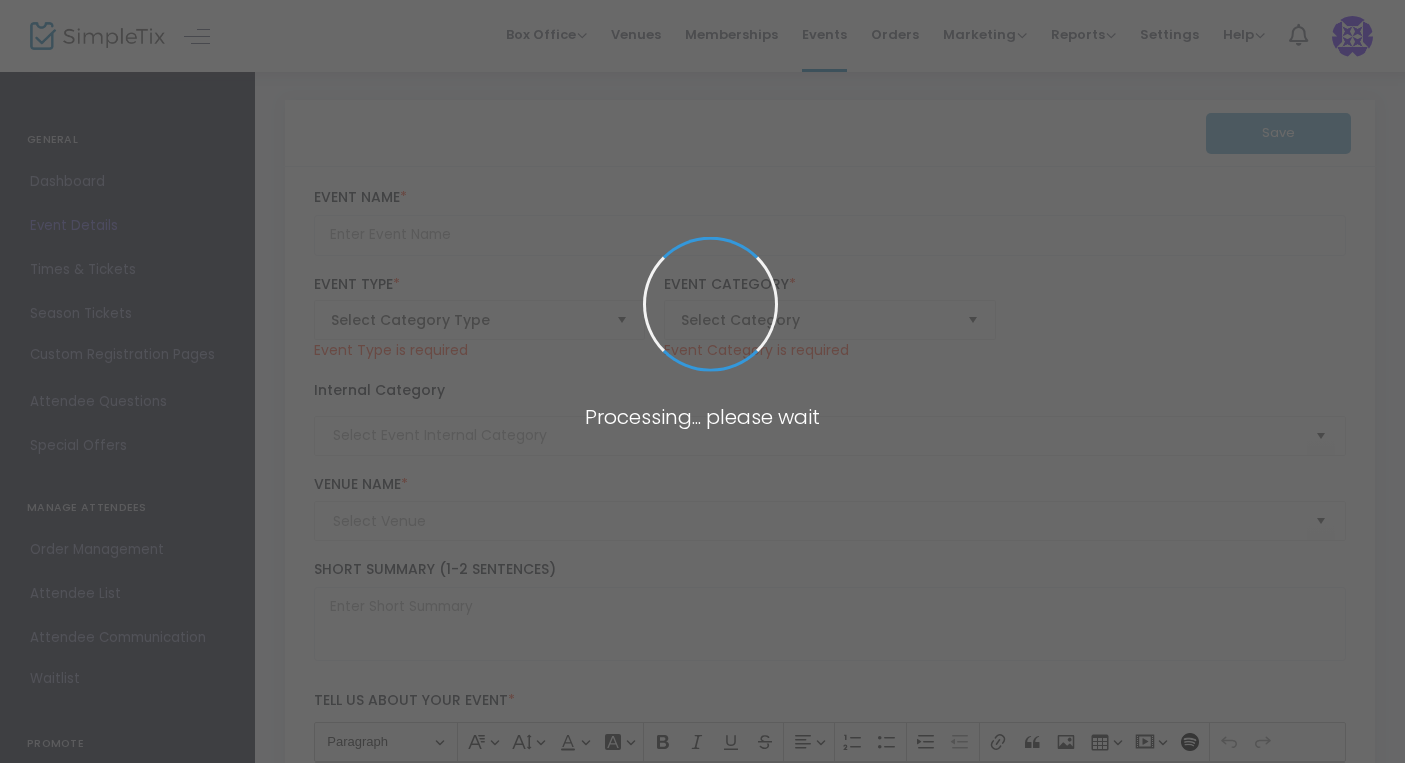type on "Vendor Dinner Masquerade & Preview" 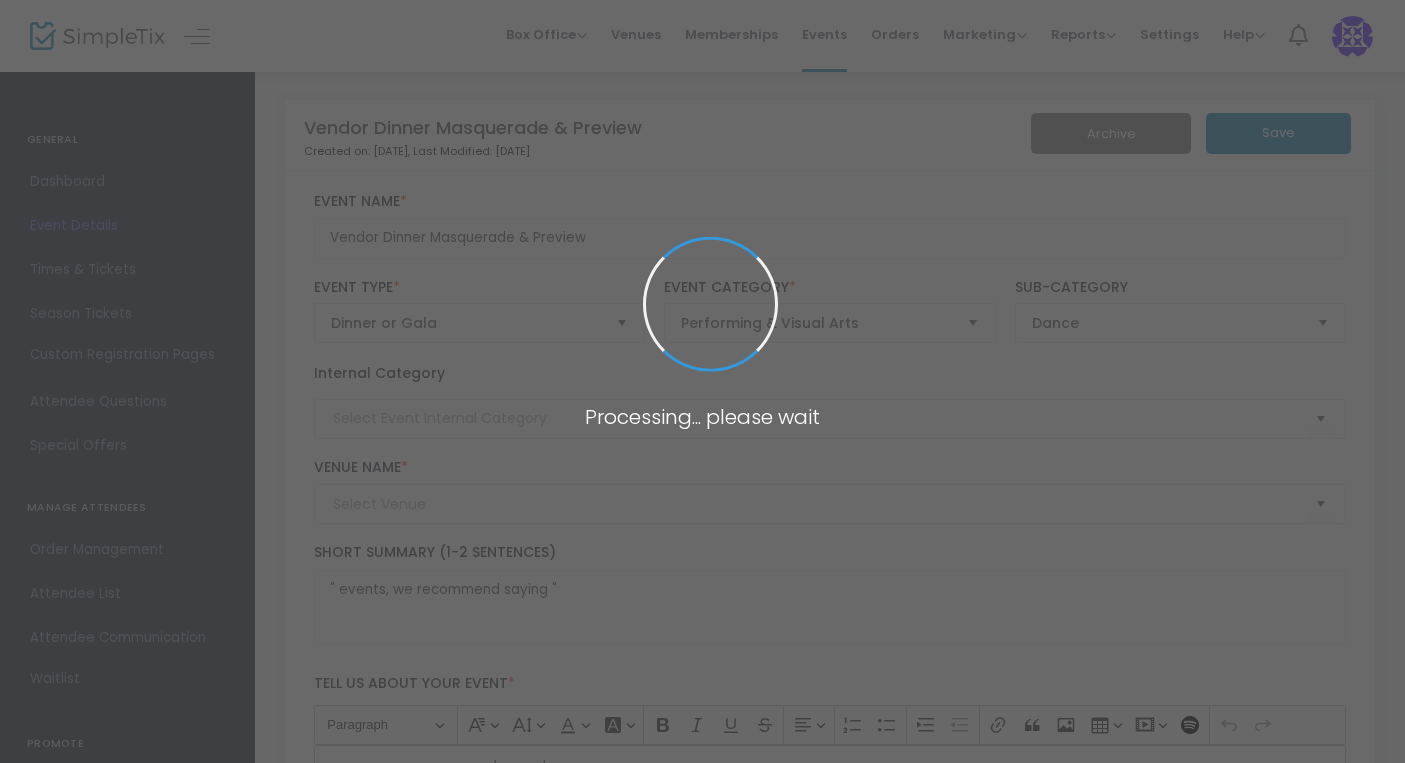 type on "VENDORS ONLY" 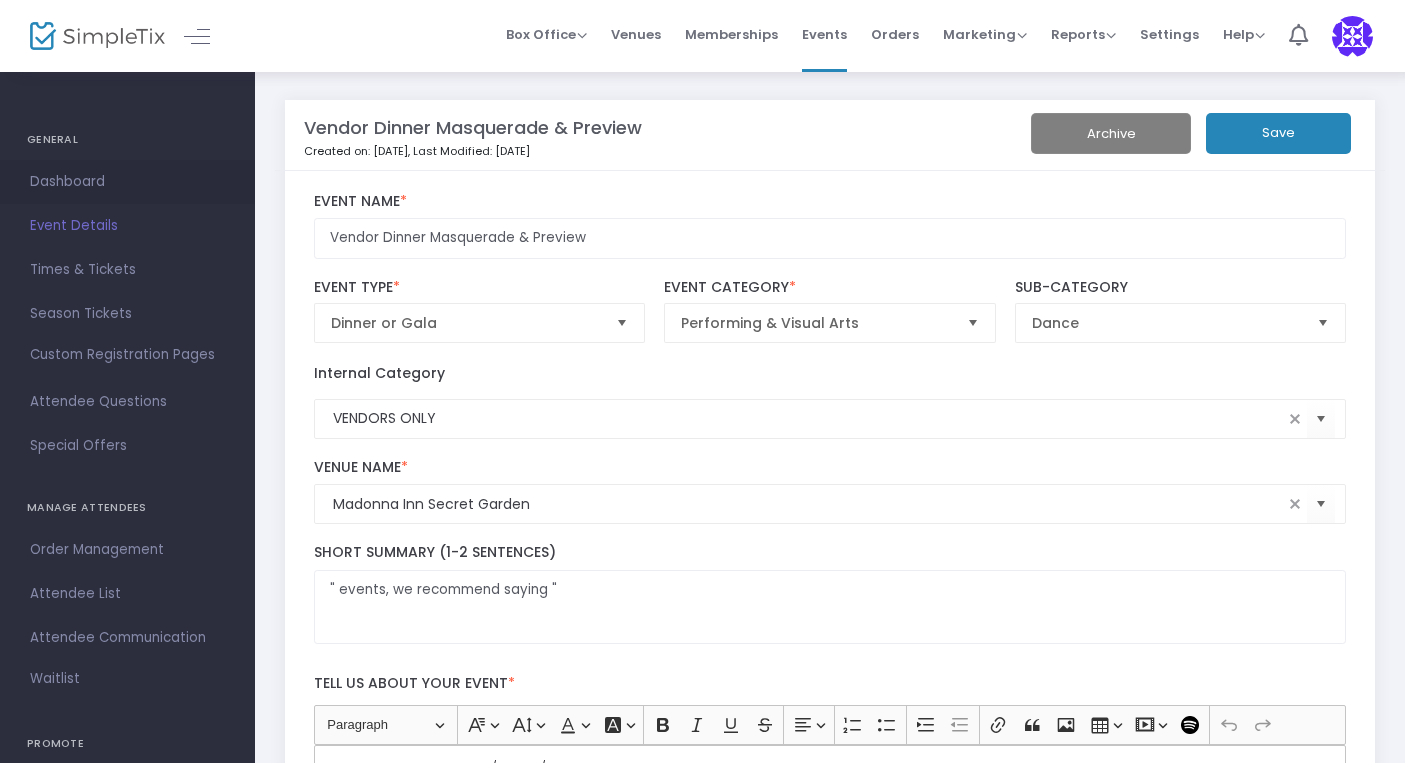 click on "Dashboard" at bounding box center (127, 182) 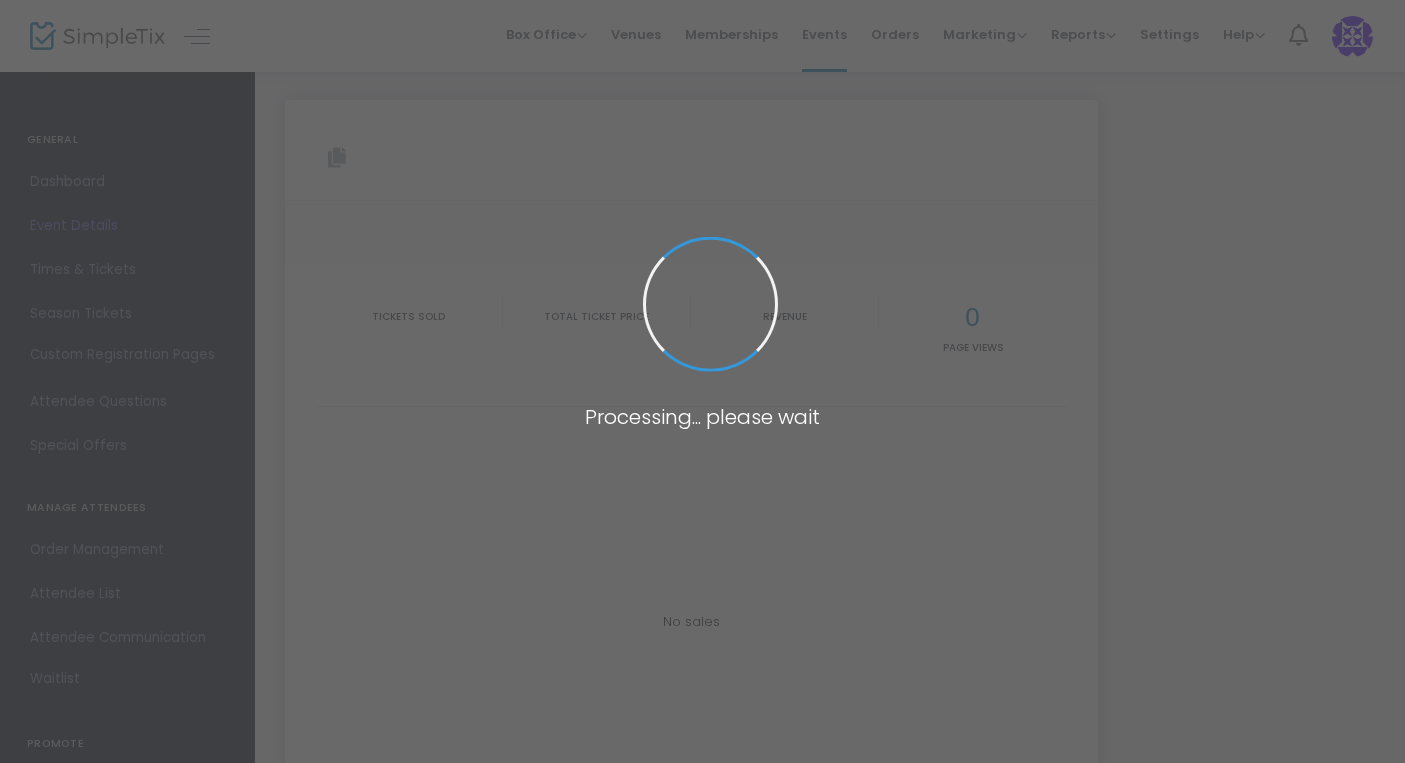 type on "https://www.simpletix.com/e/vendor-dinner-masquerade-preview-tickets-229915" 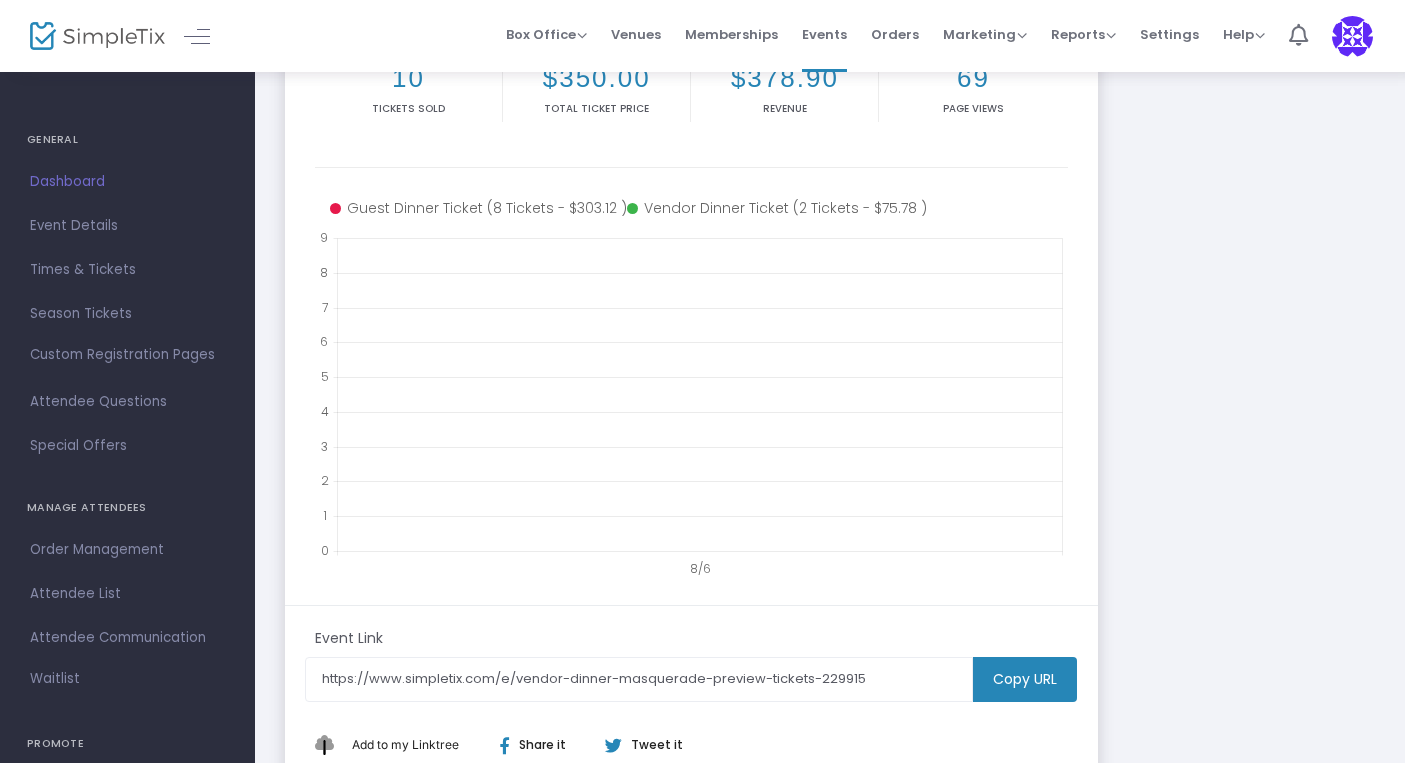 scroll, scrollTop: 326, scrollLeft: 0, axis: vertical 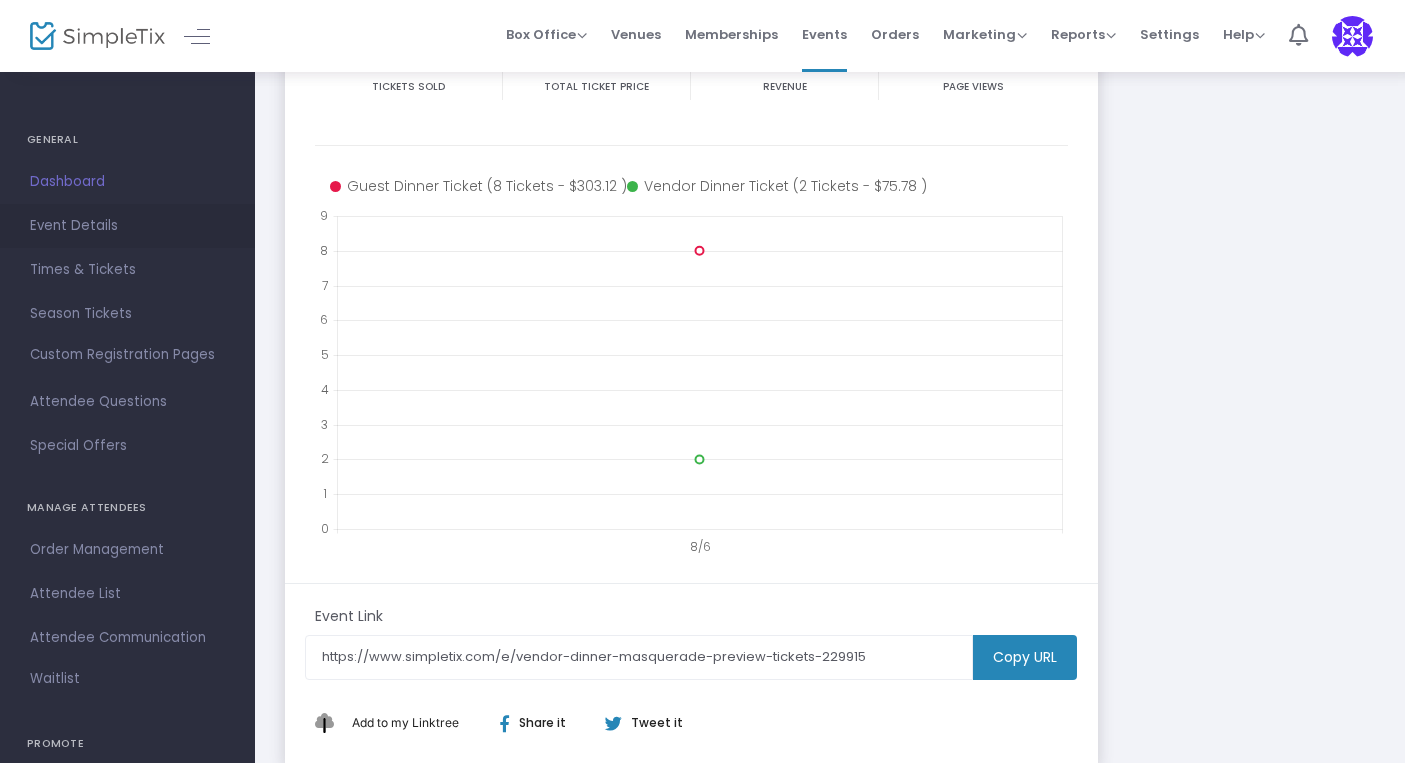 click on "Event Details" at bounding box center [127, 226] 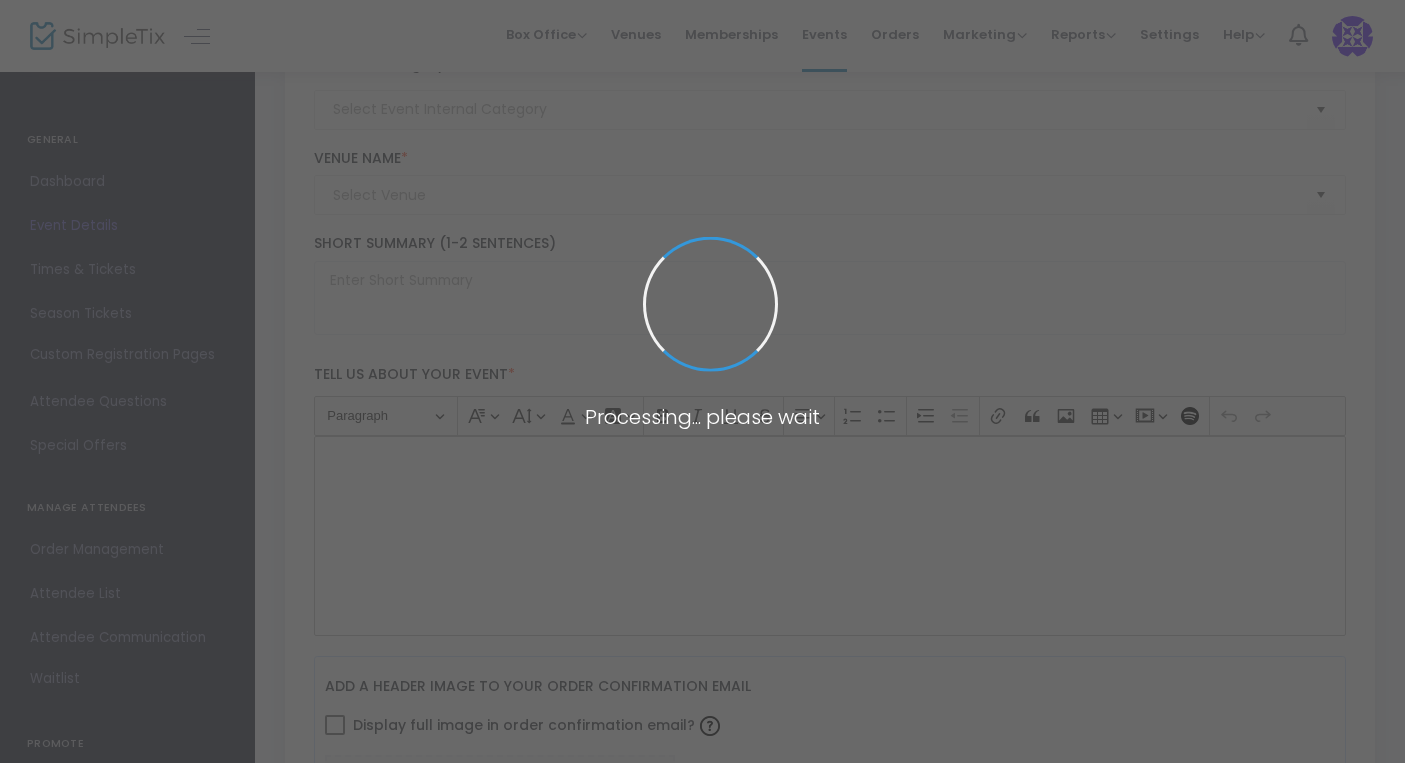 type on "Vendor Dinner Masquerade & Preview" 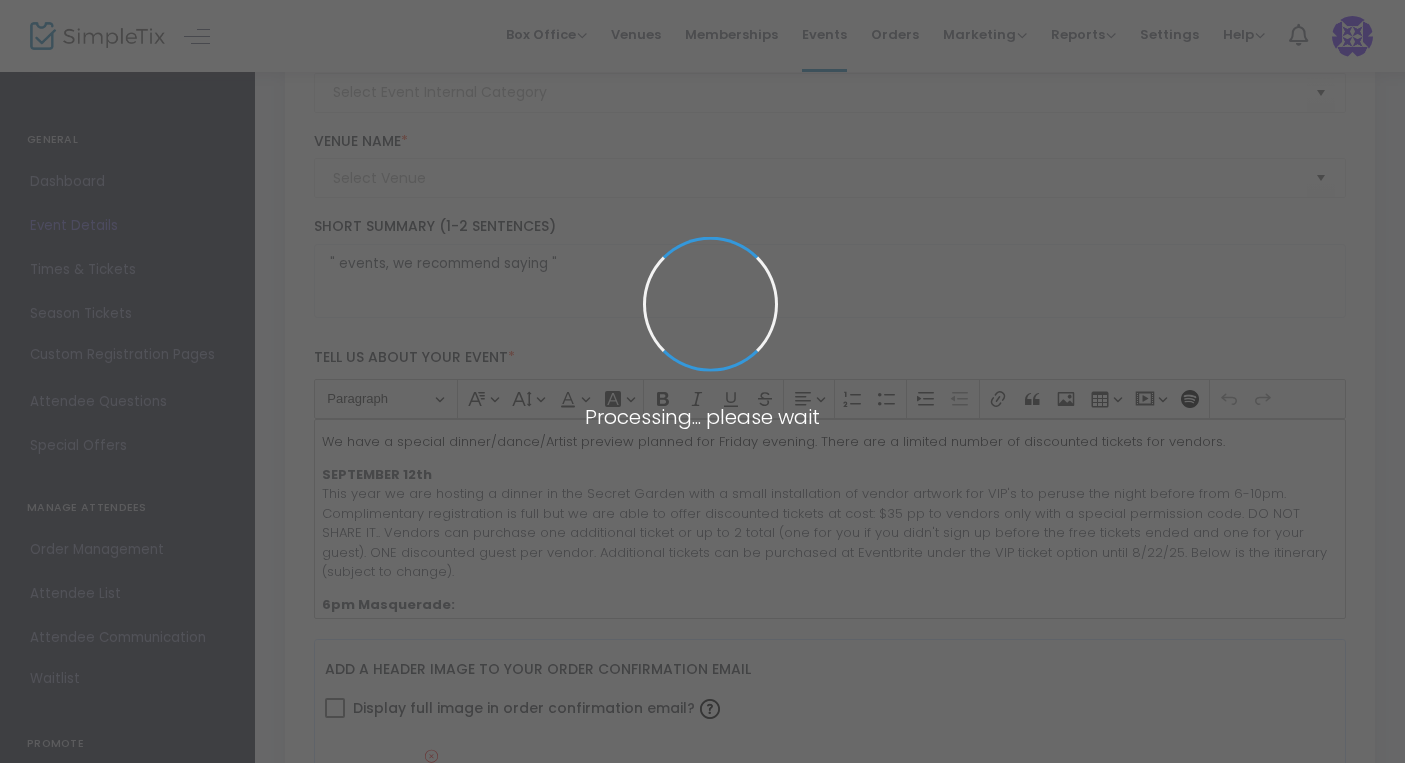 type on "VENDORS ONLY" 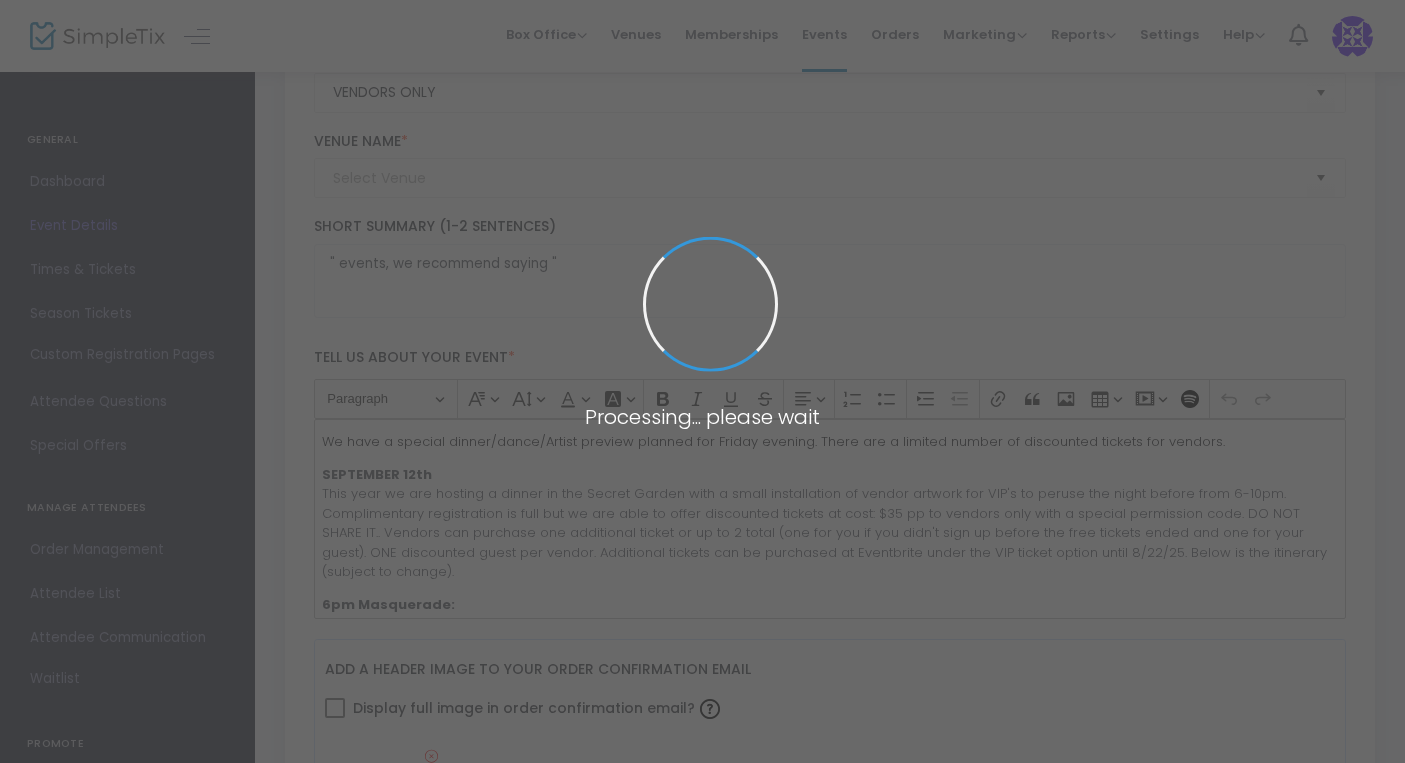 type on "Madonna Inn Secret Garden" 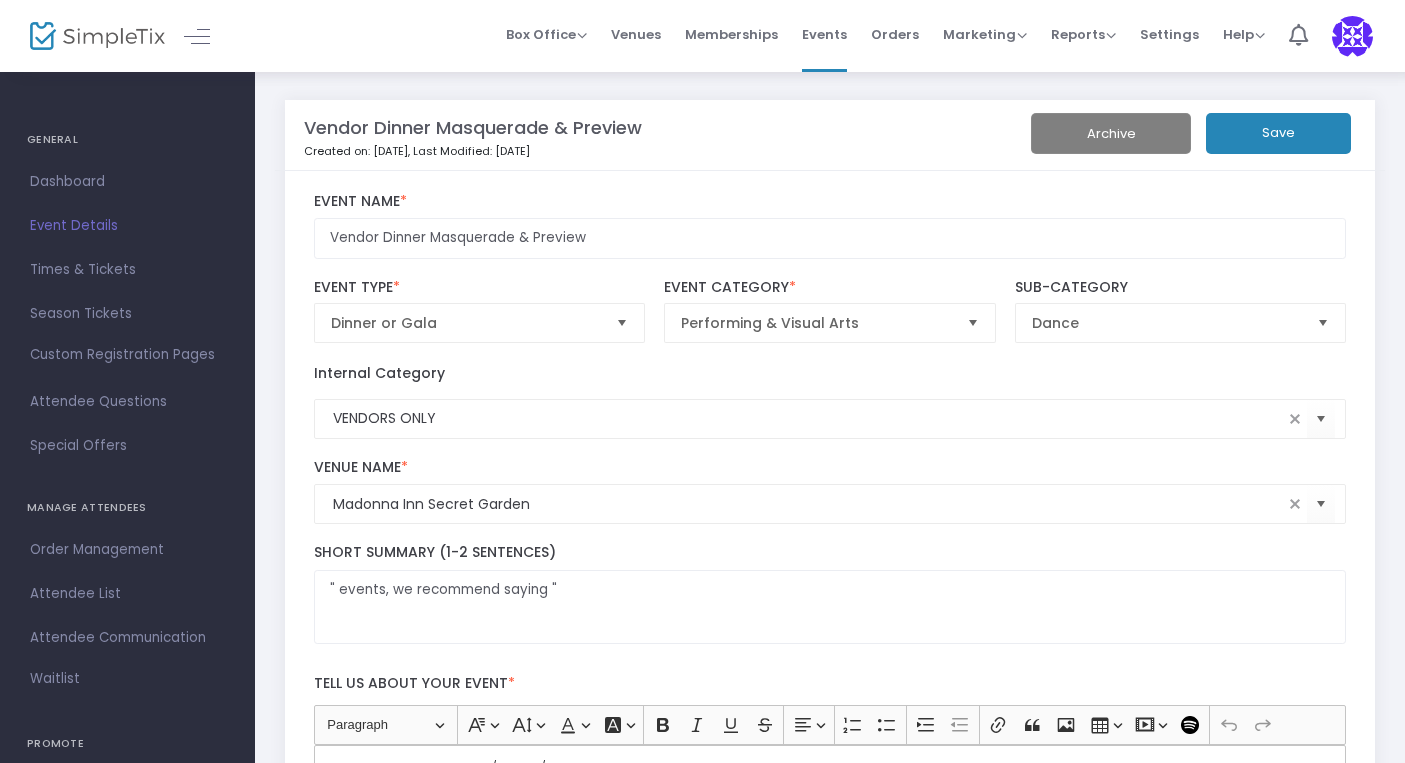scroll, scrollTop: 0, scrollLeft: 0, axis: both 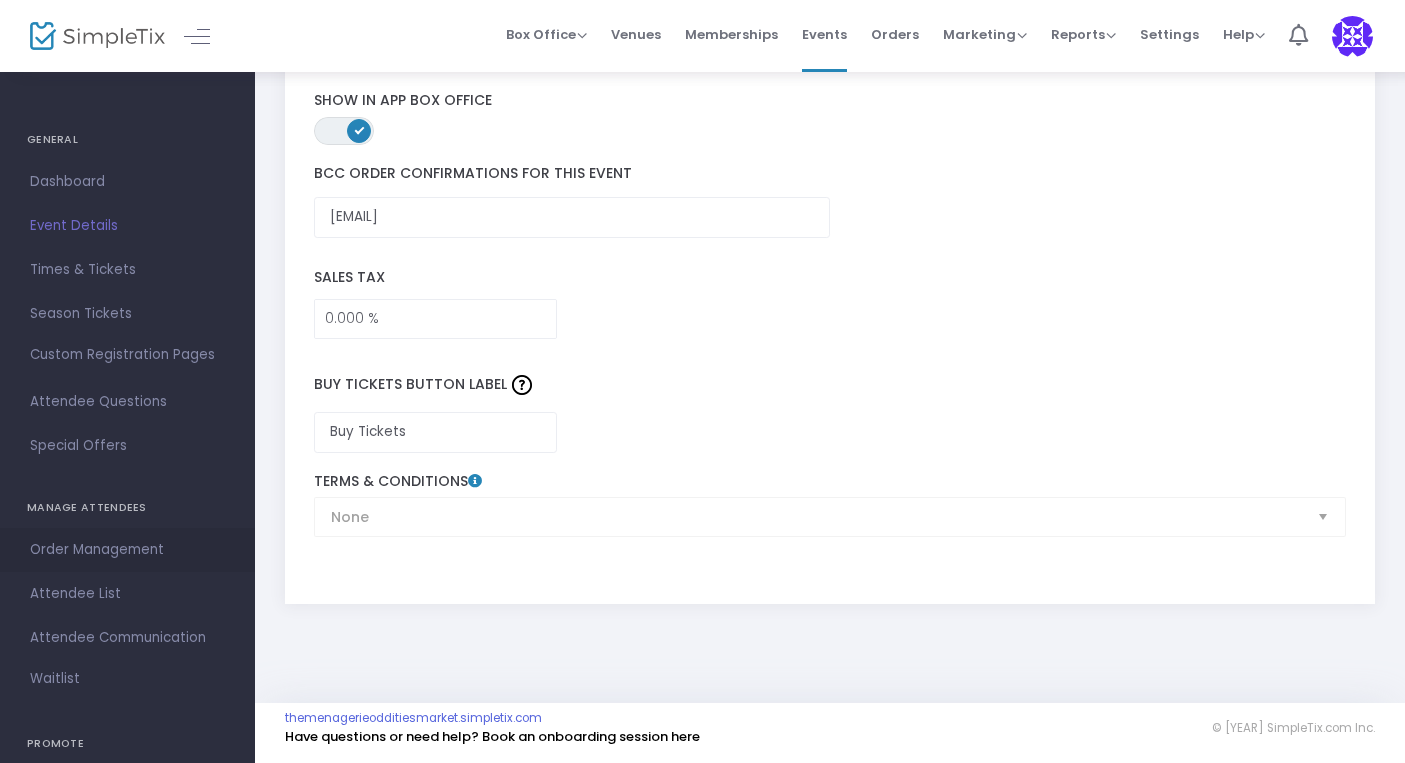 click on "Order Management" at bounding box center [127, 550] 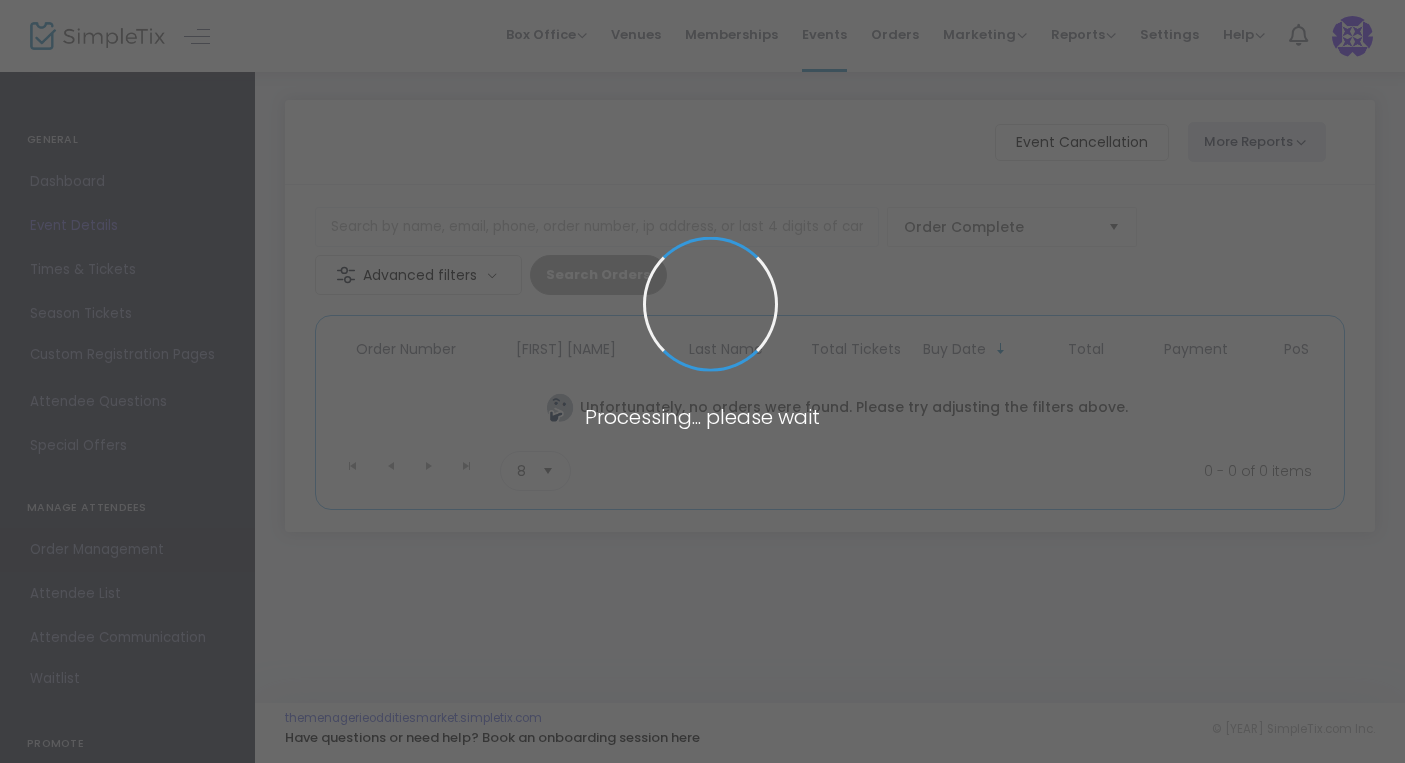 scroll, scrollTop: 0, scrollLeft: 0, axis: both 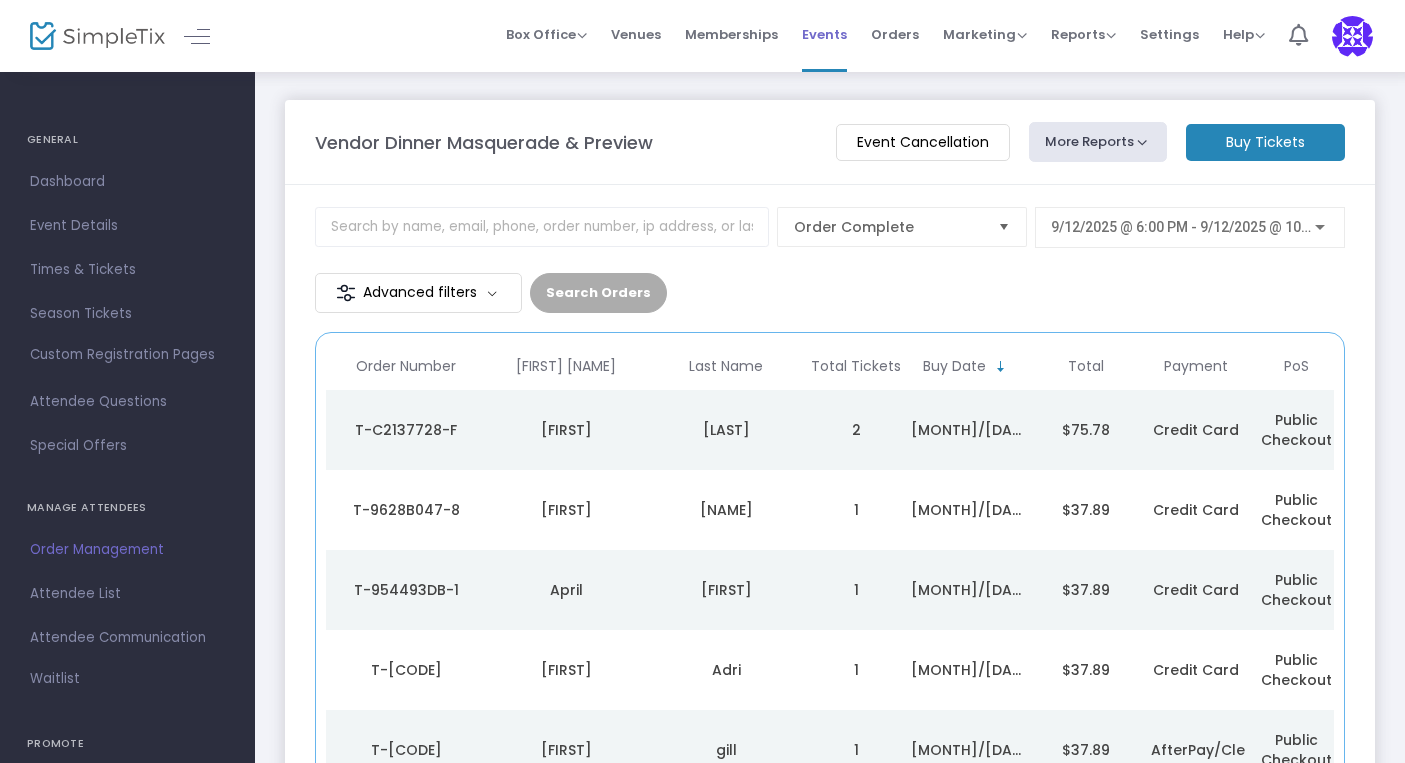 click on "Events" at bounding box center [824, 34] 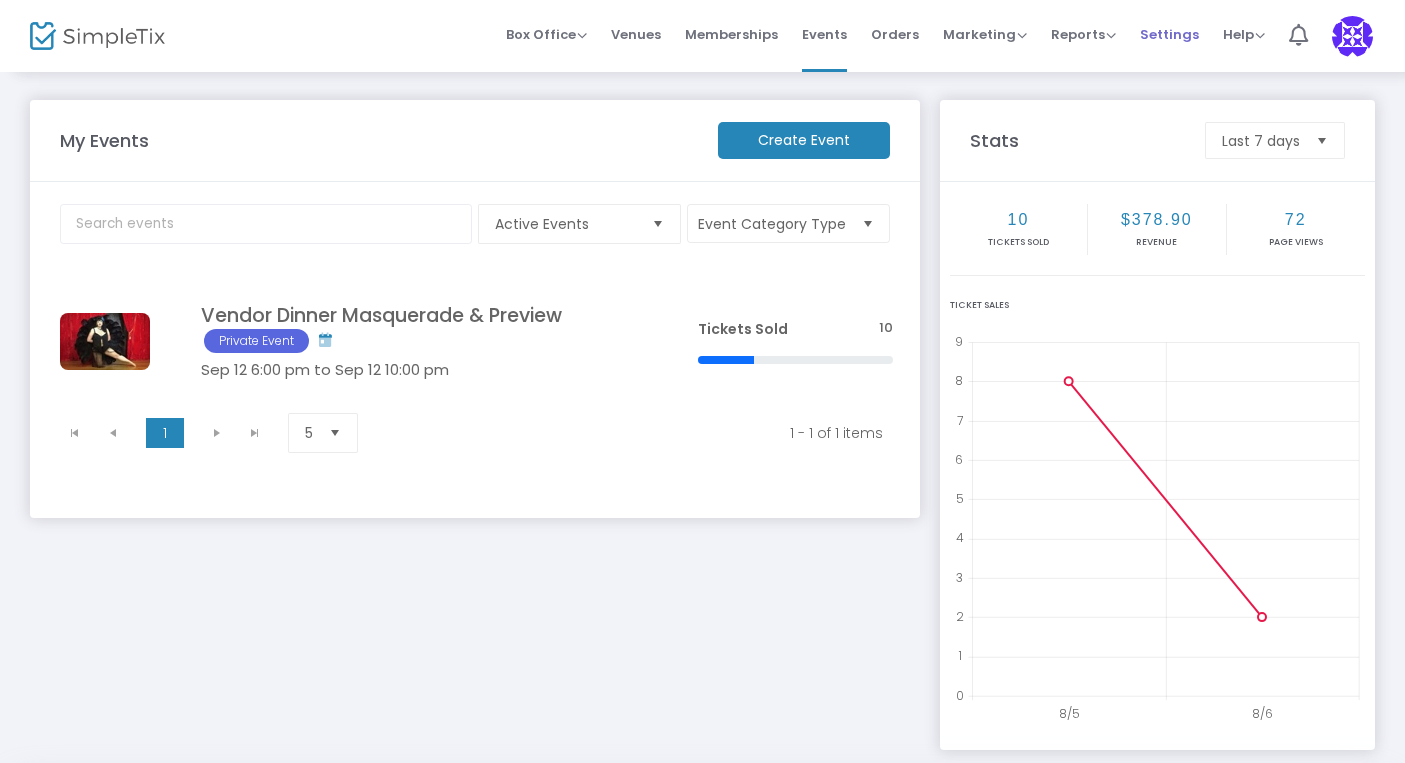 click on "Settings" at bounding box center (1169, 34) 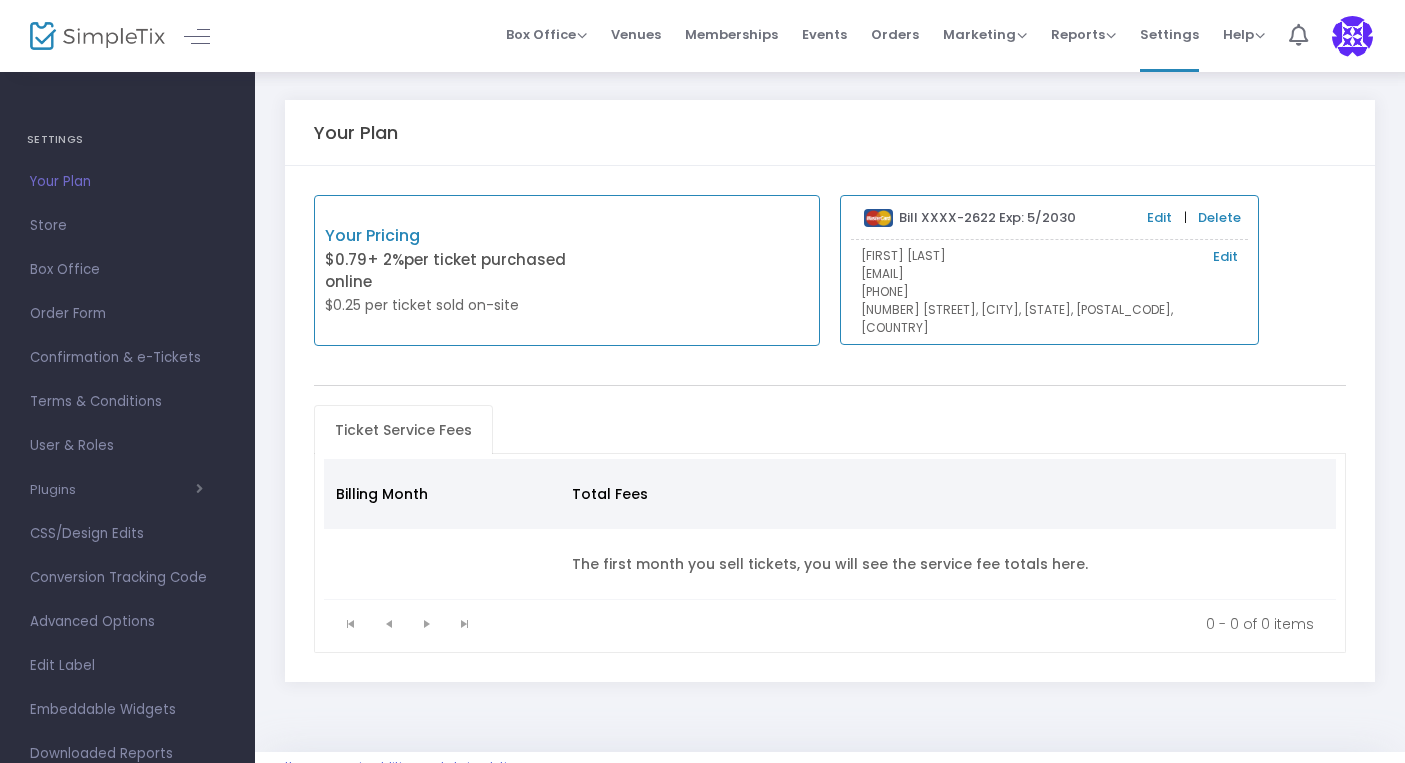 scroll, scrollTop: 0, scrollLeft: 0, axis: both 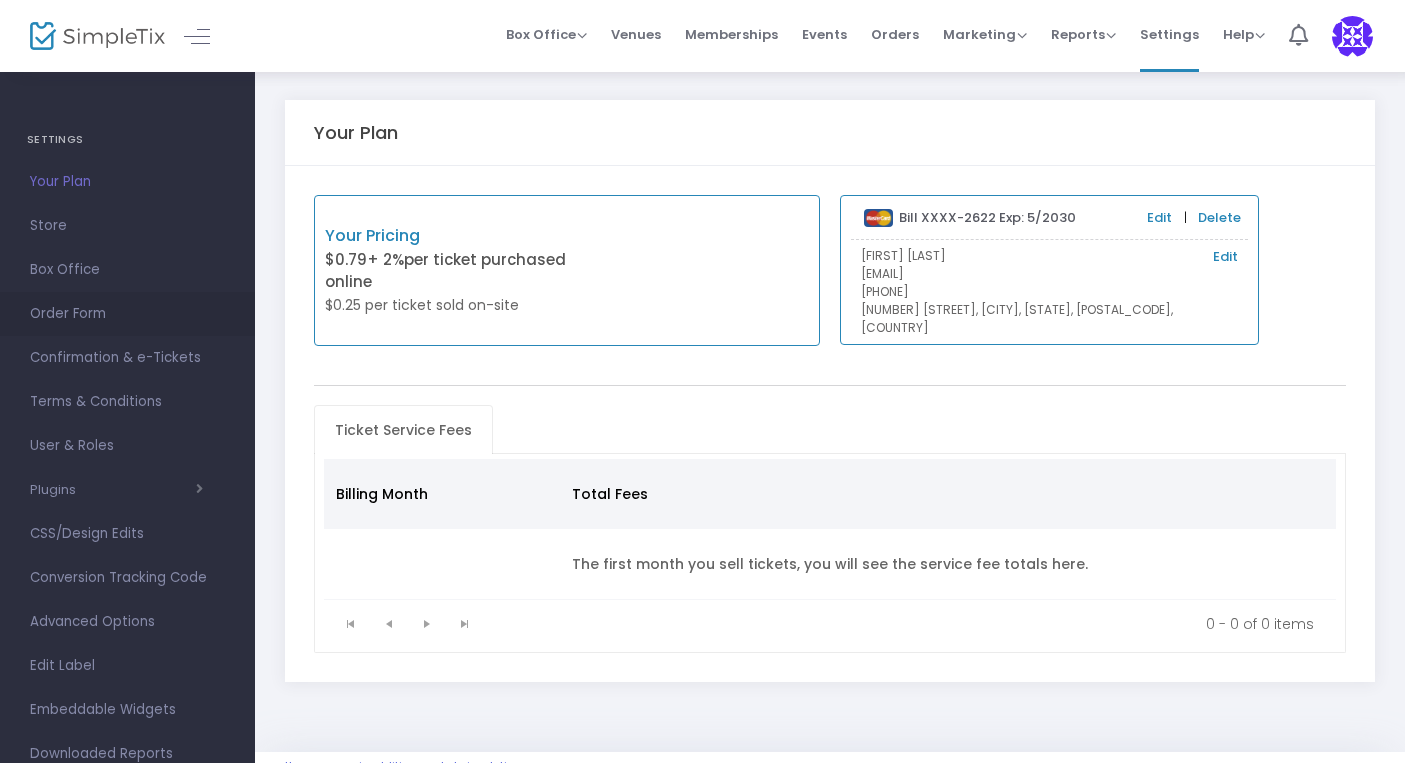 click on "Order Form" at bounding box center (127, 314) 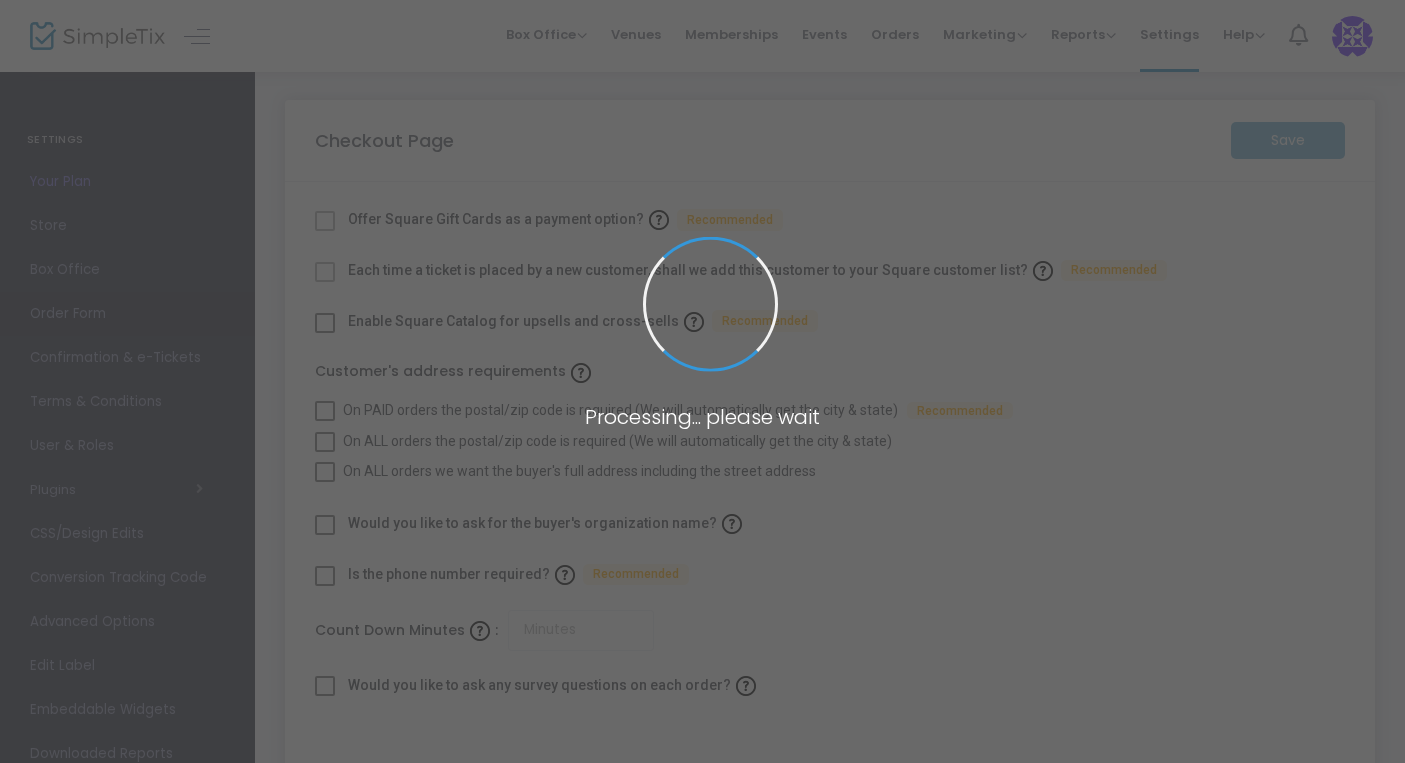 checkbox on "true" 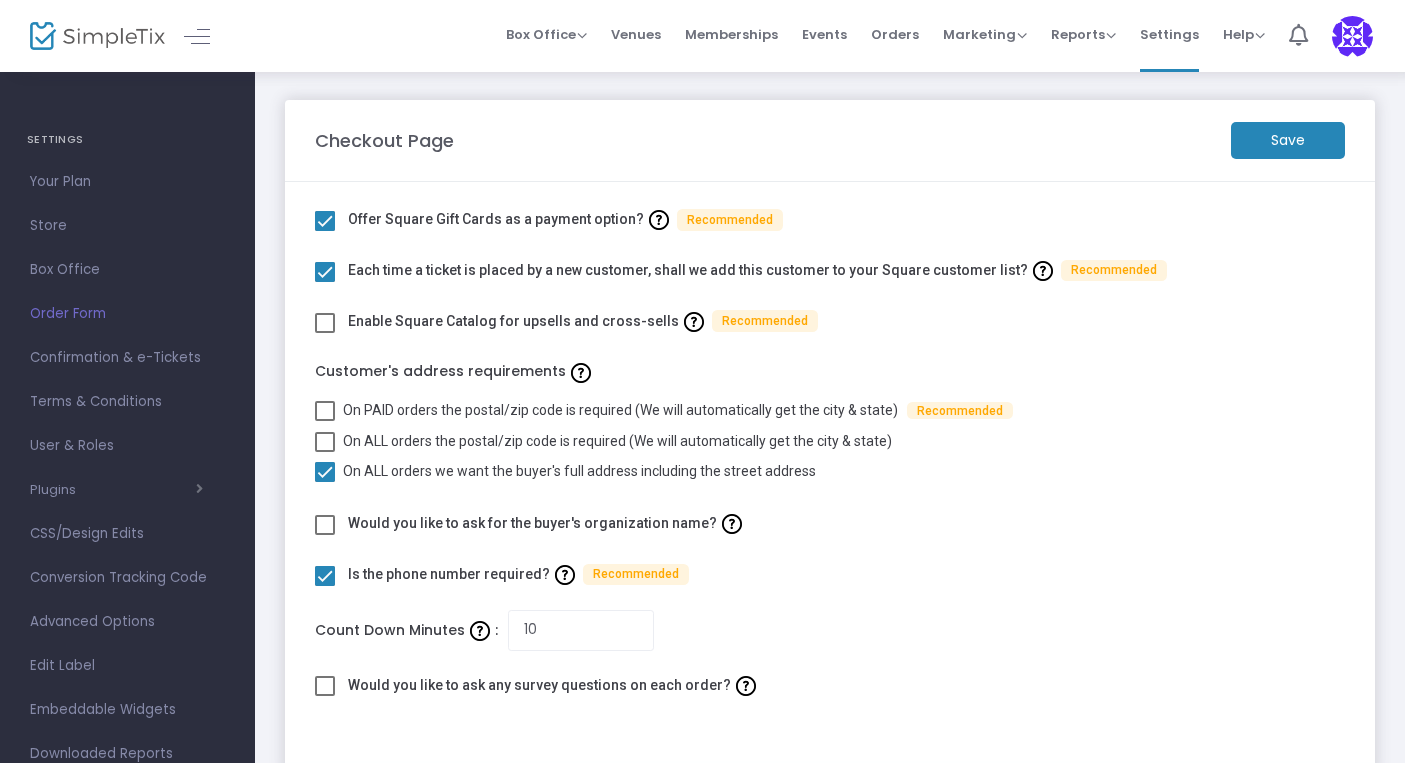 scroll, scrollTop: 0, scrollLeft: 0, axis: both 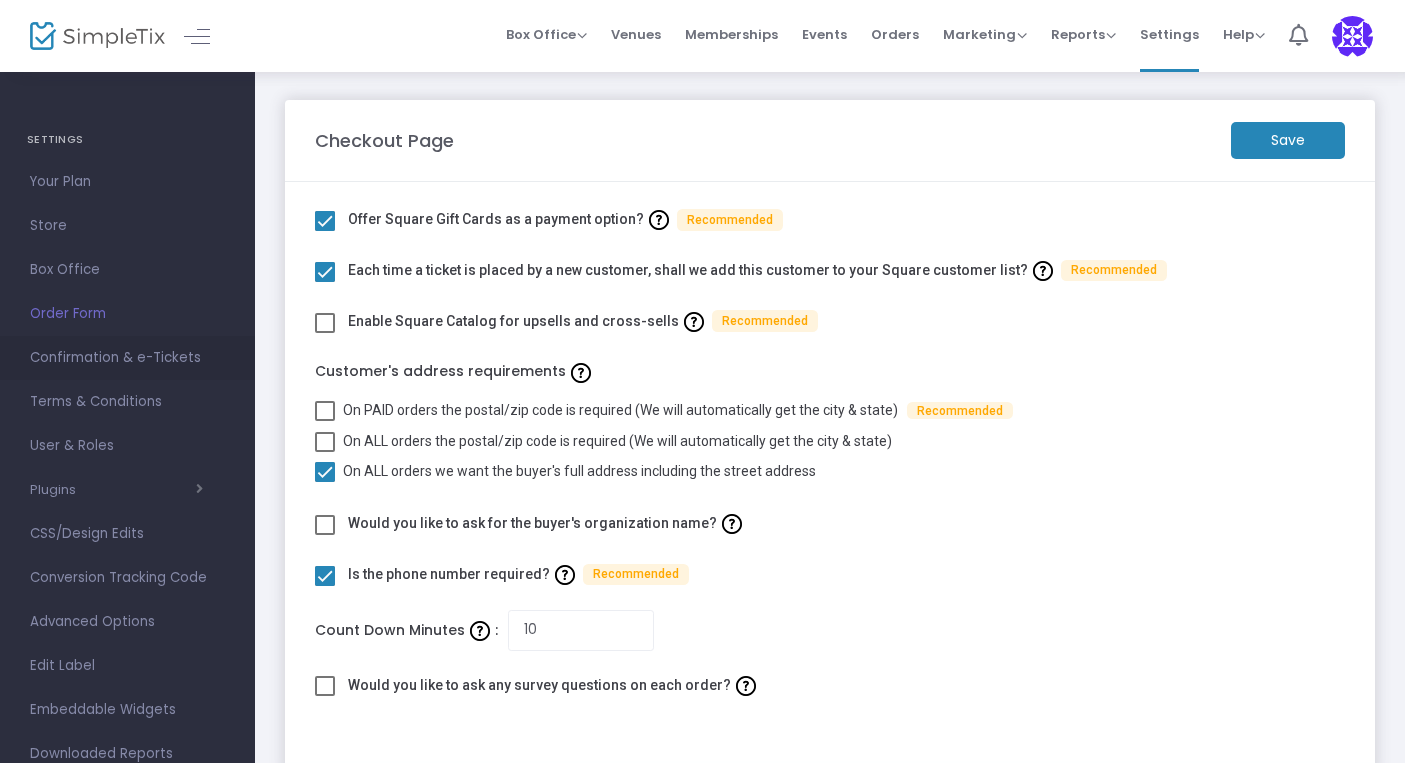 click on "Confirmation & e-Tickets" at bounding box center (127, 358) 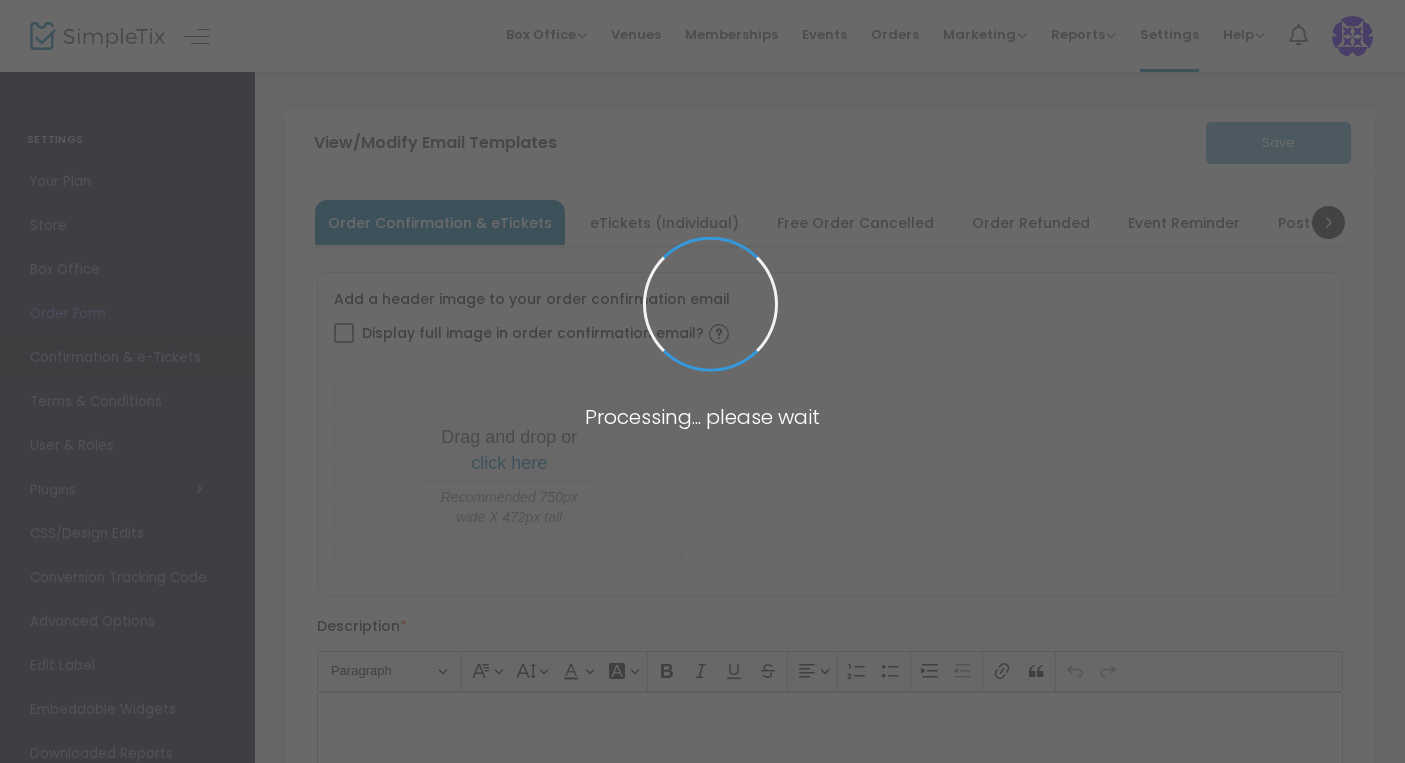 type on "[EMAIL]" 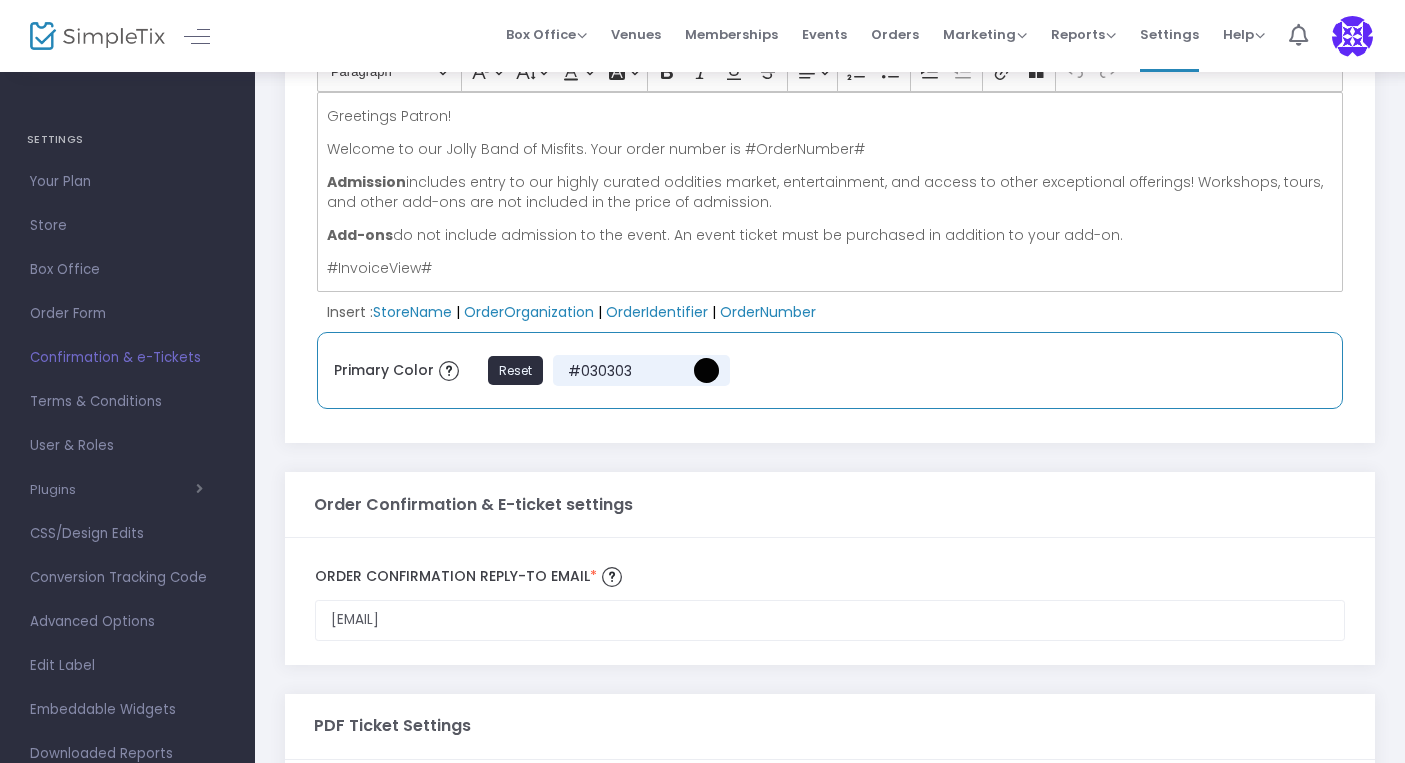 scroll, scrollTop: 544, scrollLeft: 0, axis: vertical 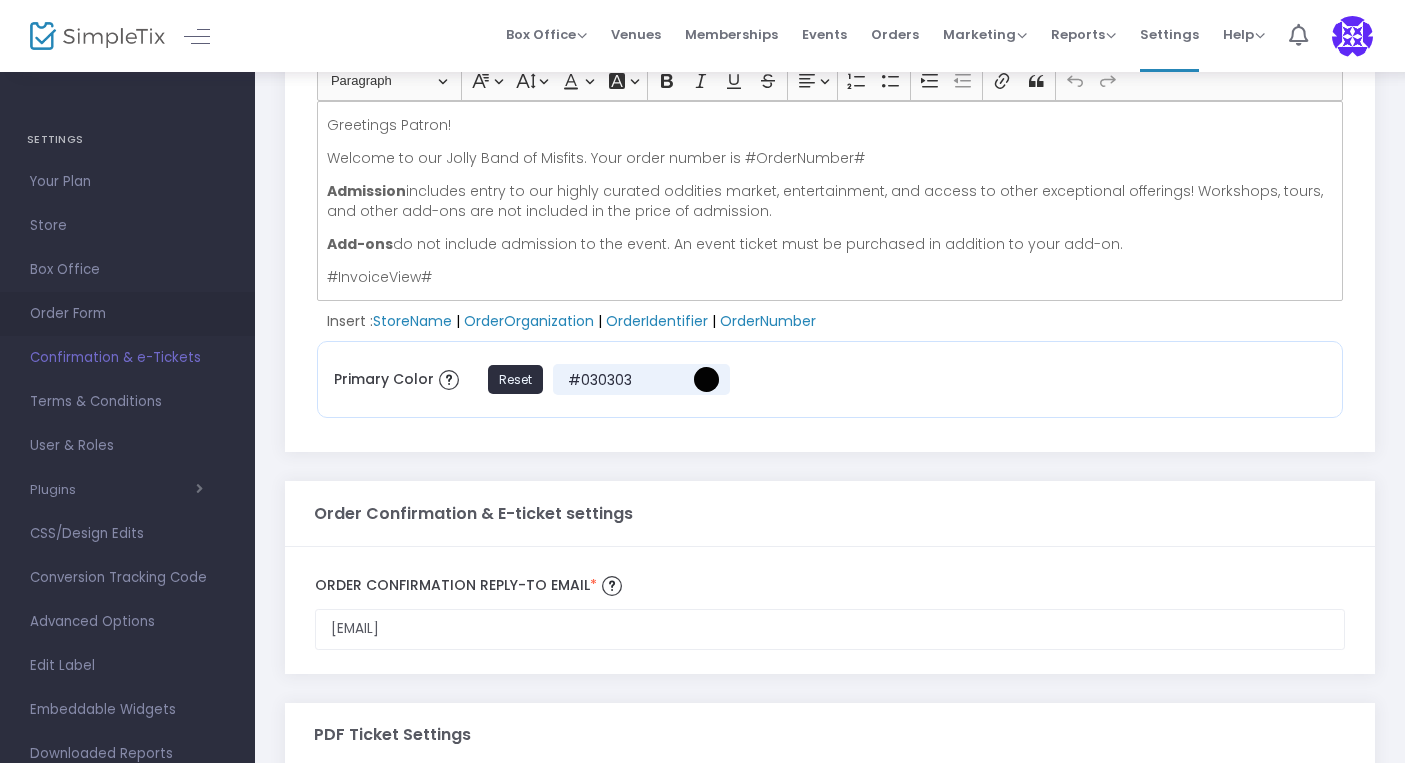 click on "Order Form" at bounding box center [127, 314] 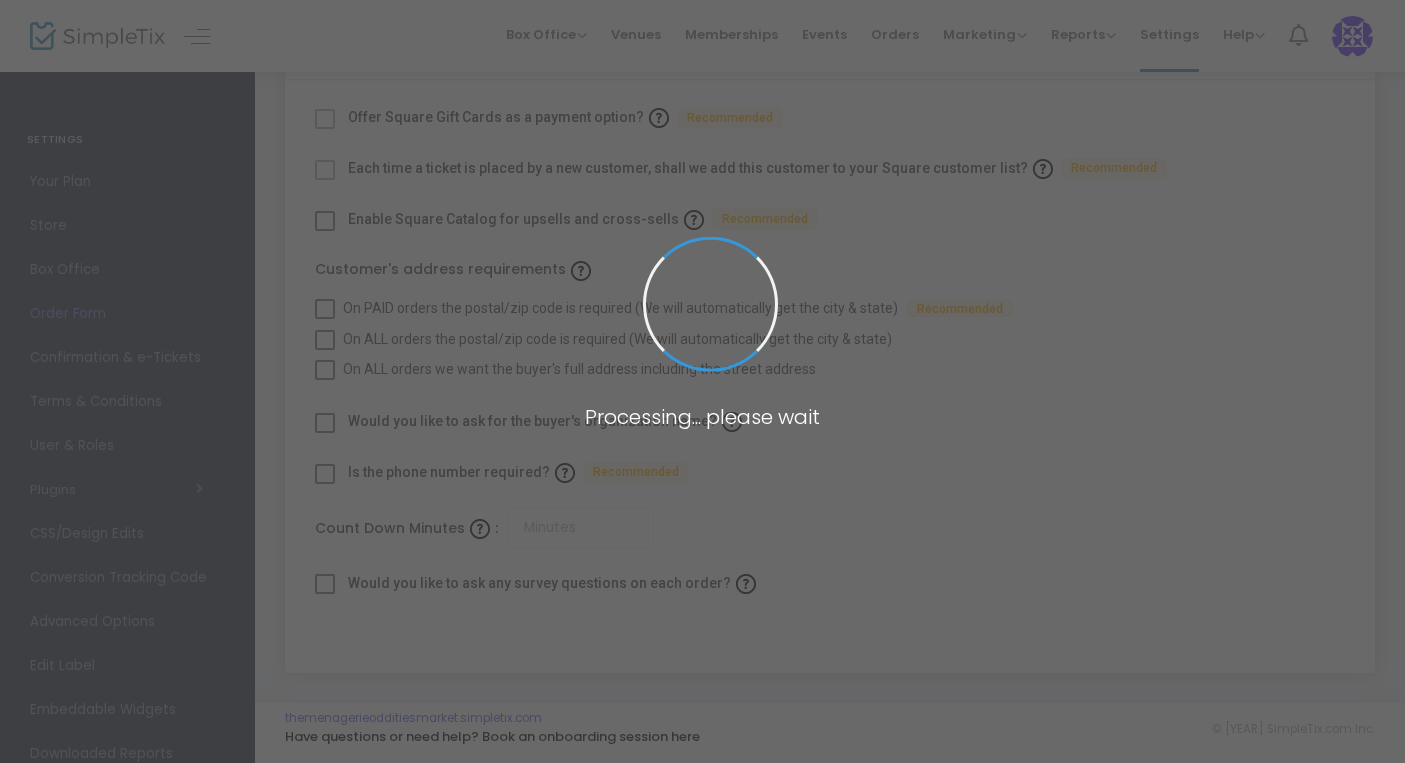 scroll, scrollTop: 102, scrollLeft: 0, axis: vertical 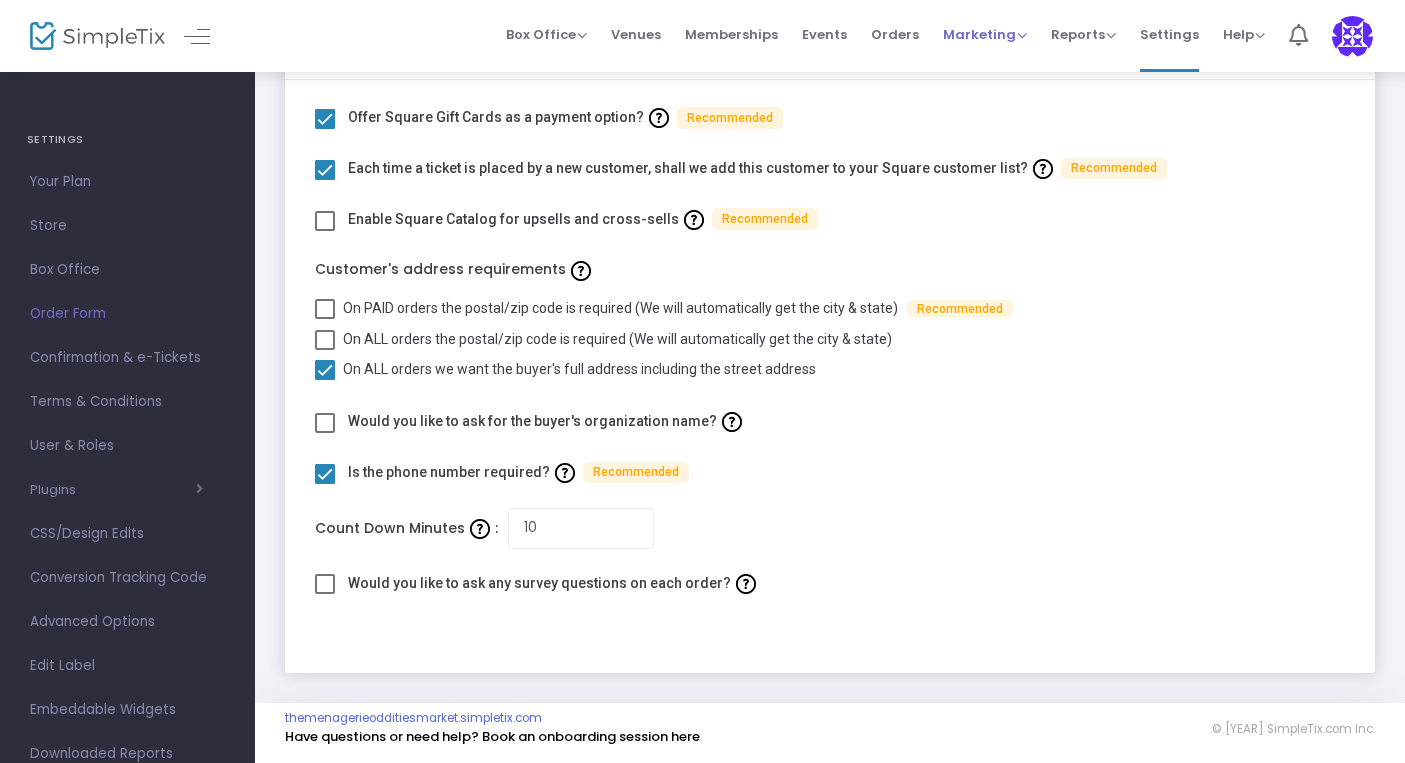 click on "Marketing" at bounding box center [985, 34] 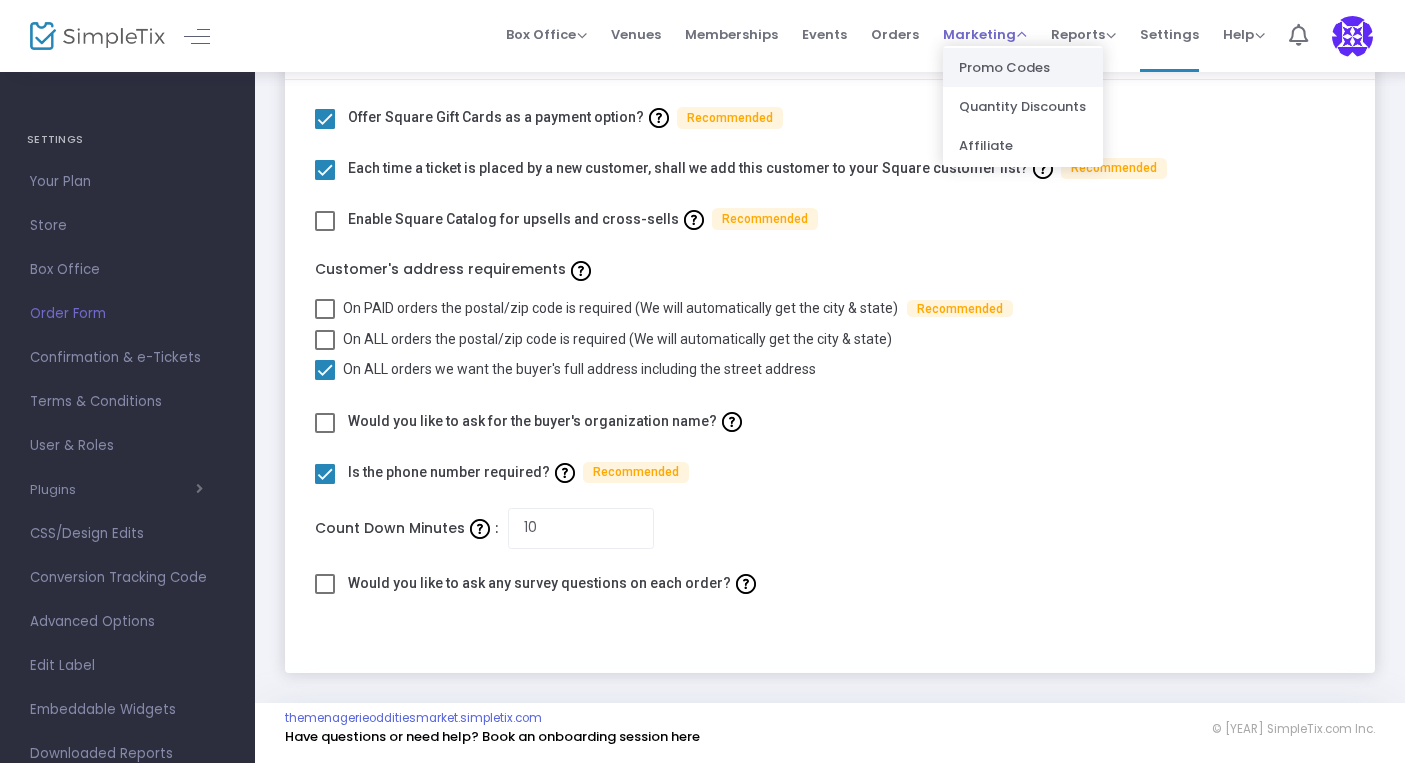 click on "Promo Codes" at bounding box center (1023, 67) 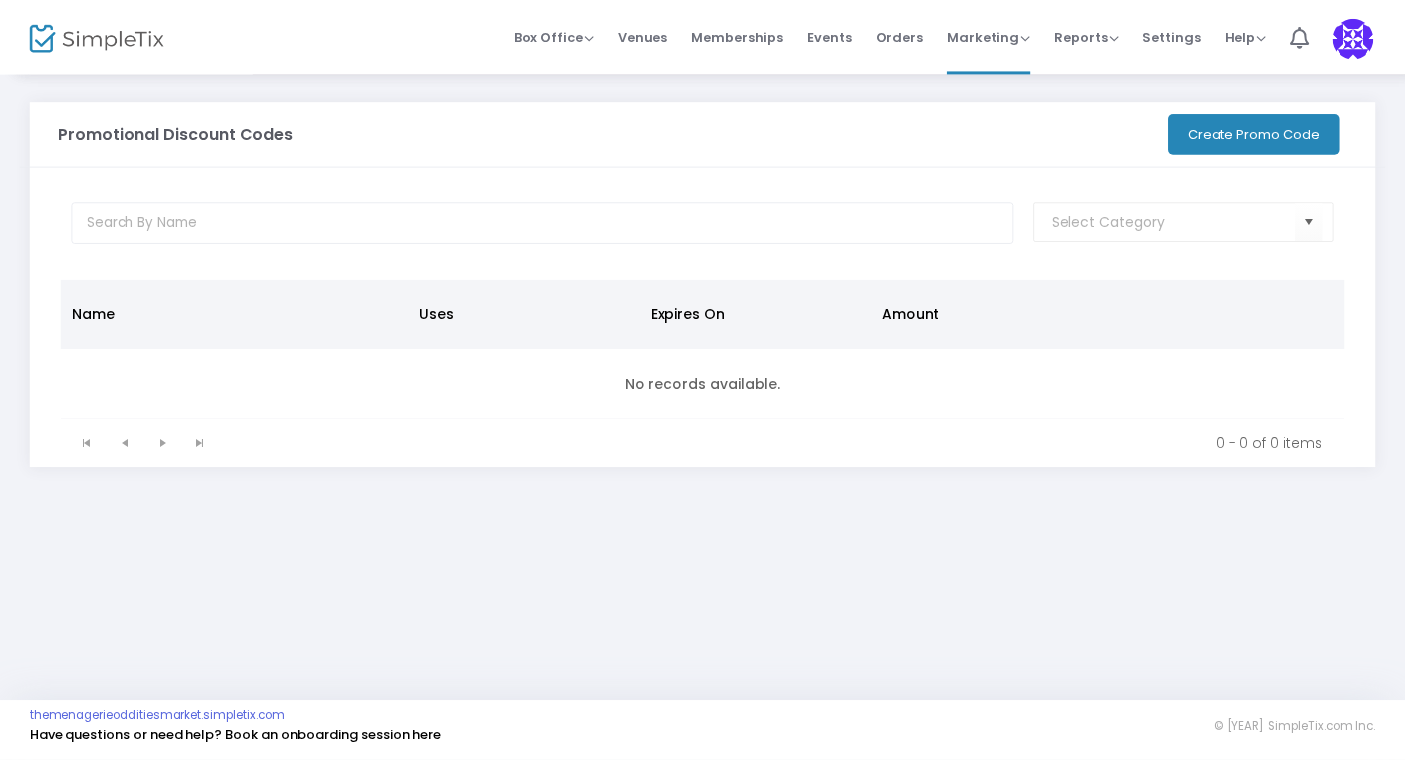 scroll, scrollTop: 0, scrollLeft: 0, axis: both 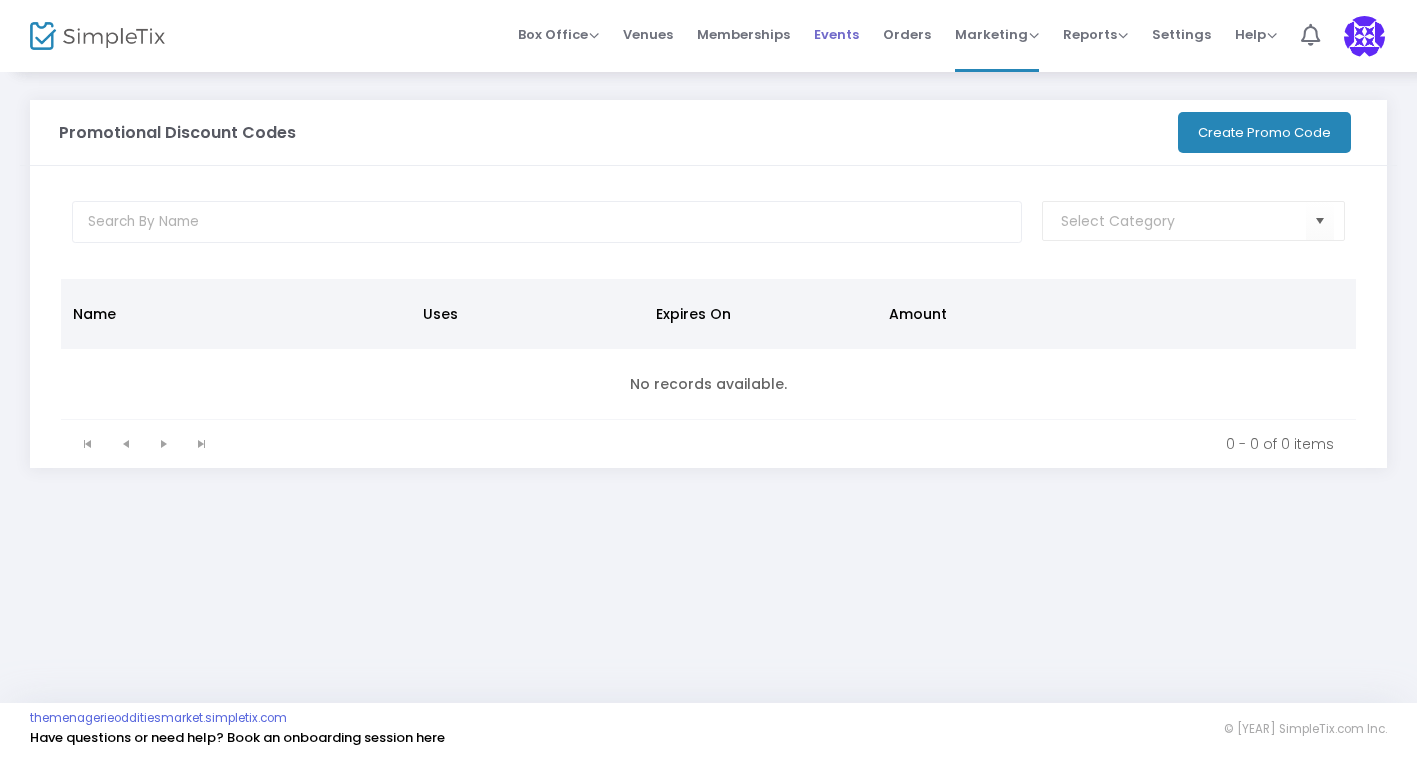 click on "Events" at bounding box center (836, 34) 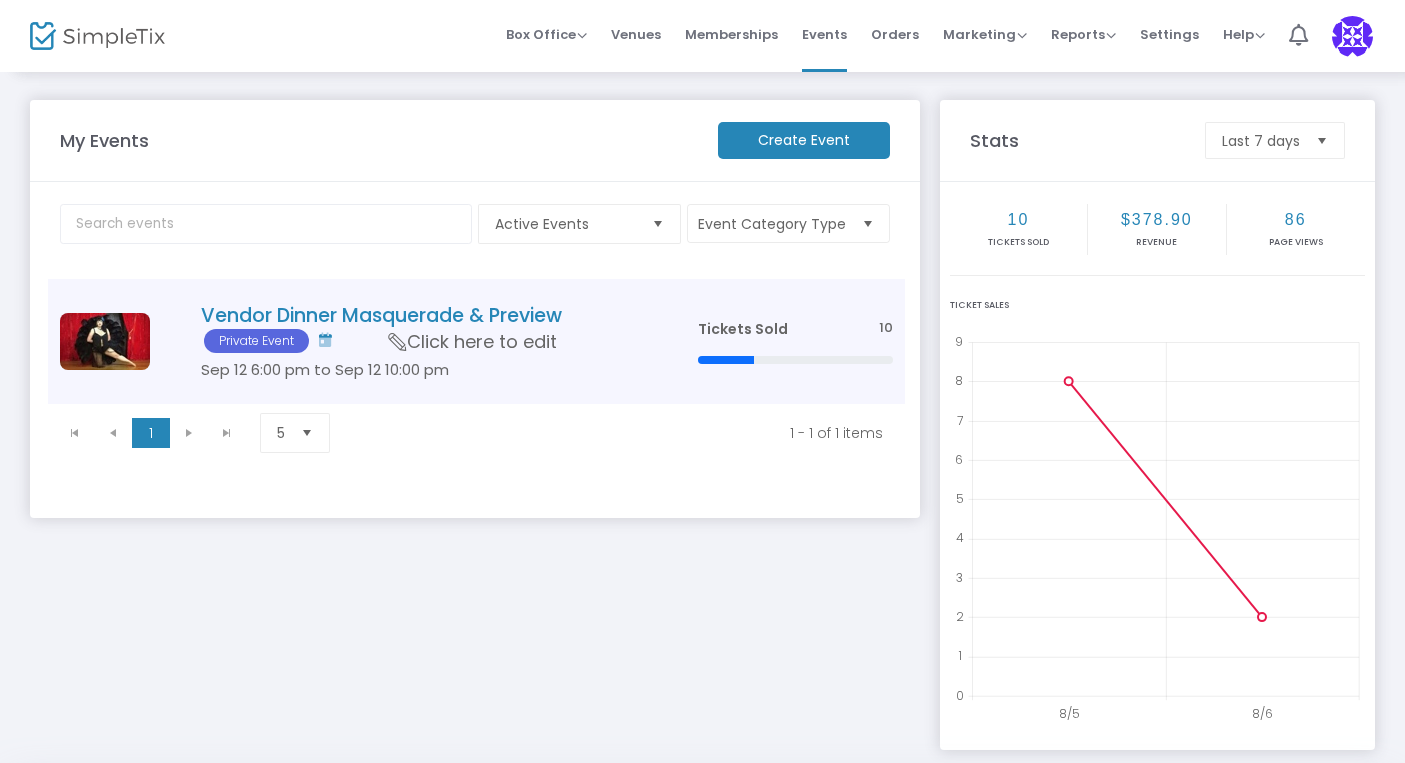 click 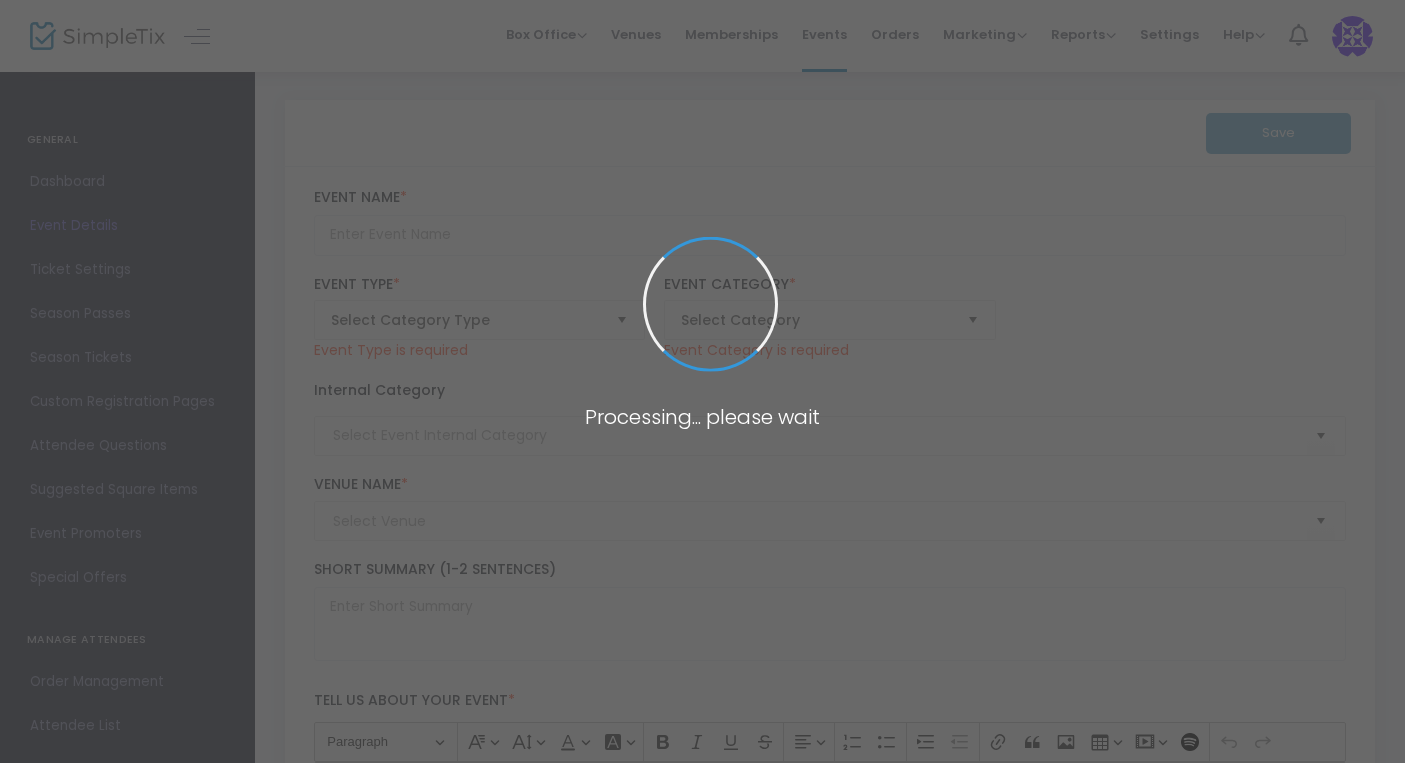 type on "Vendor Dinner Masquerade & Preview" 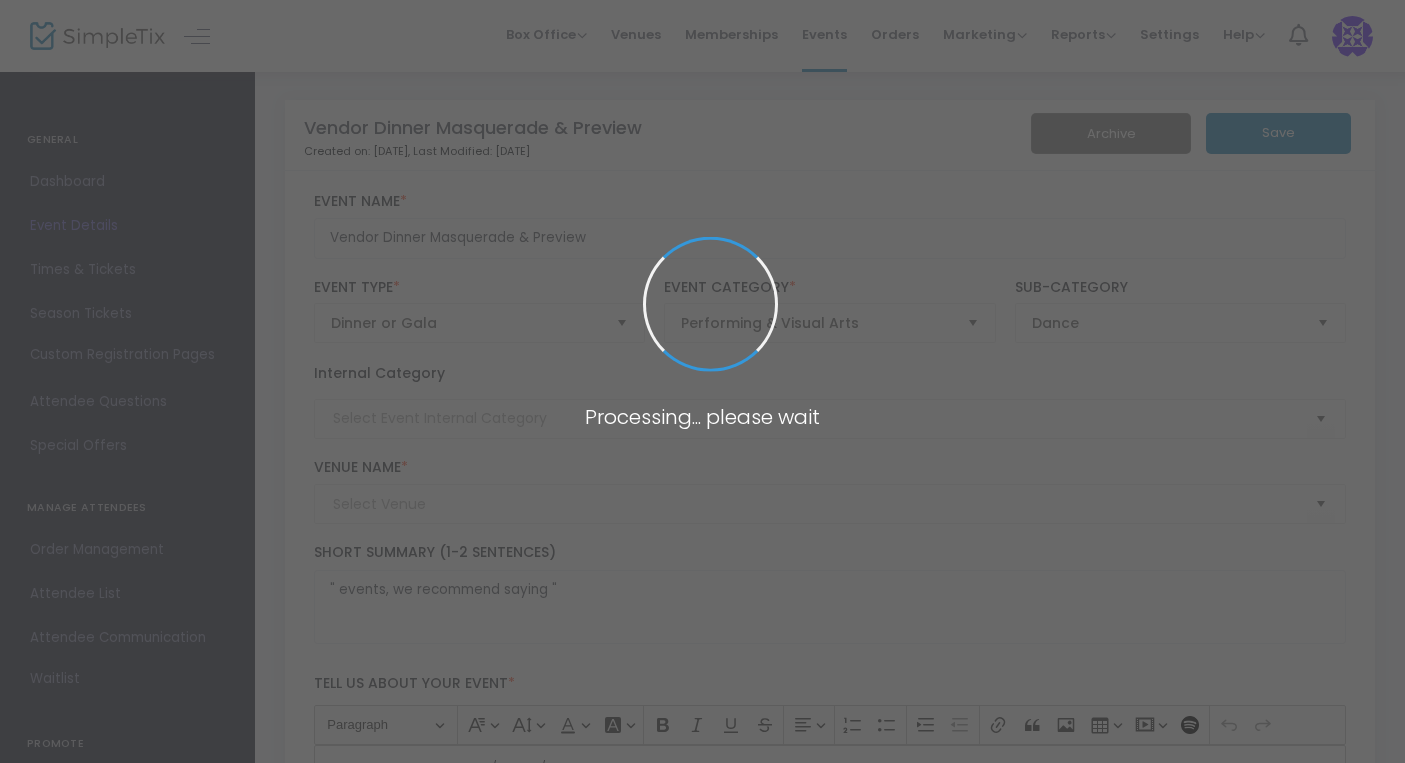 type on "VENDORS ONLY" 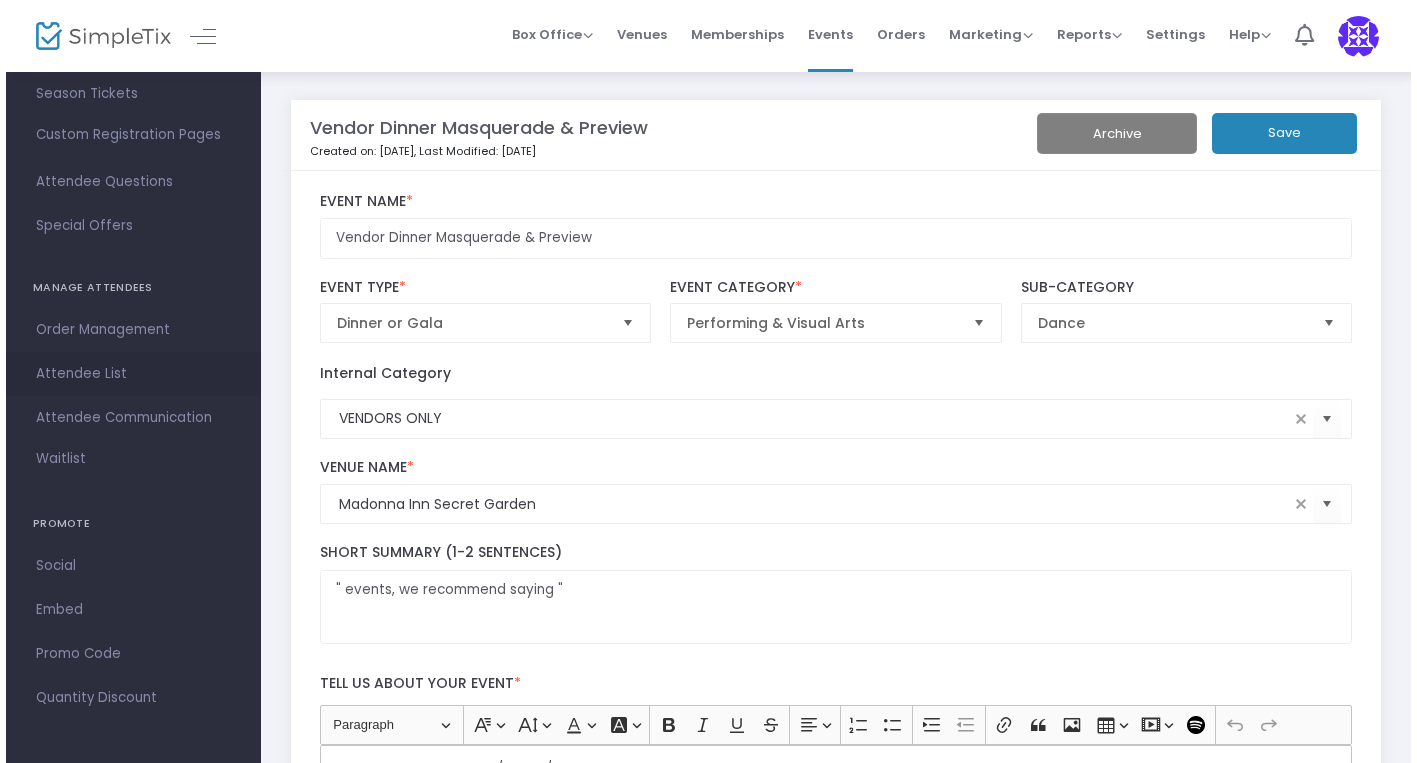 scroll, scrollTop: 220, scrollLeft: 0, axis: vertical 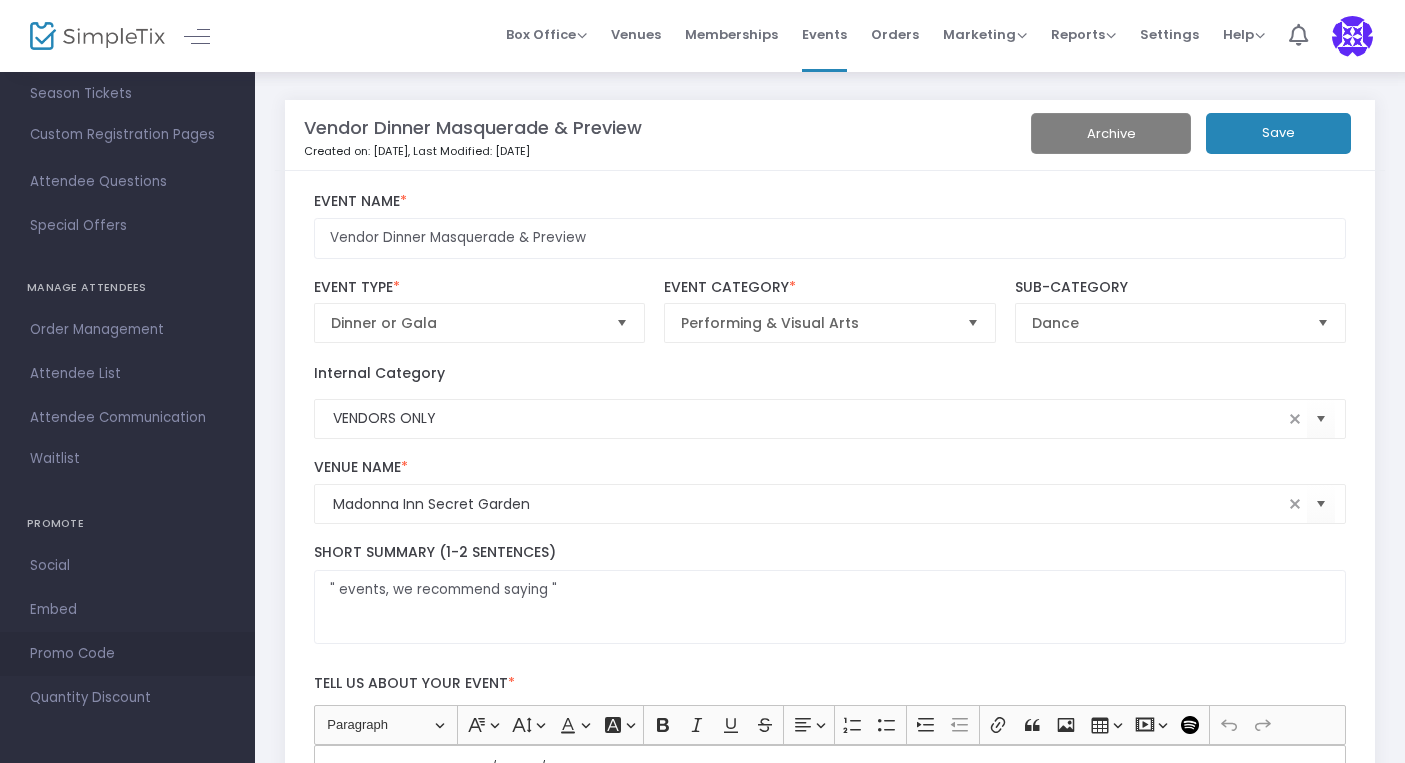 click on "Promo Code" at bounding box center [127, 654] 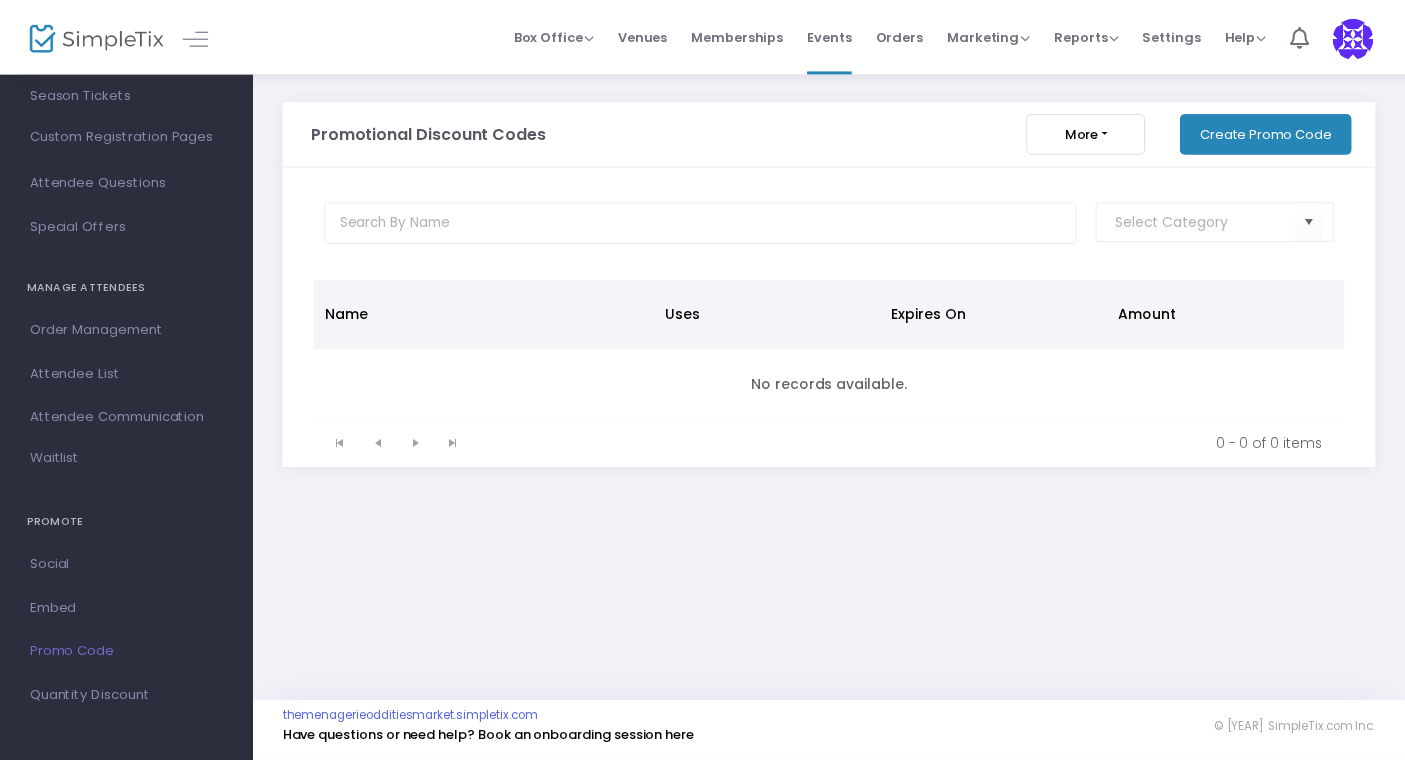scroll, scrollTop: 0, scrollLeft: 0, axis: both 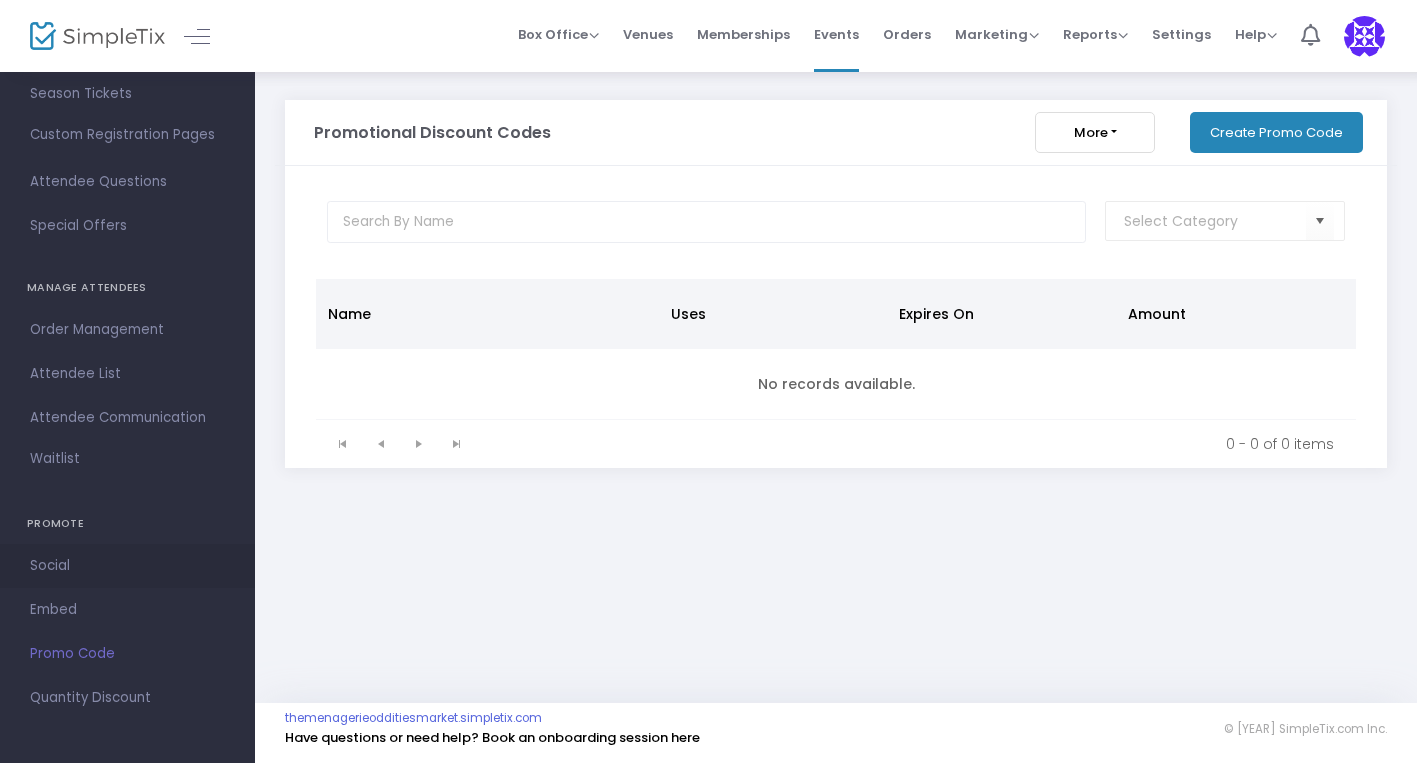 click on "Social" at bounding box center [127, 566] 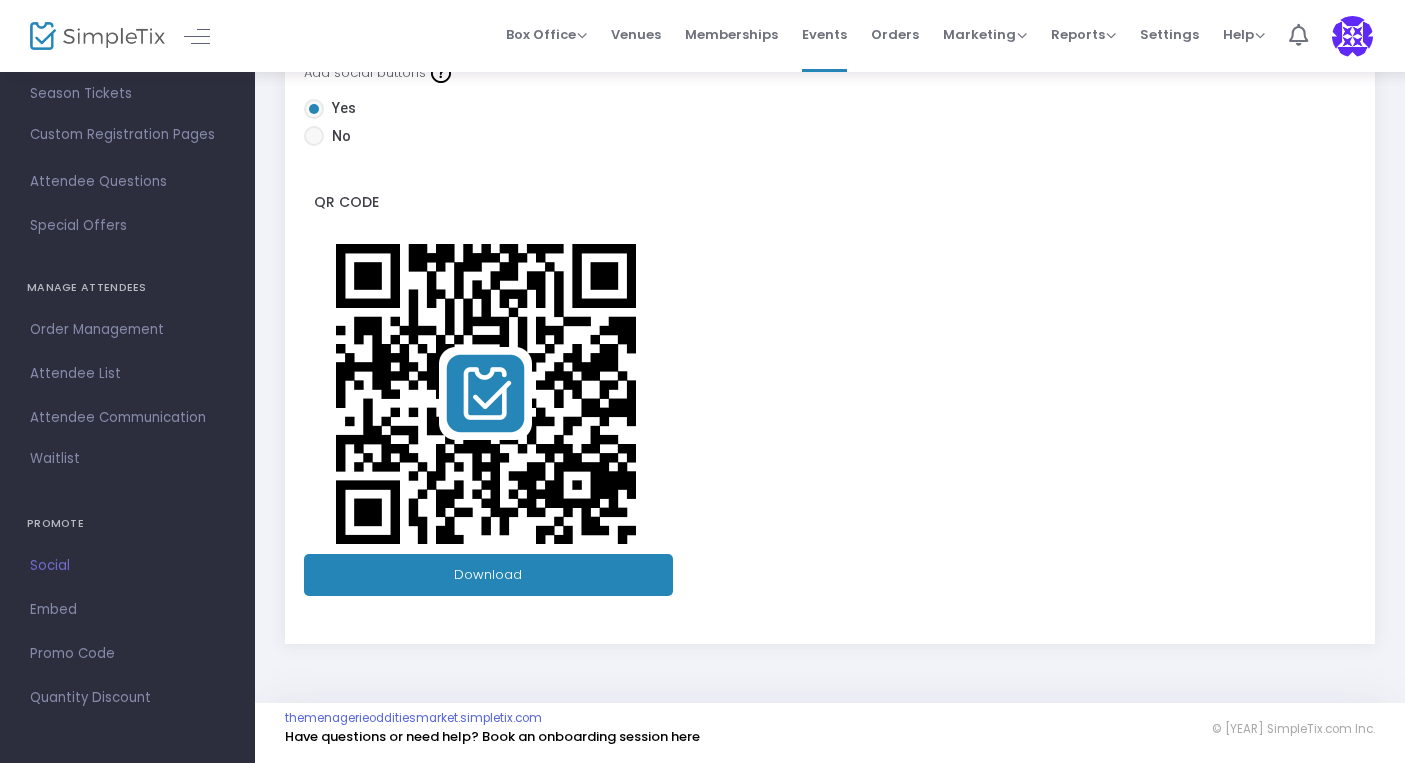 scroll, scrollTop: 480, scrollLeft: 0, axis: vertical 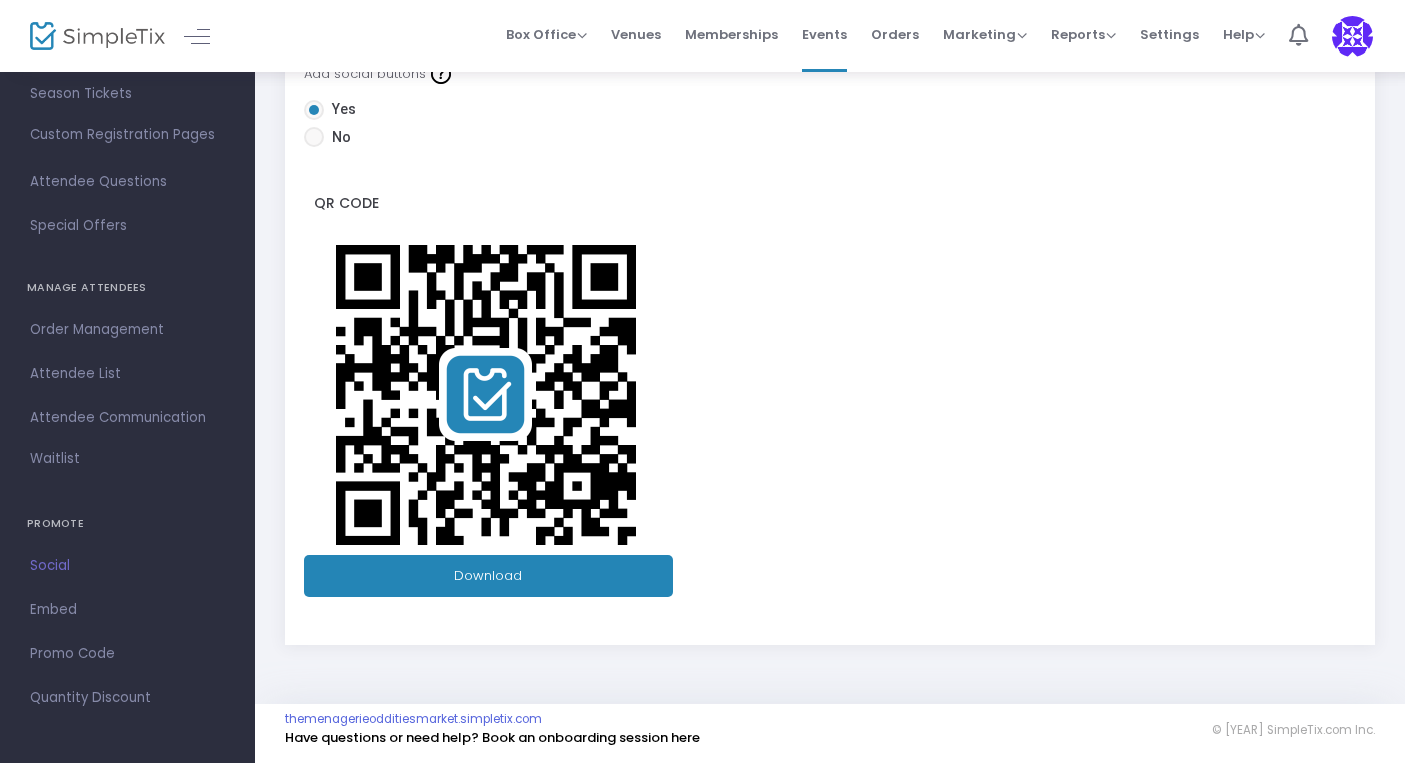 click on "Social" at bounding box center (127, 566) 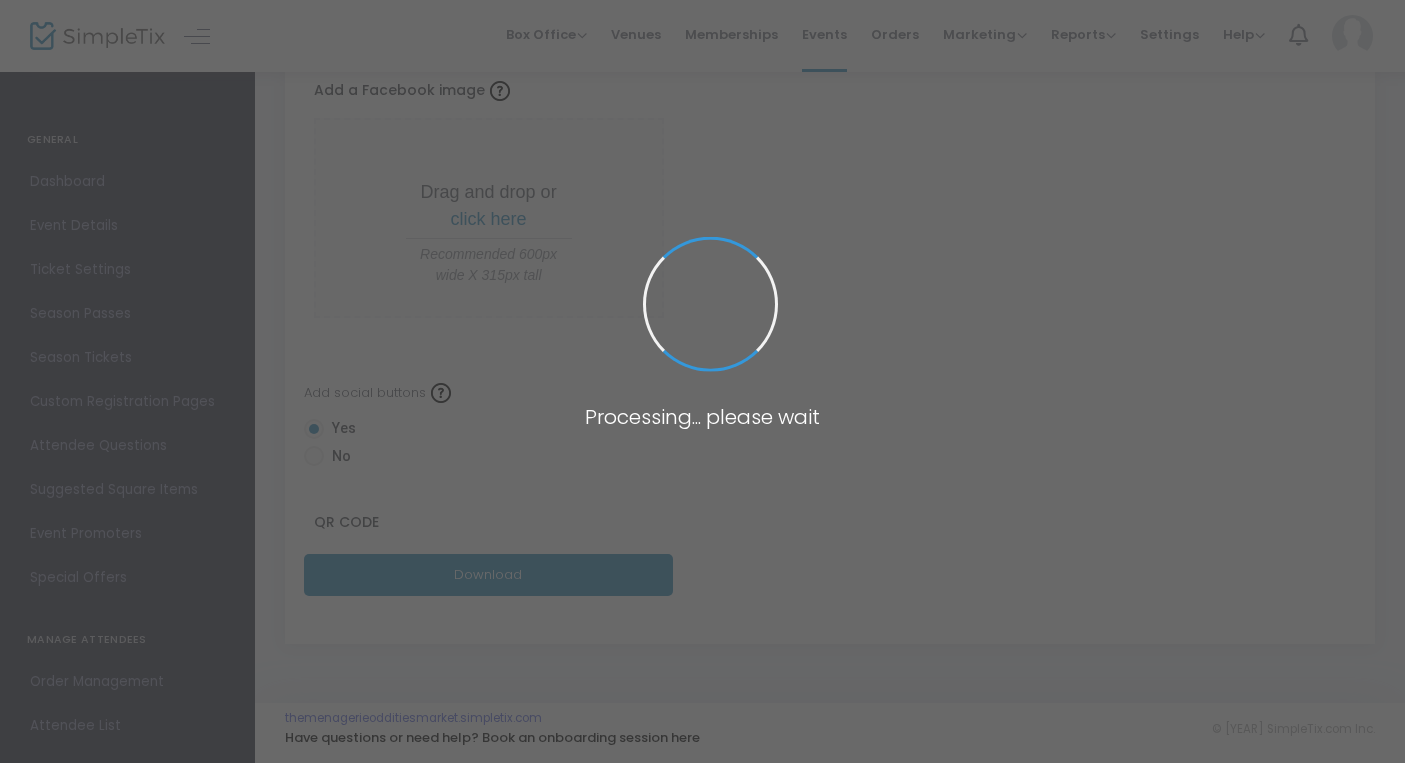 scroll, scrollTop: 140, scrollLeft: 0, axis: vertical 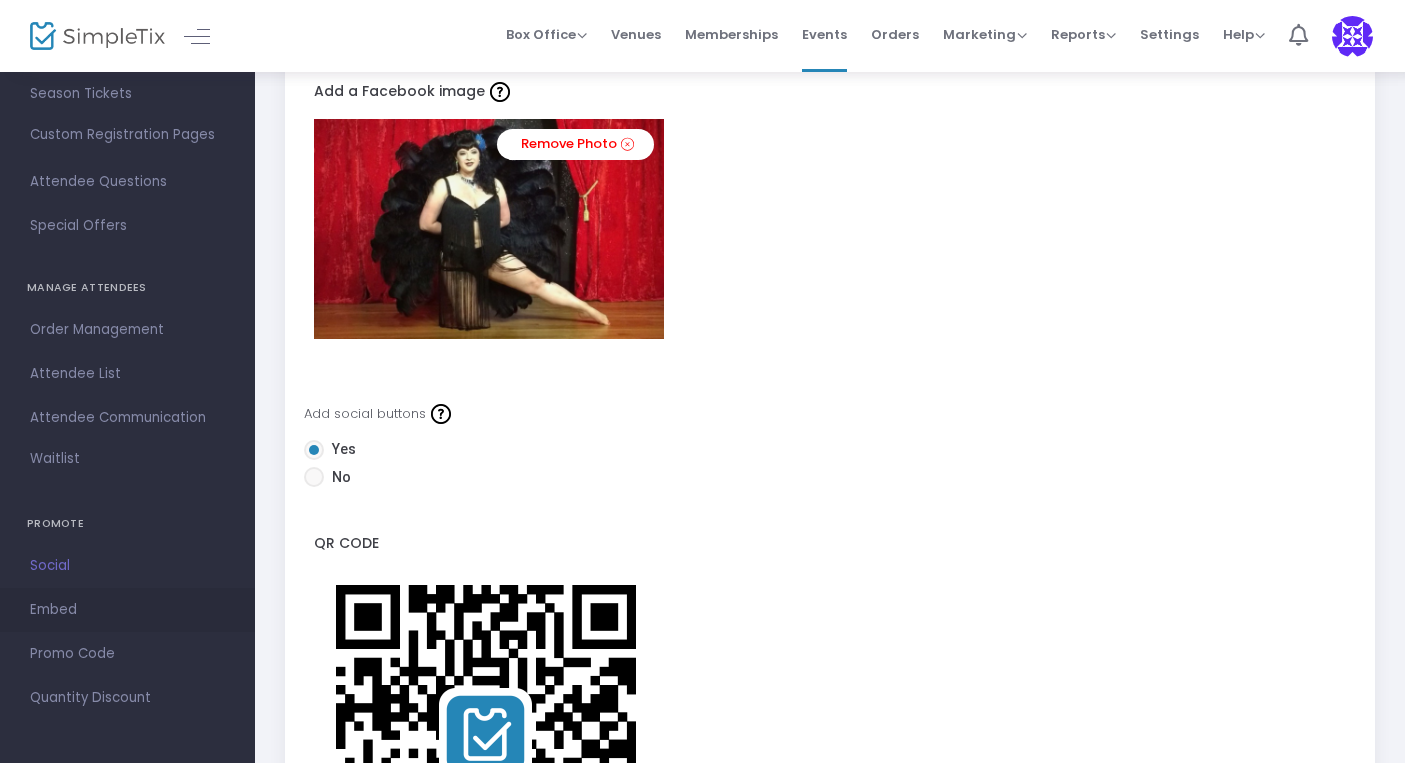 click on "Embed" at bounding box center [127, 610] 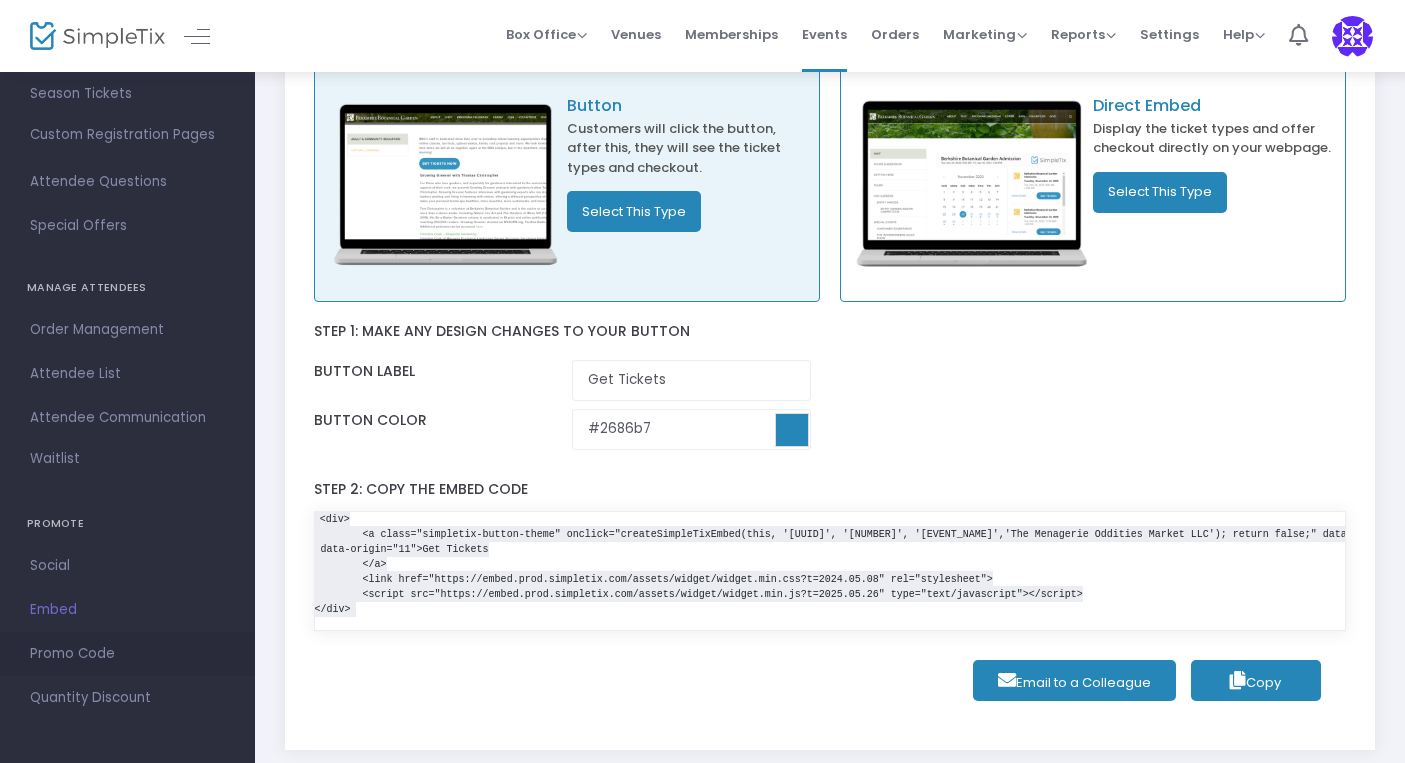 click on "Promo Code" at bounding box center (127, 654) 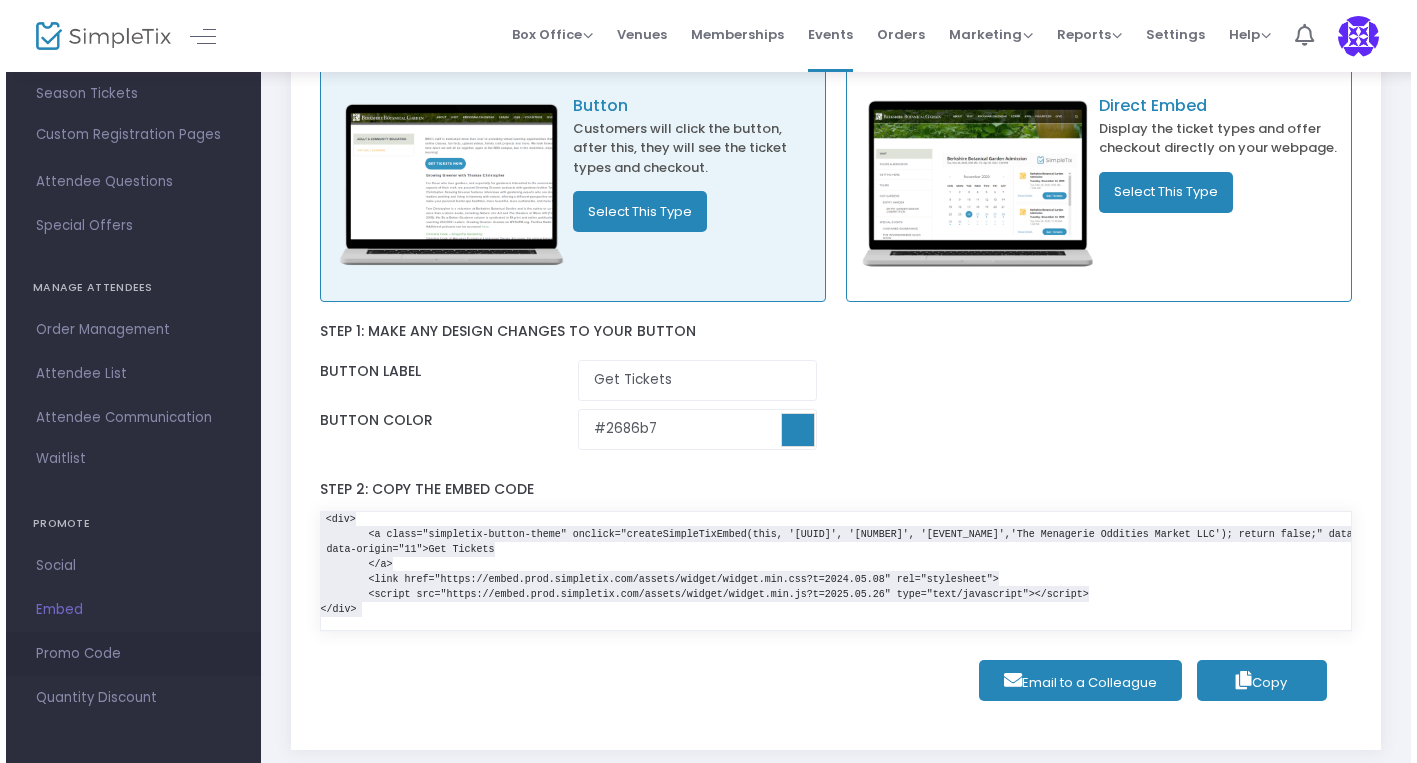 scroll, scrollTop: 0, scrollLeft: 0, axis: both 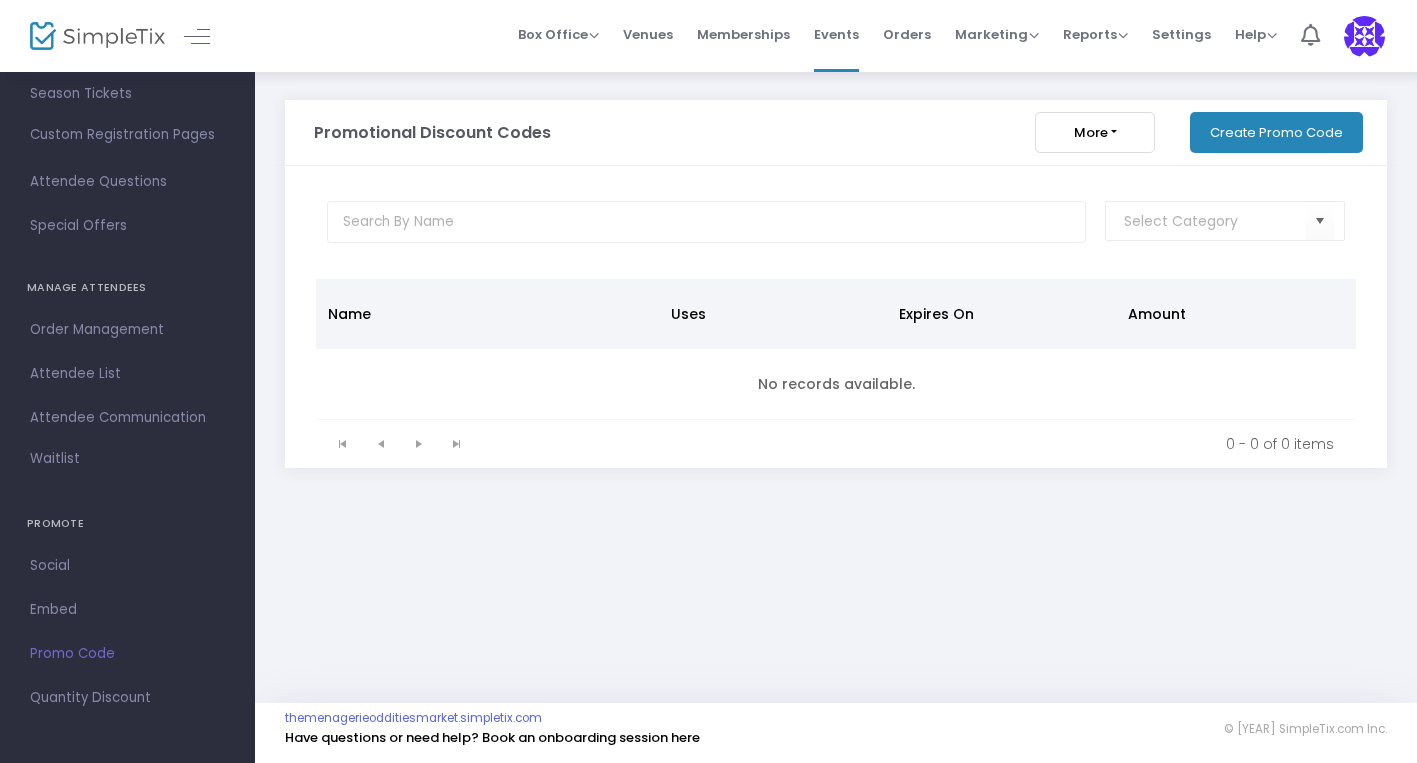 click on "More" 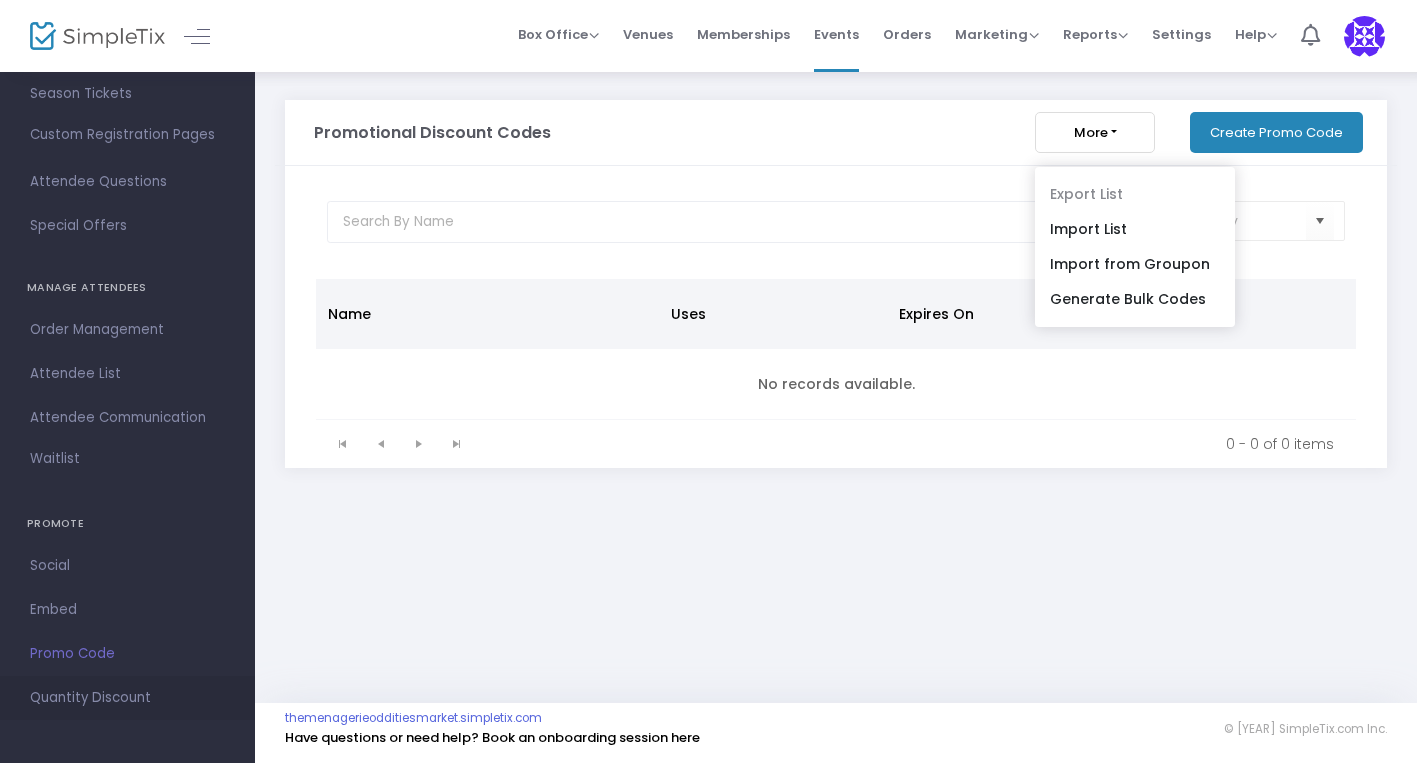 scroll, scrollTop: 0, scrollLeft: 0, axis: both 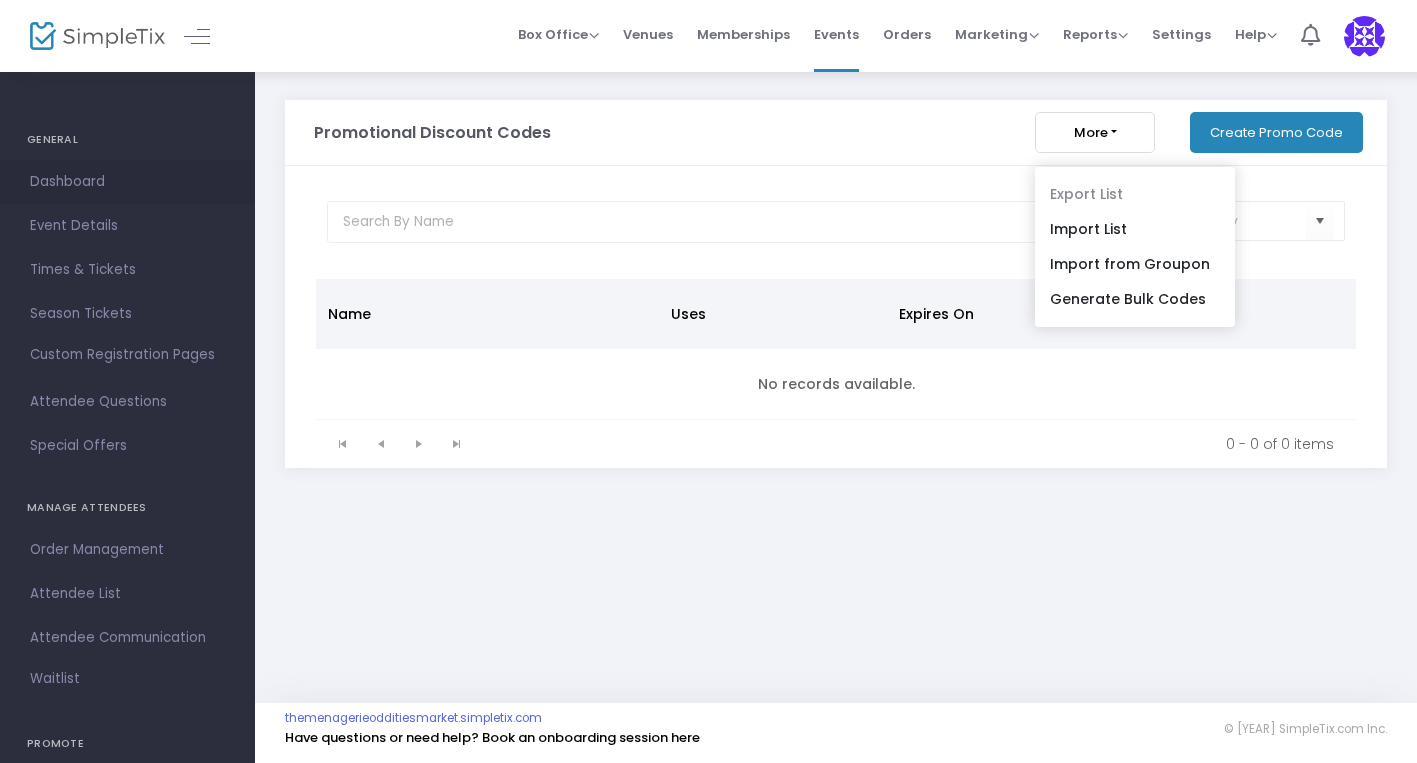 click on "Dashboard" at bounding box center (127, 182) 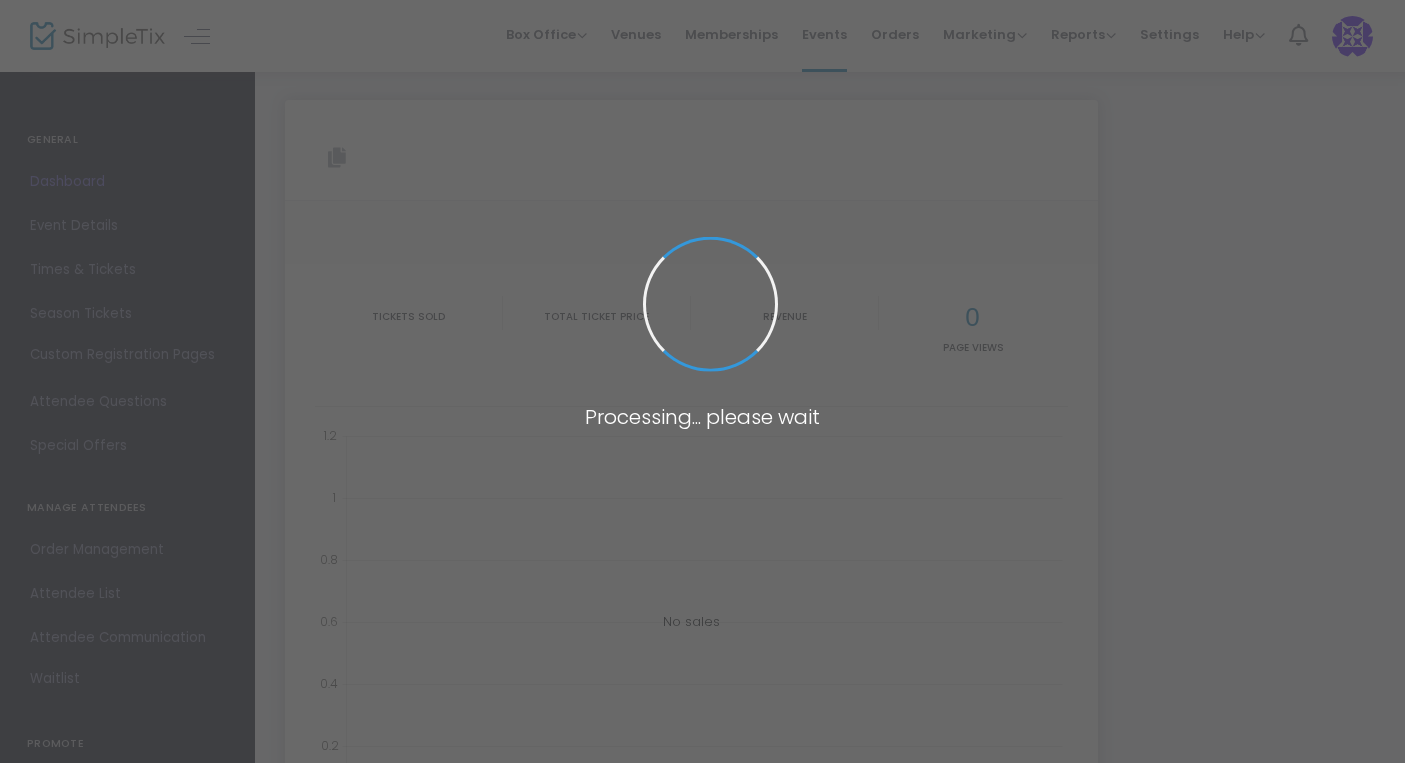 type on "https://www.simpletix.com/e/vendor-dinner-masquerade-preview-tickets-229915" 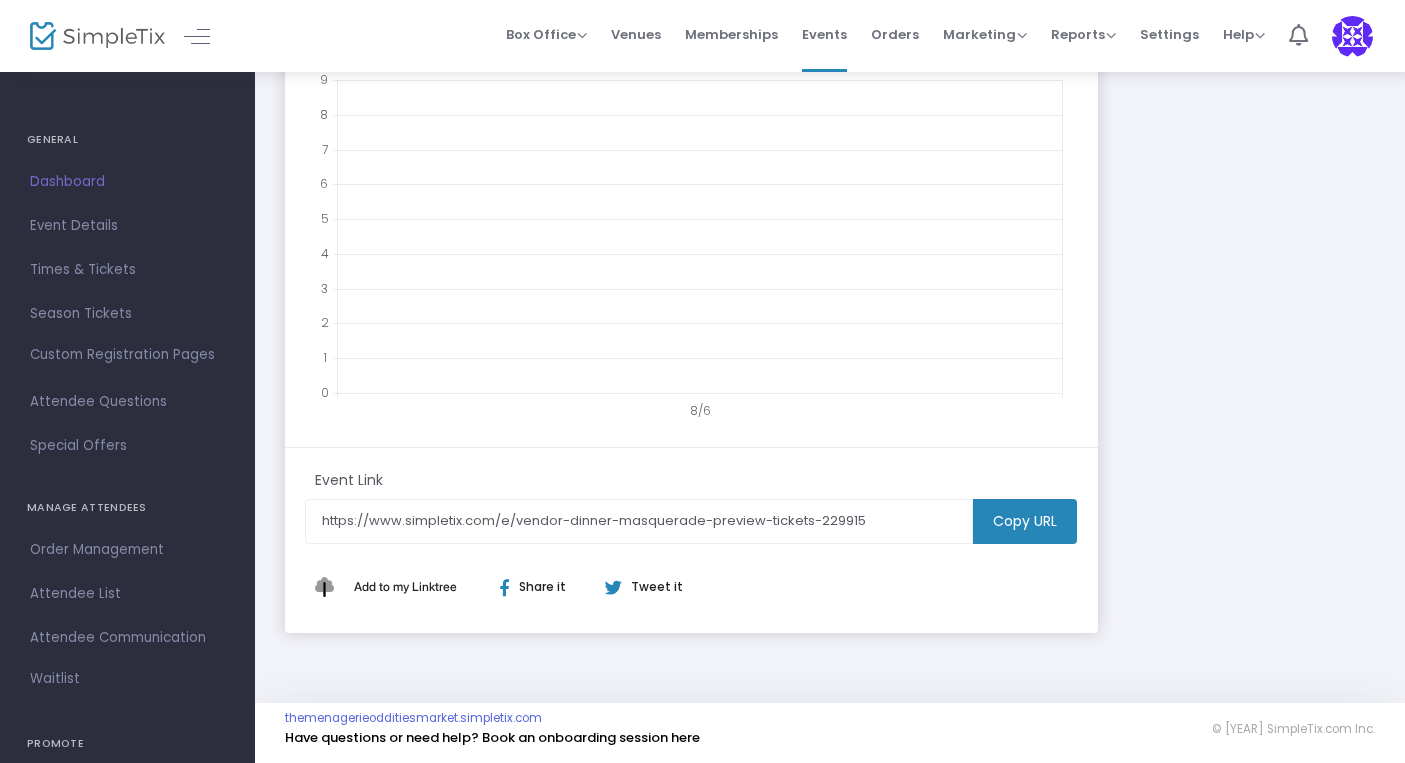 scroll, scrollTop: 461, scrollLeft: 0, axis: vertical 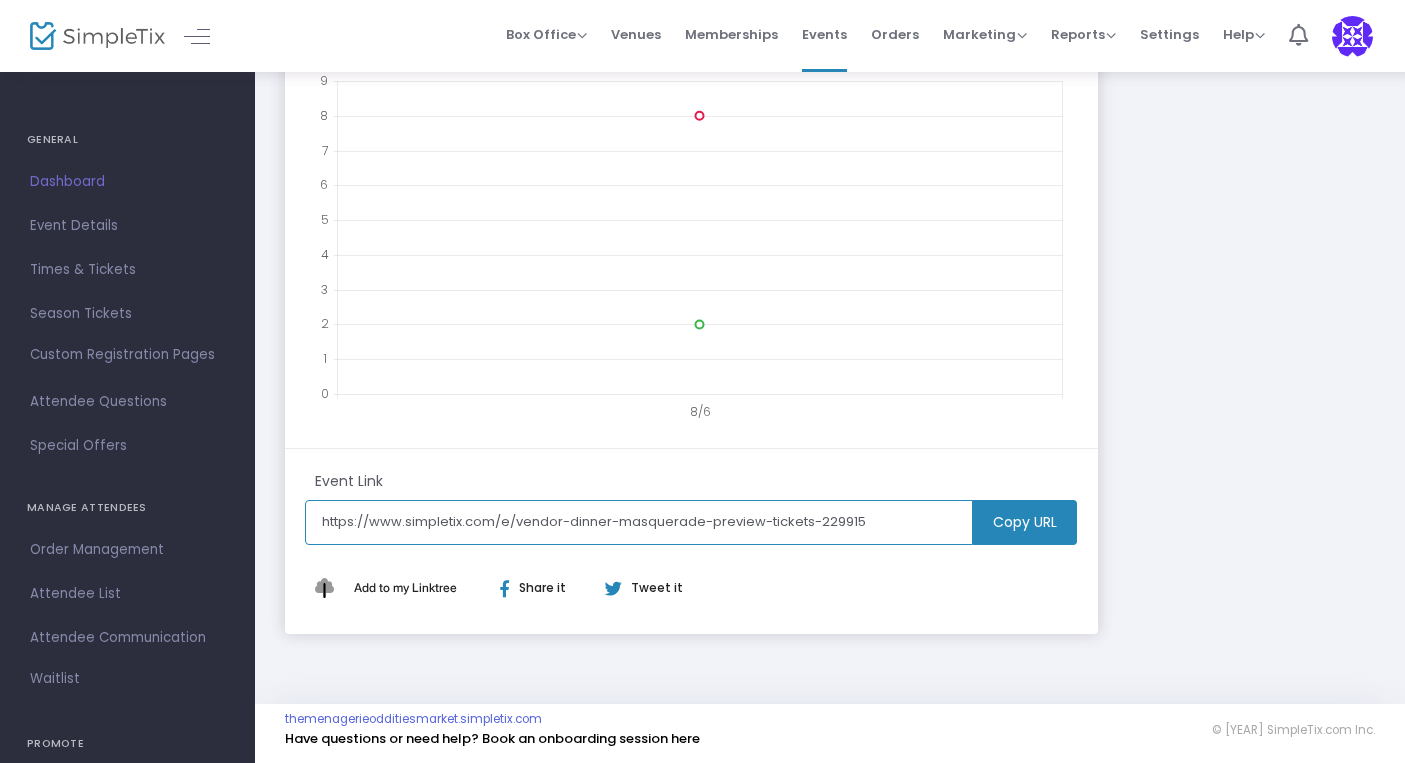 click on "https://www.simpletix.com/e/vendor-dinner-masquerade-preview-tickets-229915" 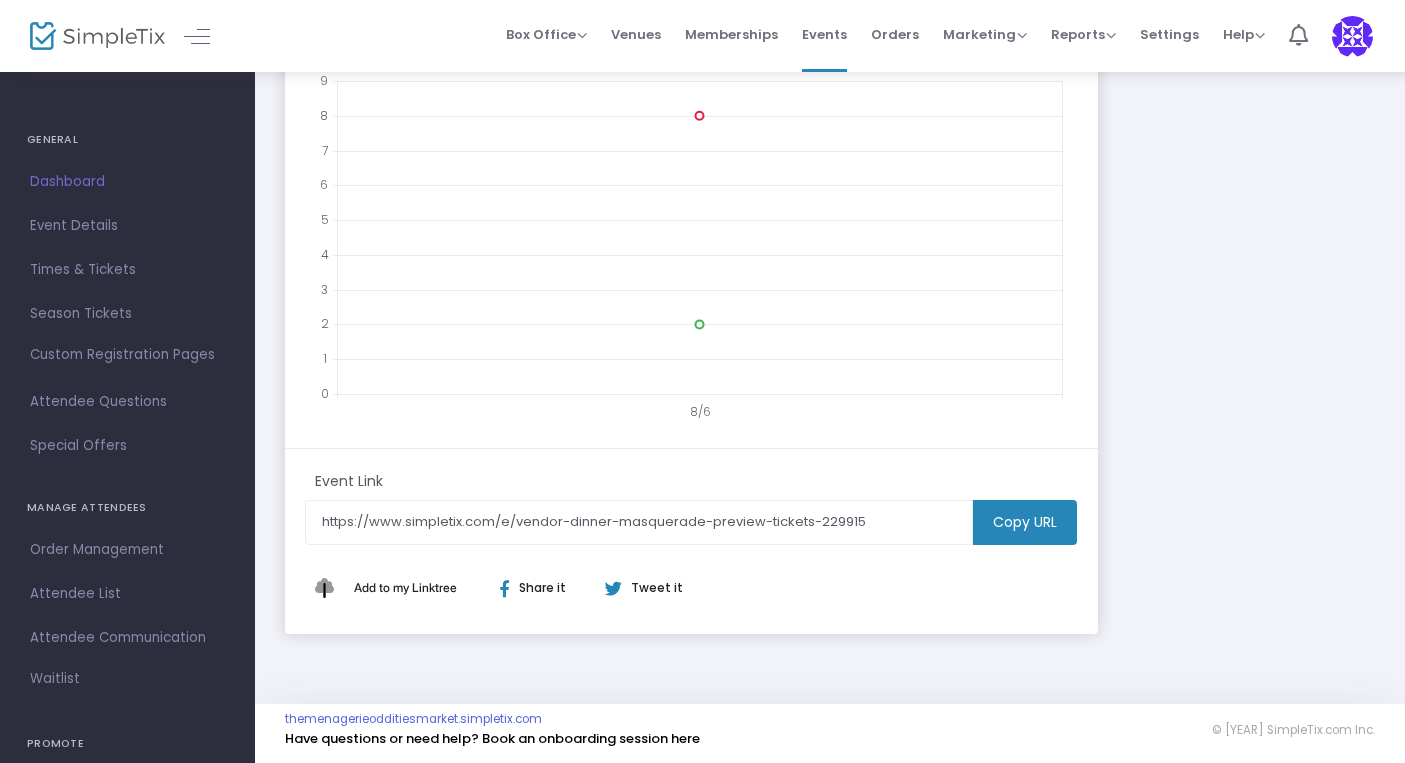 click on "Copy URL" 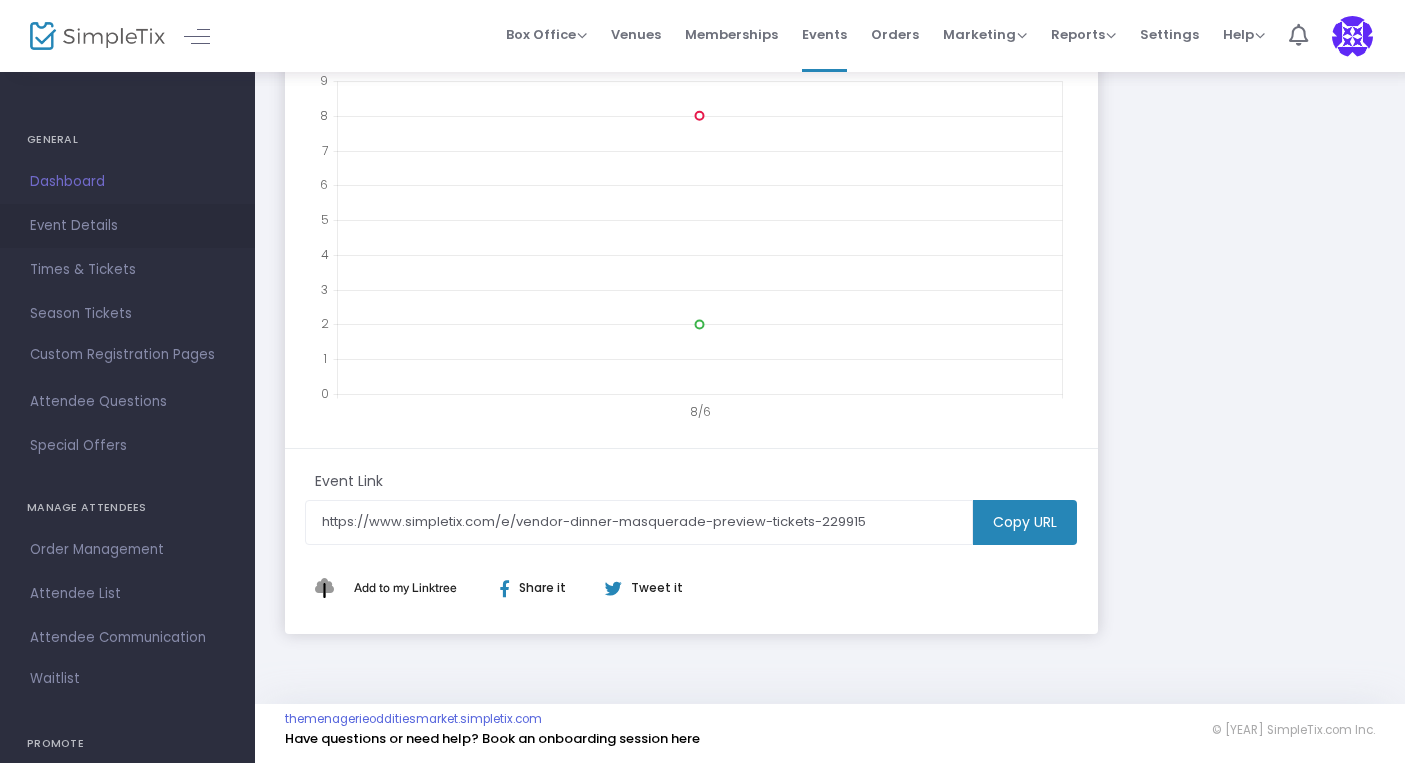 click on "Event Details" at bounding box center (127, 226) 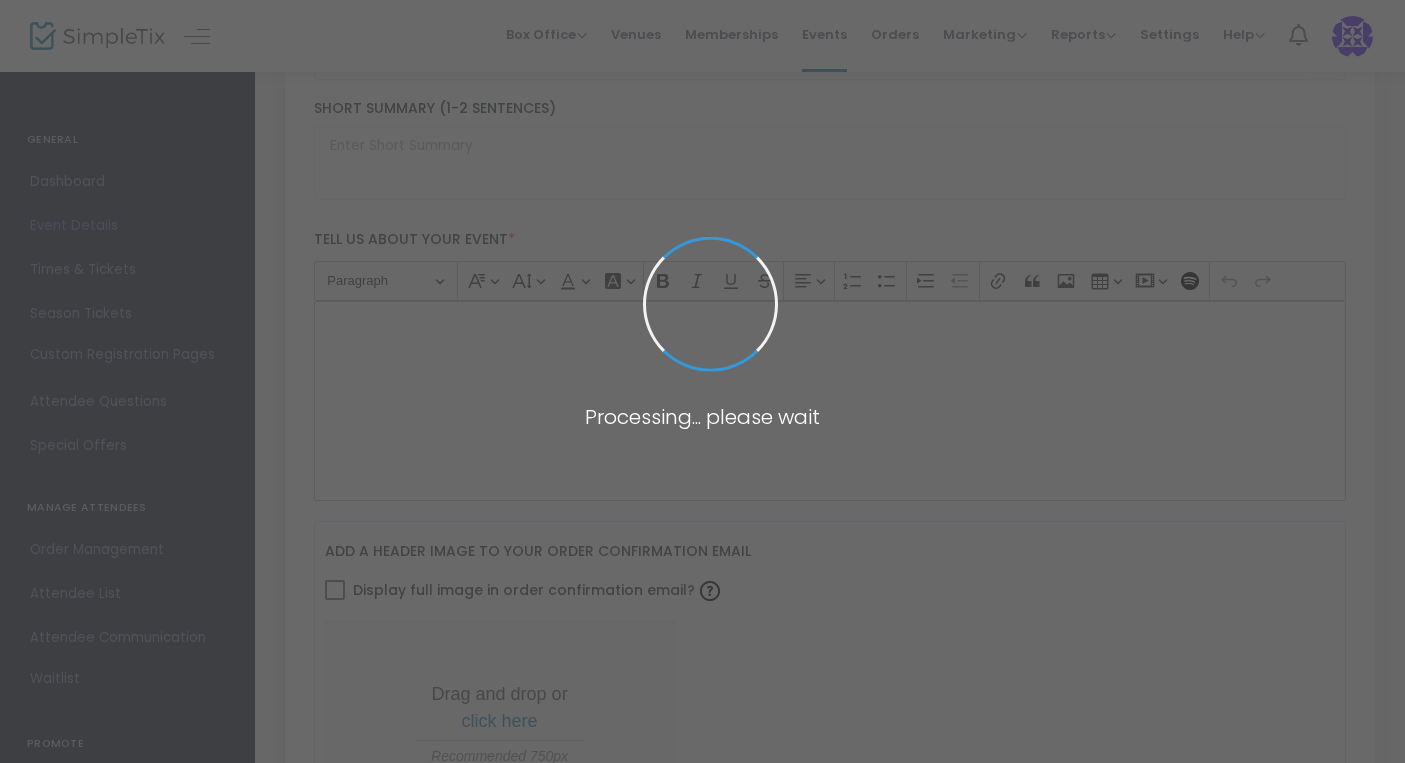 type on "Vendor Dinner Masquerade & Preview" 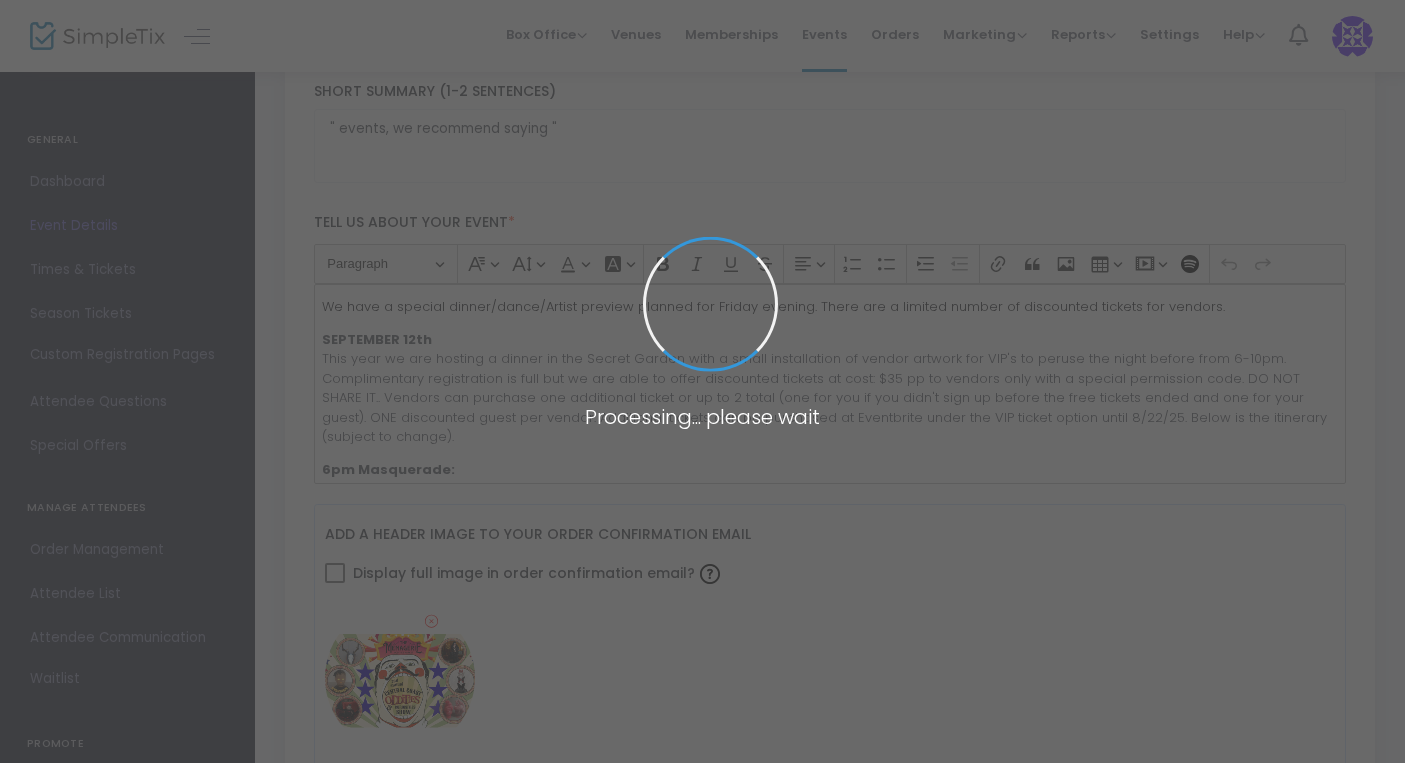 type on "VENDORS ONLY" 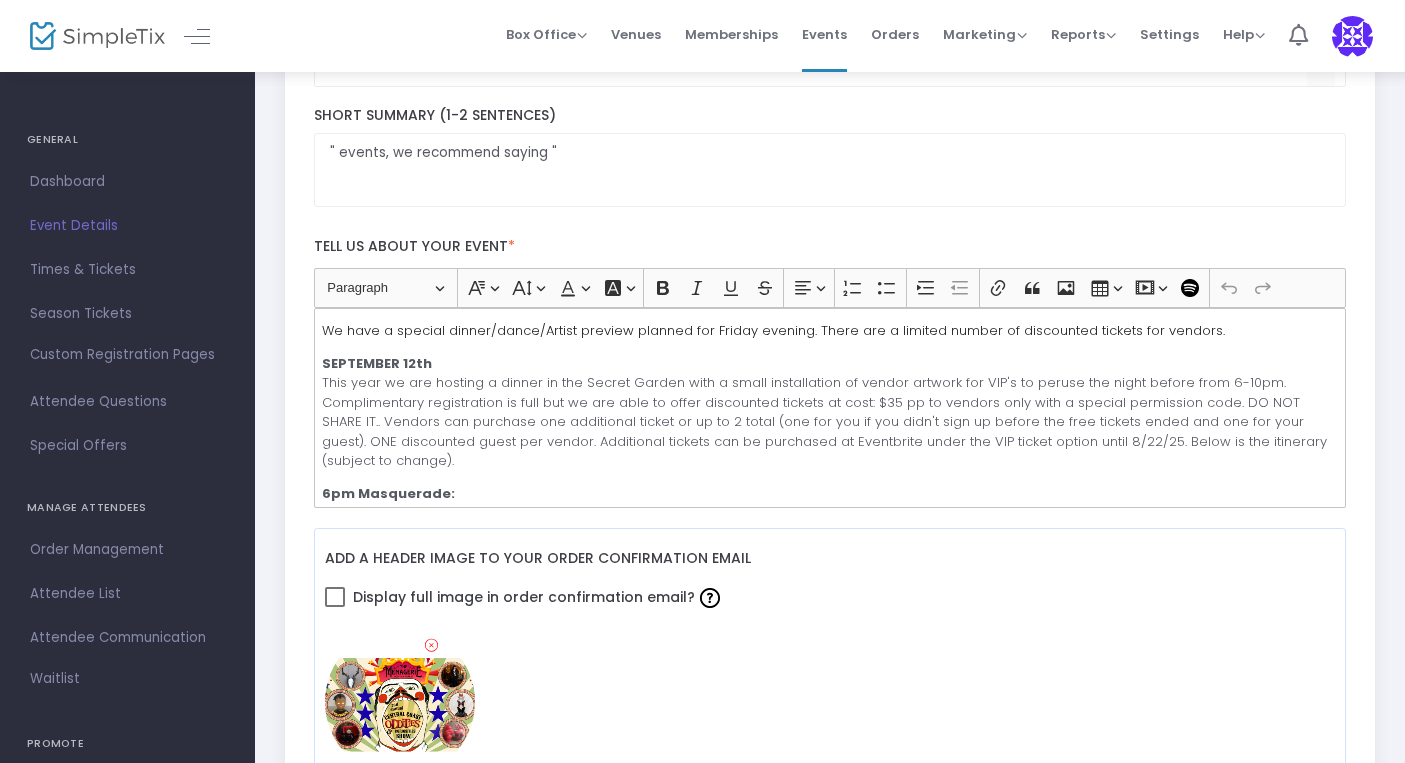 scroll, scrollTop: 463, scrollLeft: 0, axis: vertical 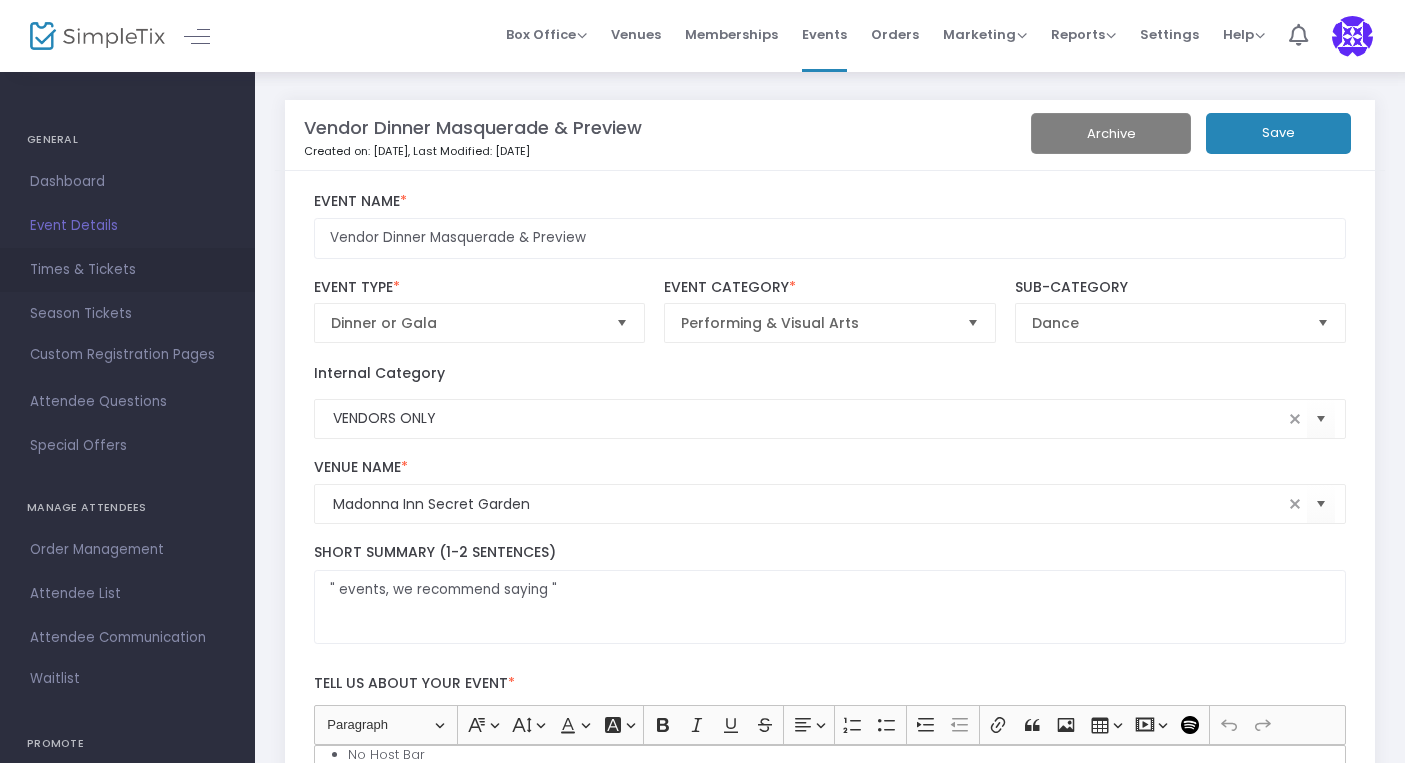 click on "Times & Tickets" at bounding box center [127, 270] 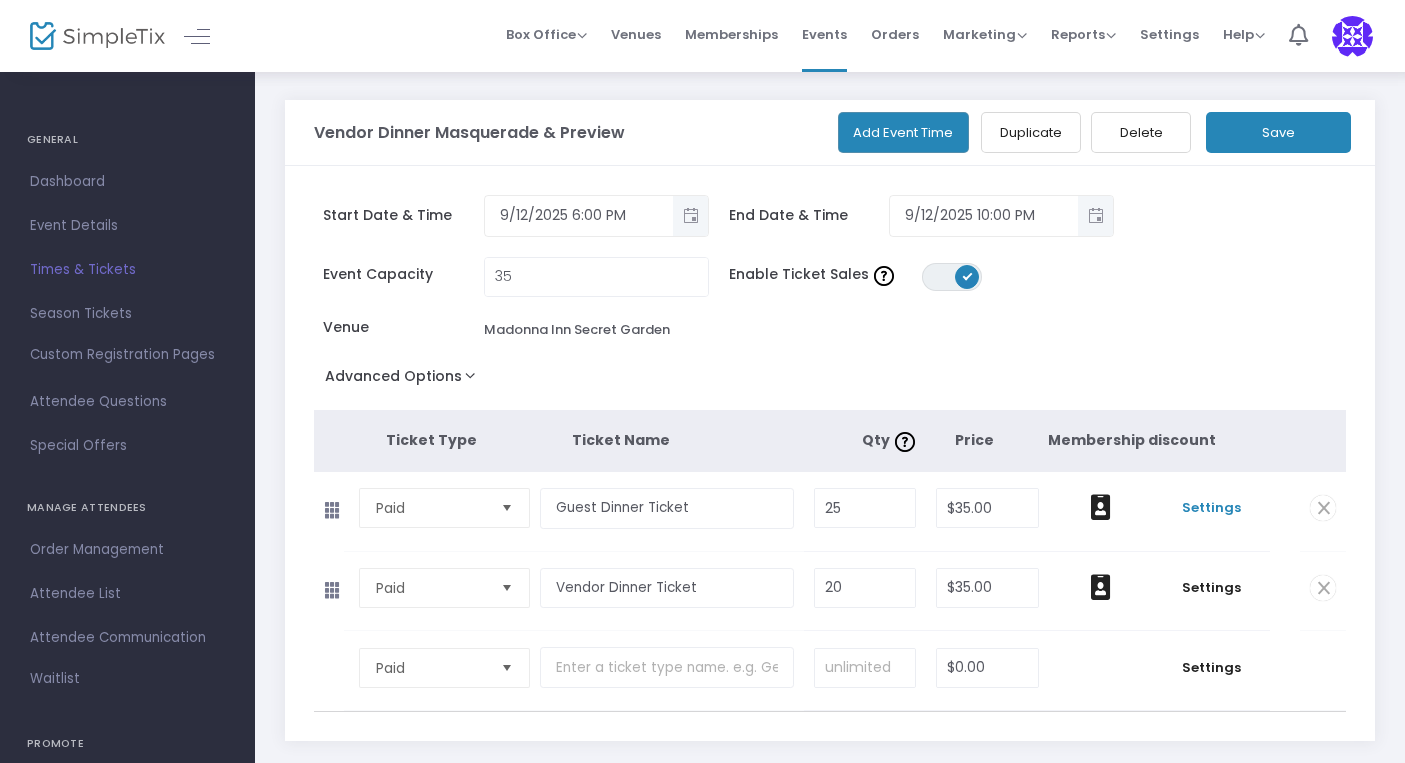 click on "Settings" at bounding box center [1211, 508] 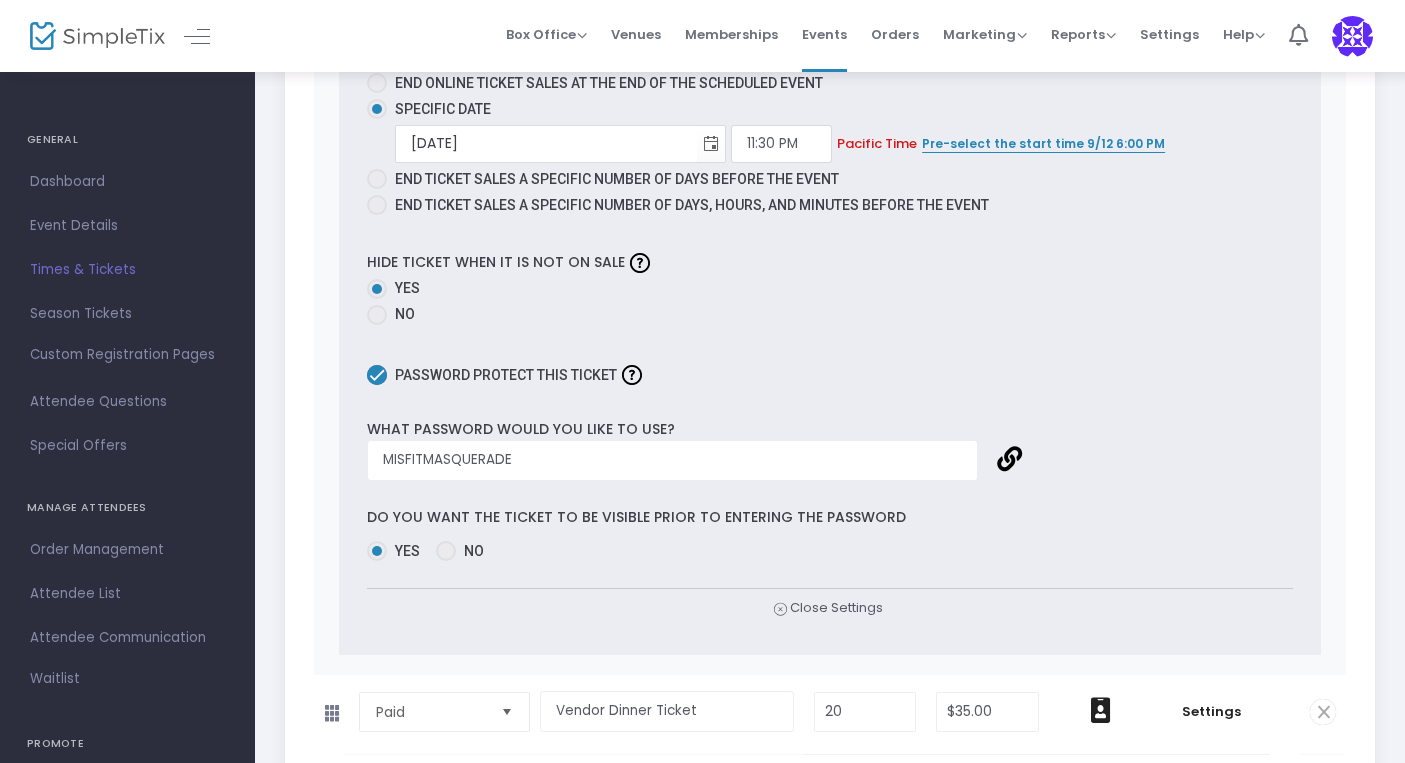 scroll, scrollTop: 1384, scrollLeft: 0, axis: vertical 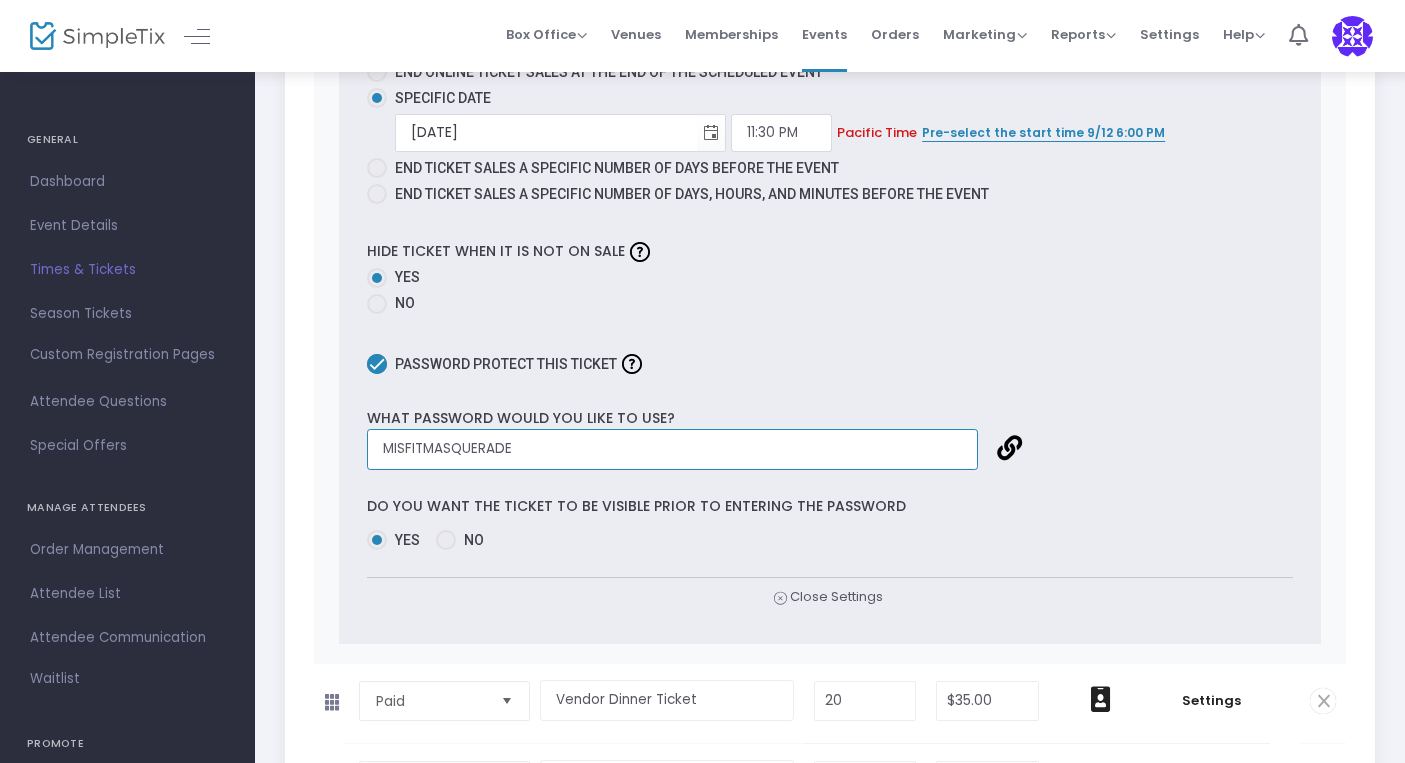 drag, startPoint x: 550, startPoint y: 454, endPoint x: 282, endPoint y: 429, distance: 269.1635 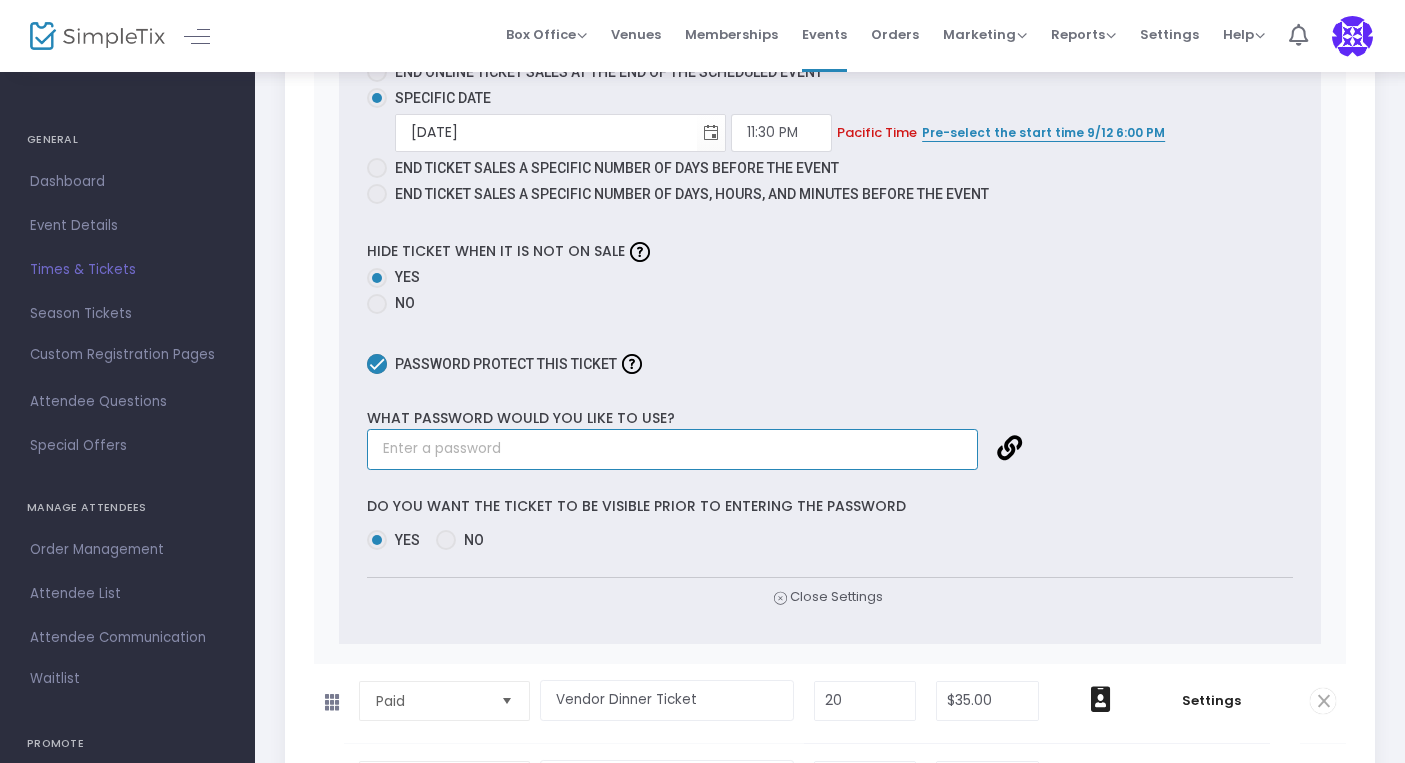 type 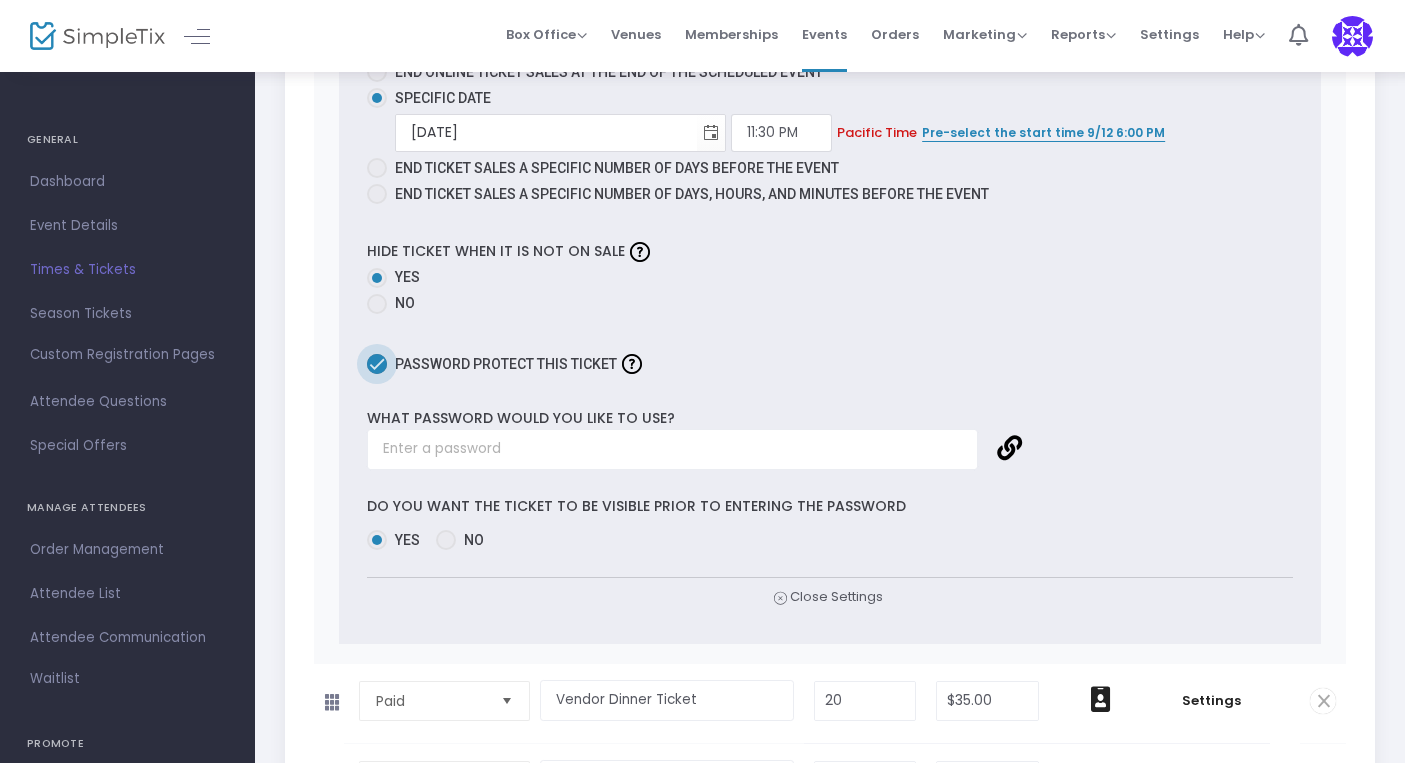 click at bounding box center (377, 364) 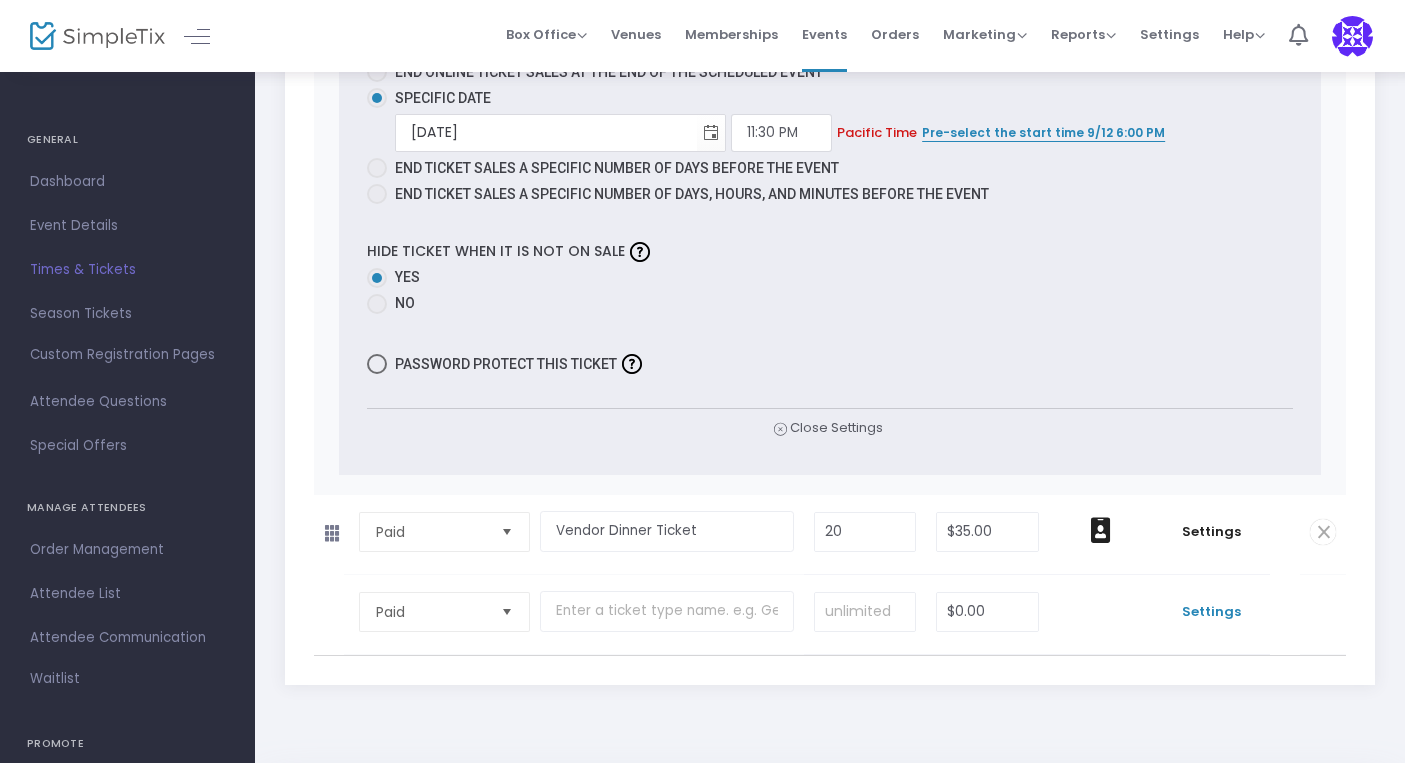 click on "Settings" at bounding box center (1211, 612) 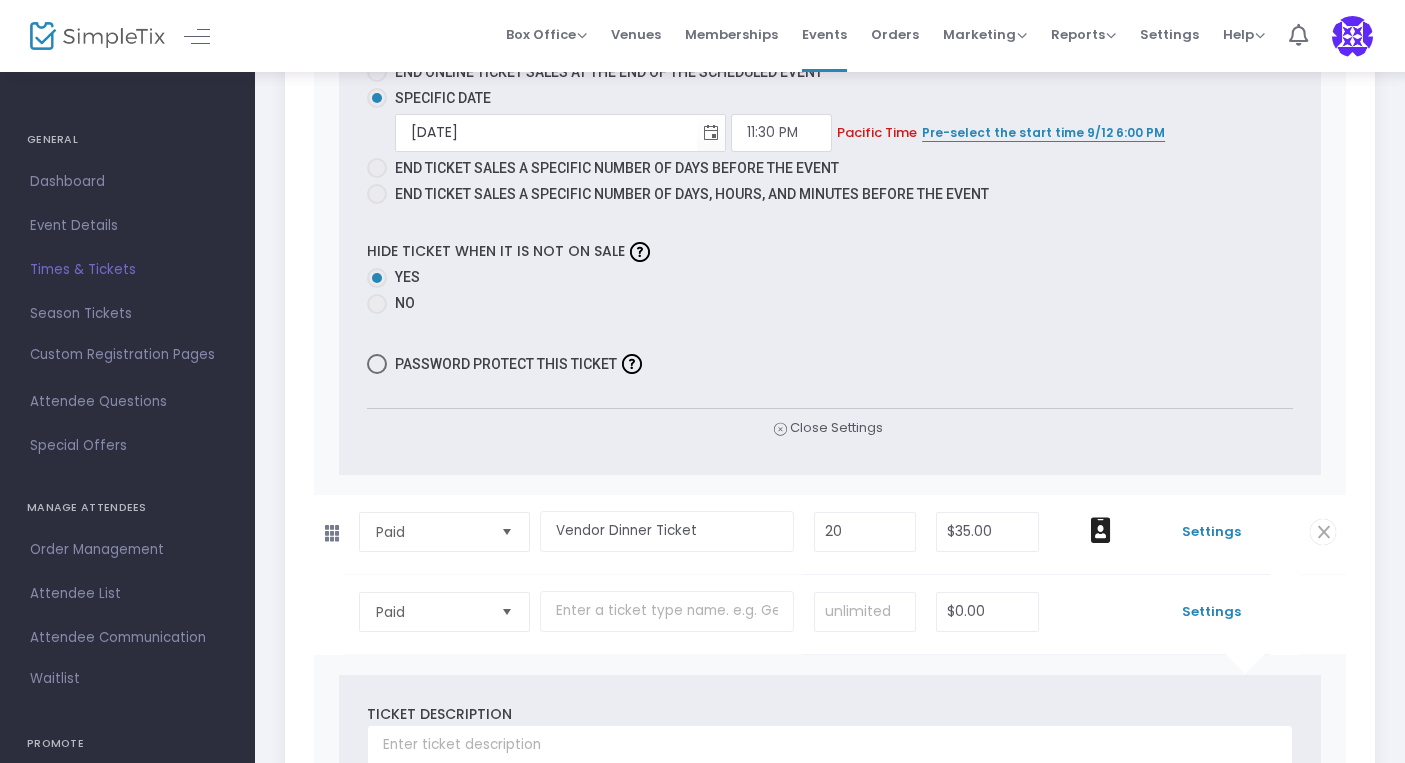 click on "Settings" at bounding box center (1211, 532) 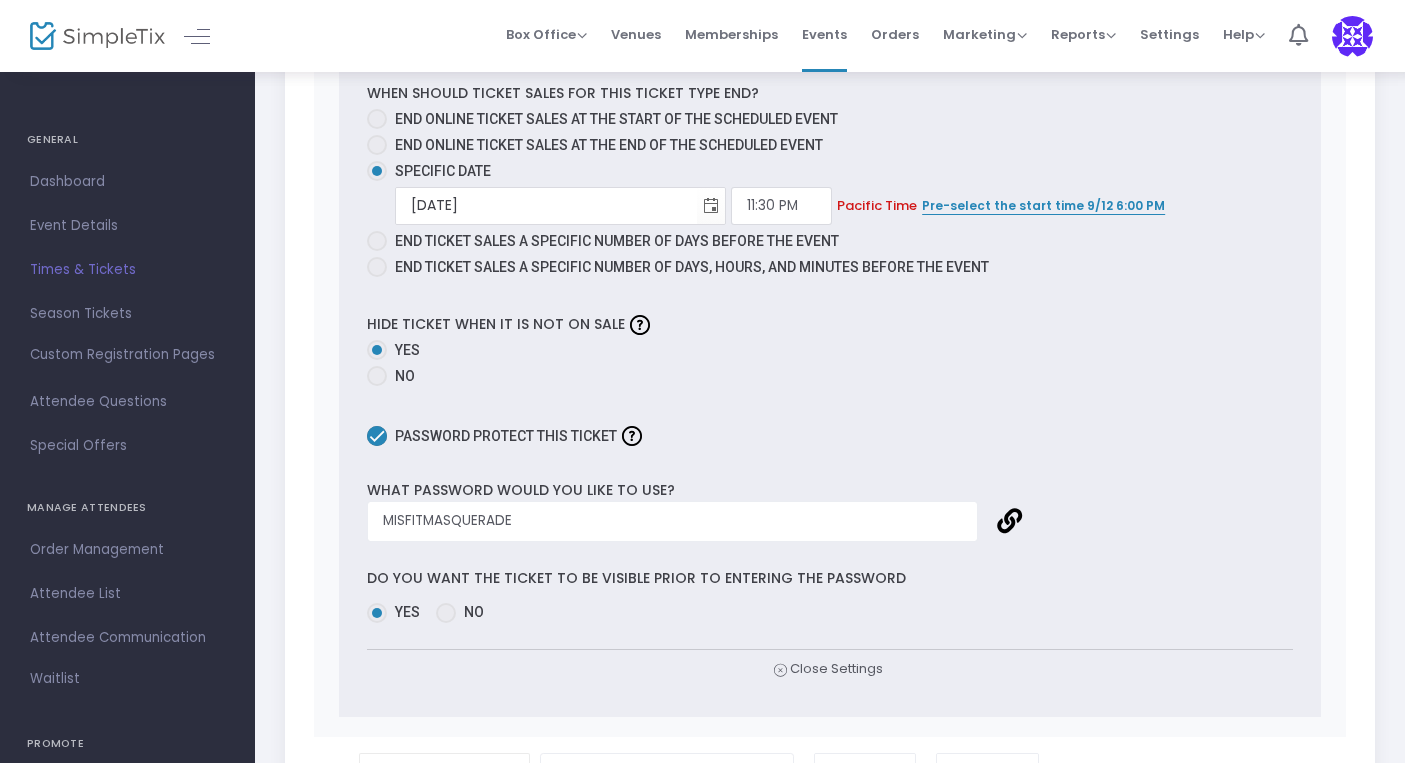 scroll, scrollTop: 2753, scrollLeft: 0, axis: vertical 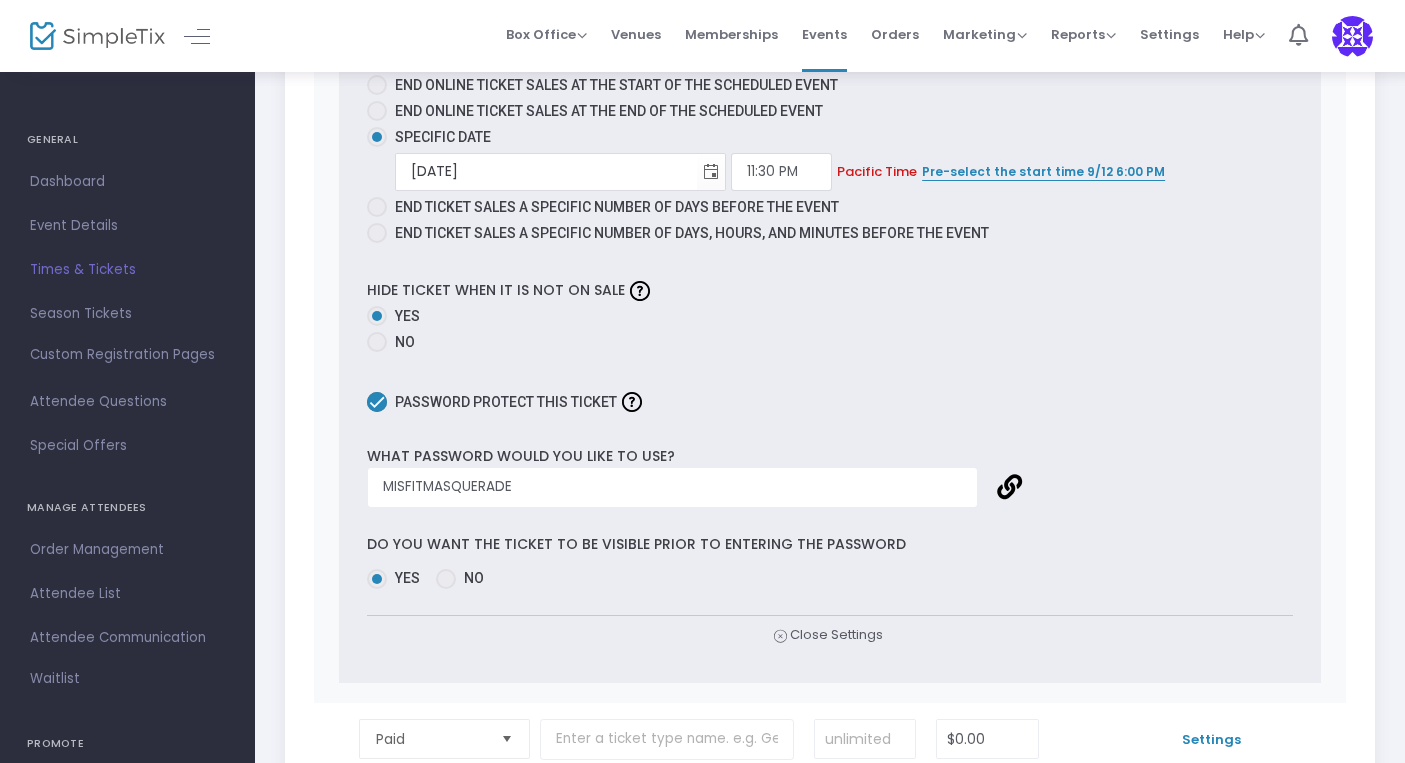 click at bounding box center (377, 402) 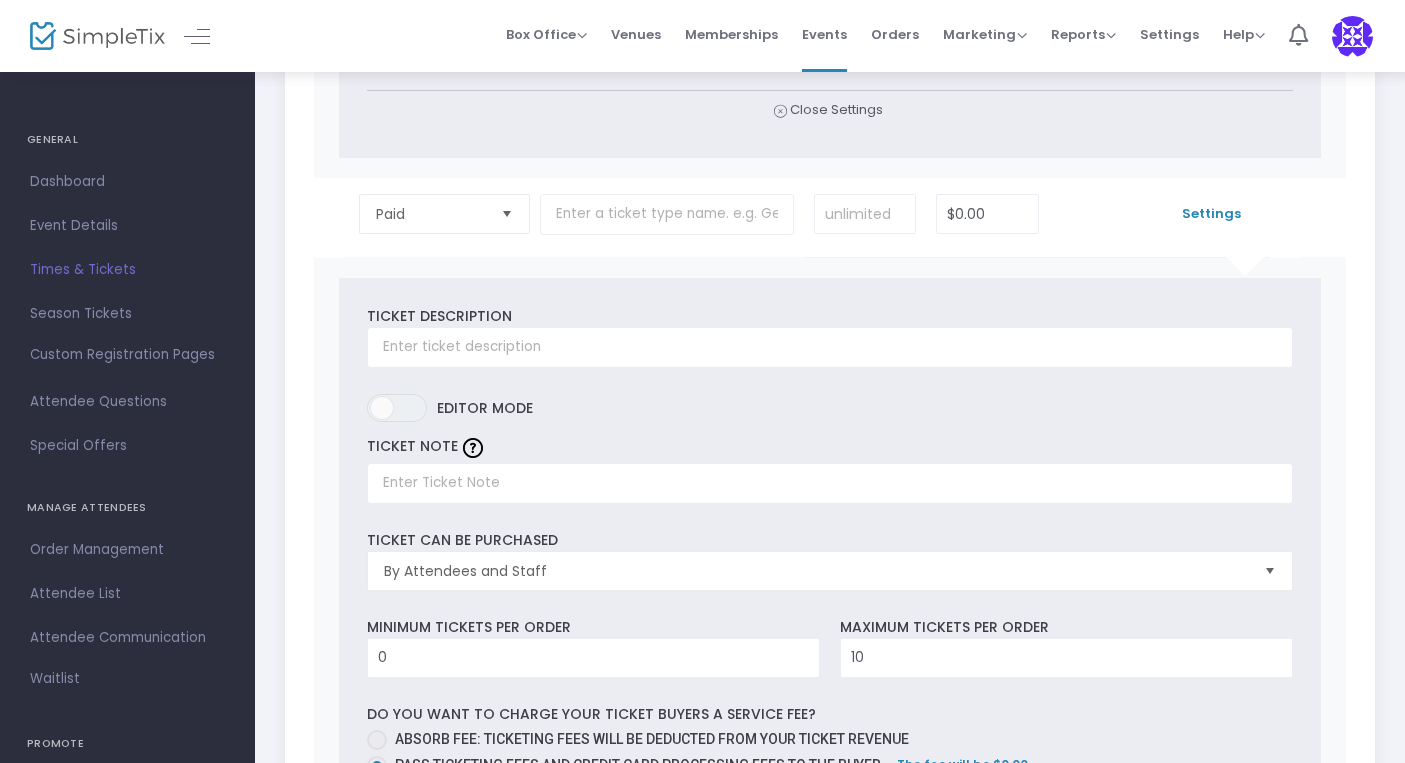 scroll, scrollTop: 2890, scrollLeft: 0, axis: vertical 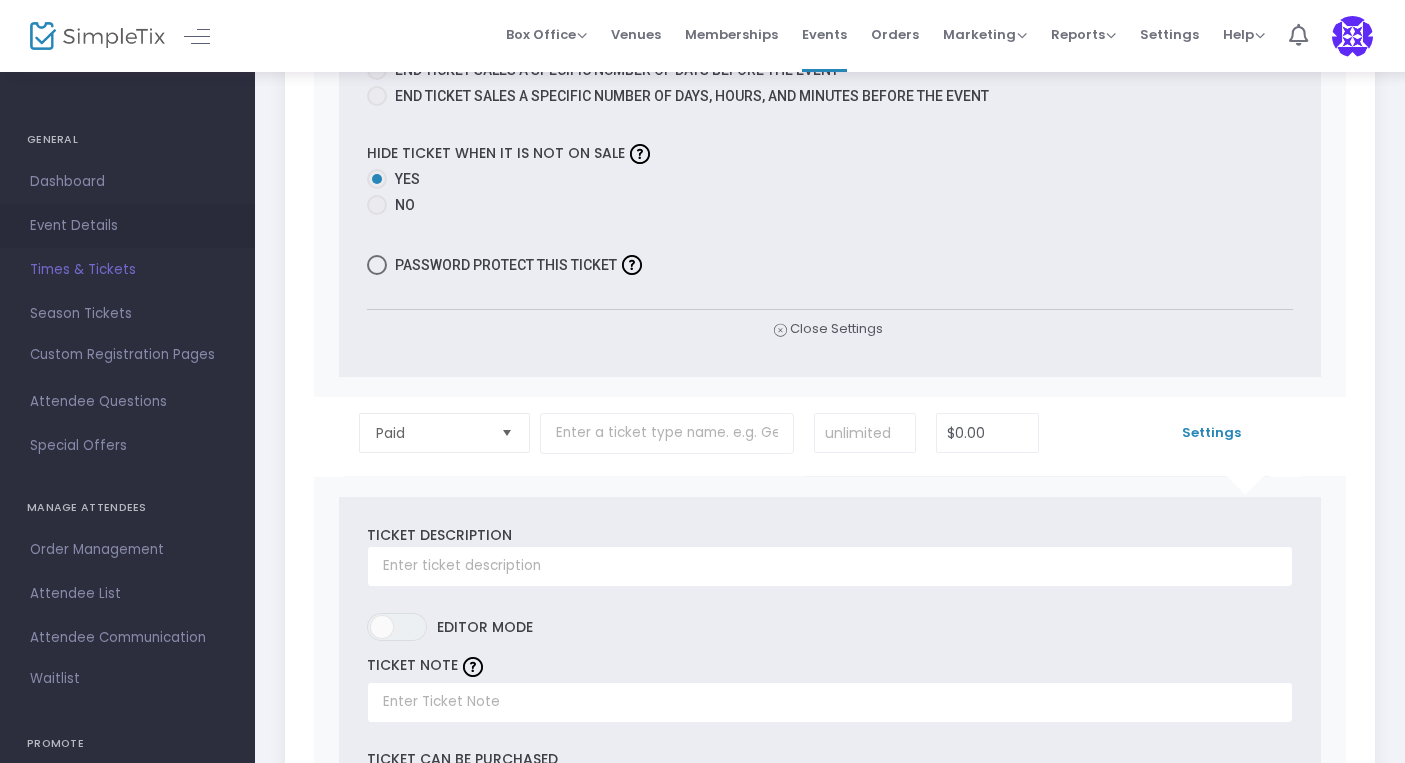 click on "Event Details" at bounding box center [127, 226] 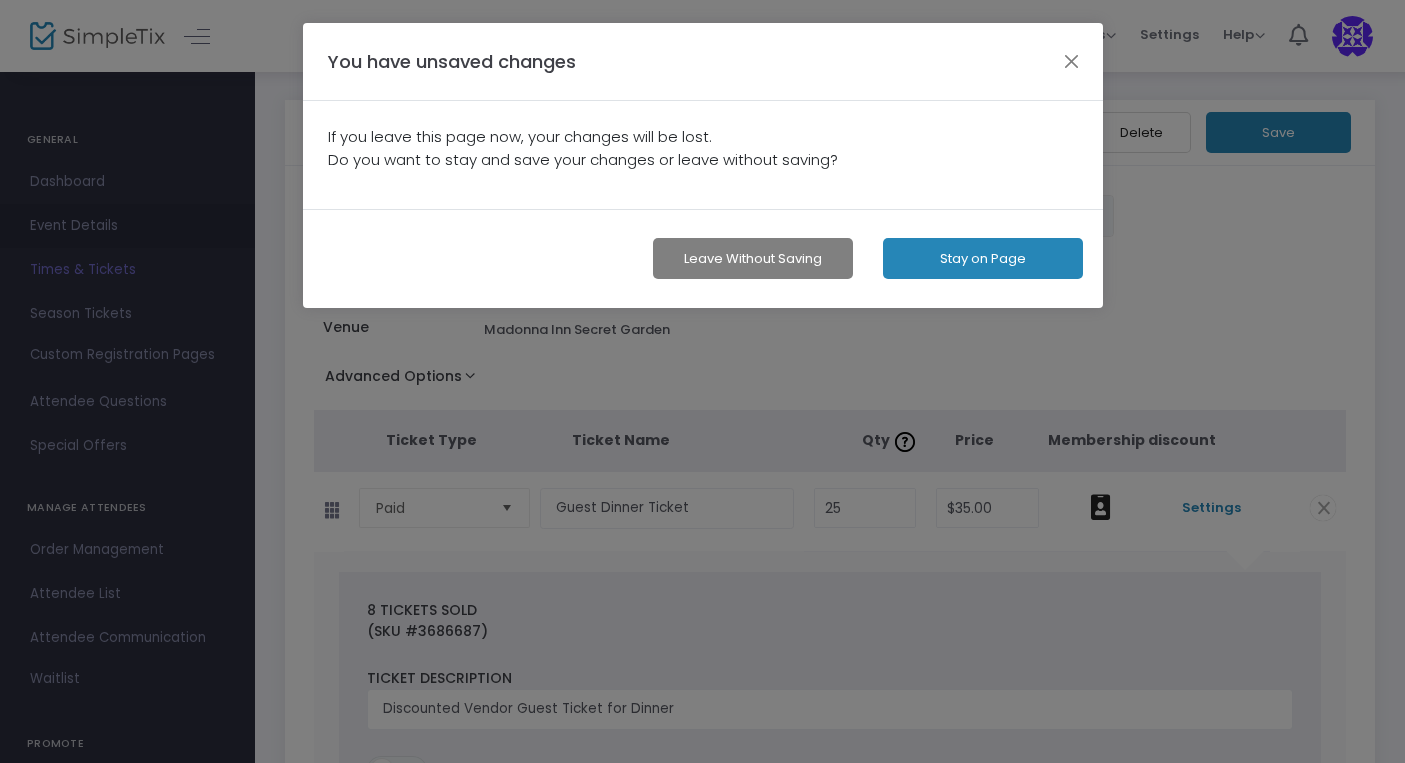 scroll, scrollTop: 0, scrollLeft: 0, axis: both 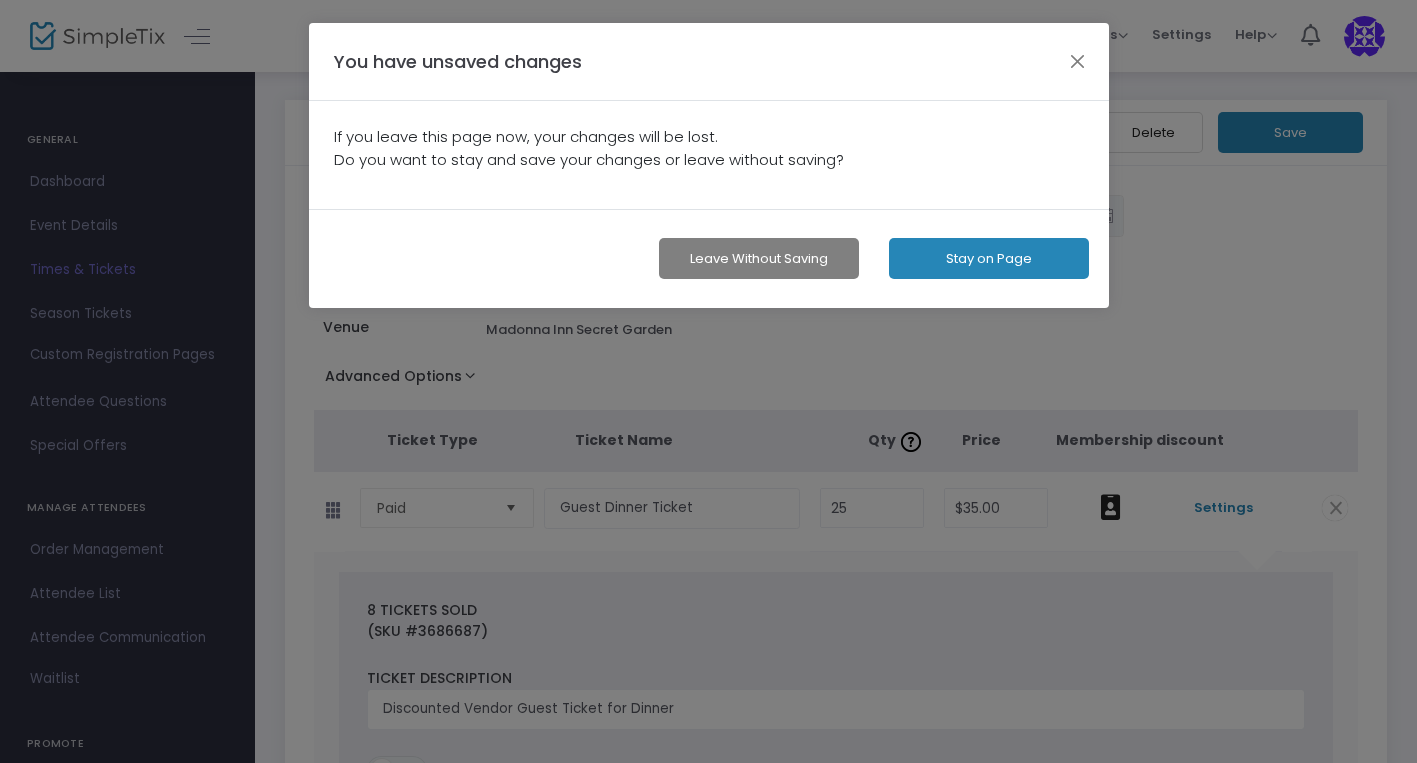 click on "Leave without Saving" 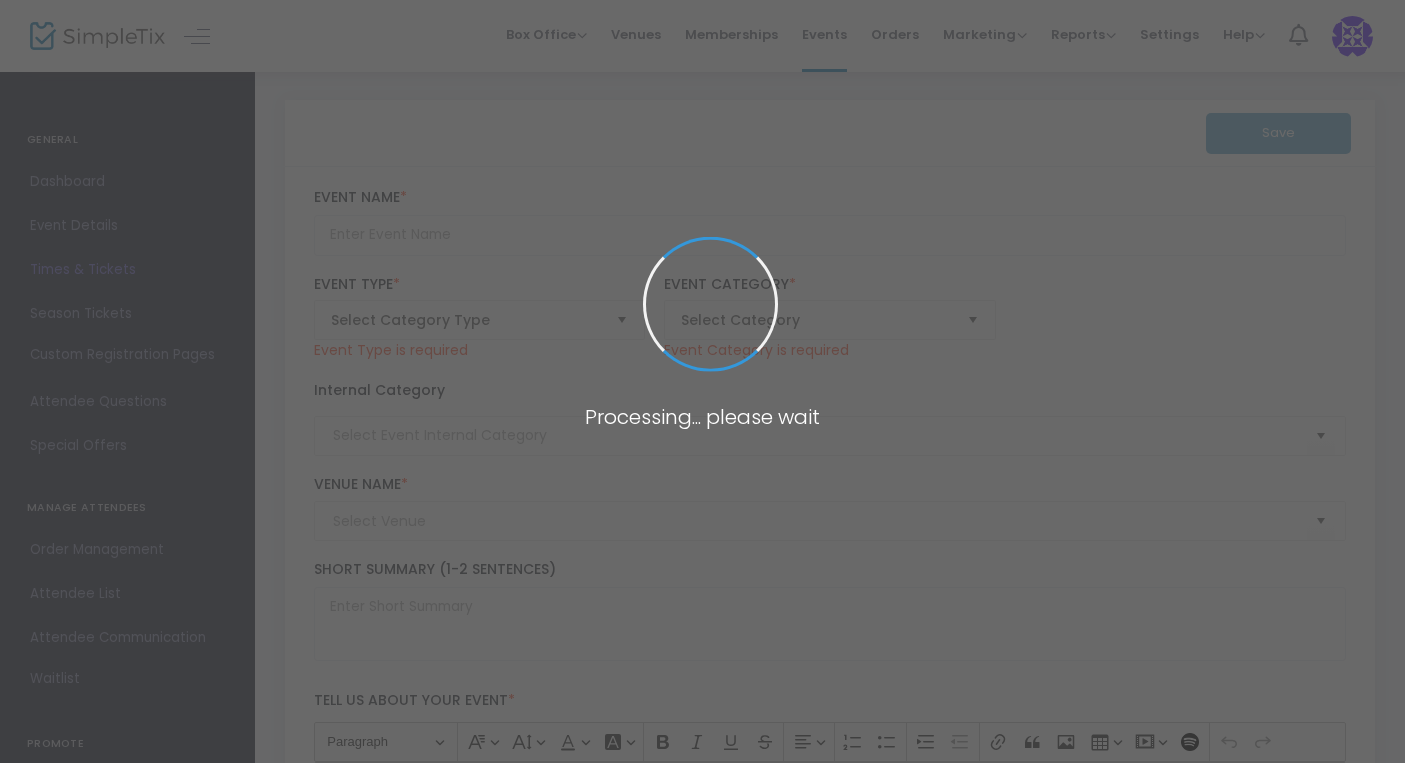 type on "Vendor Dinner Masquerade & Preview" 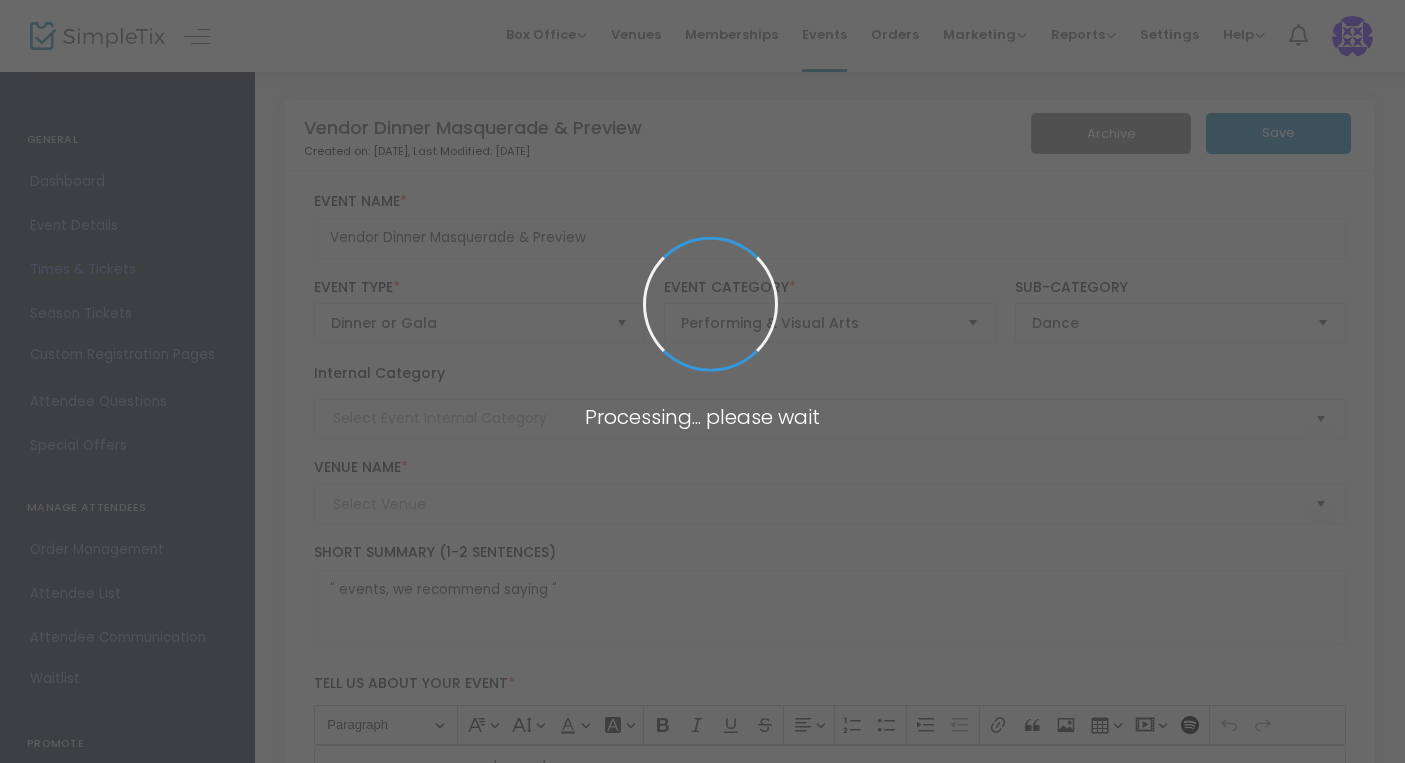 type on "VENDORS ONLY" 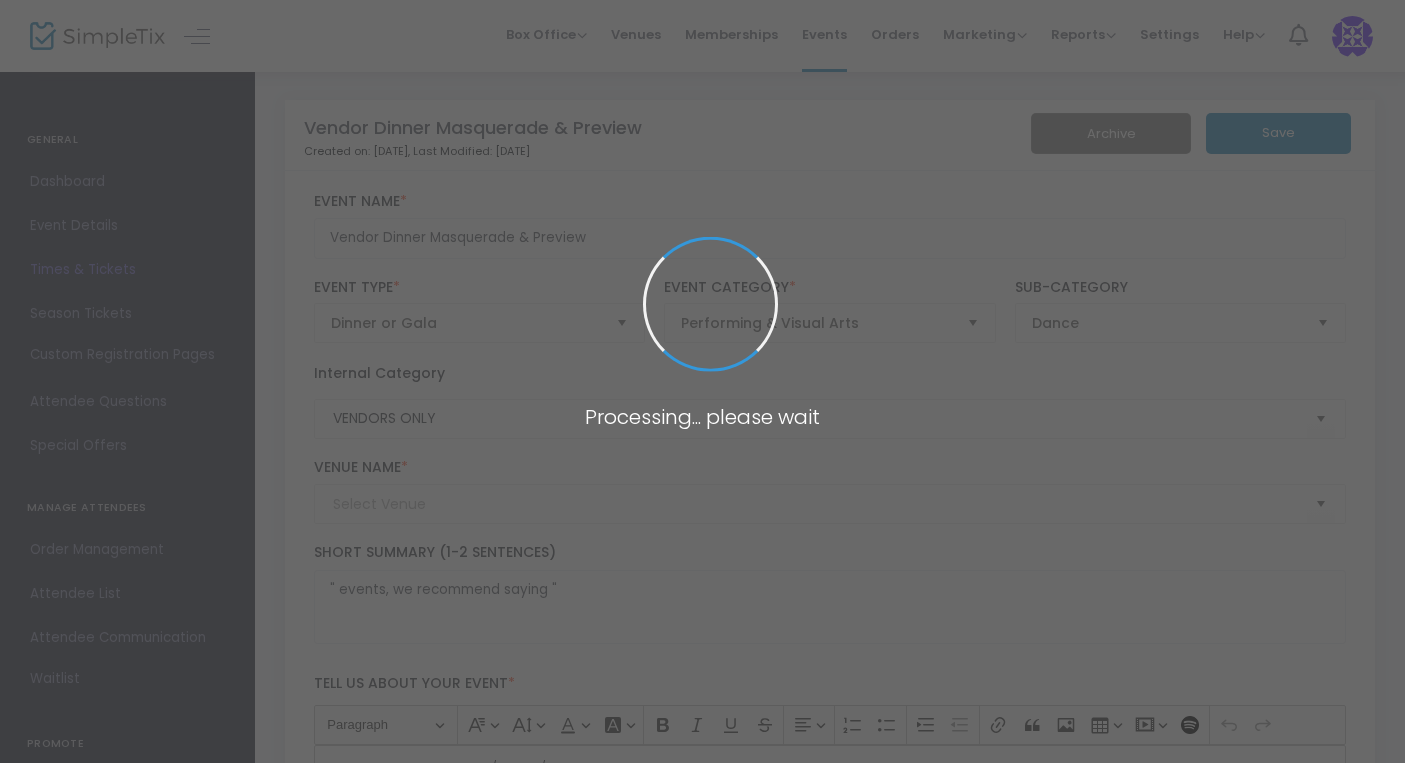 type on "Madonna Inn Secret Garden" 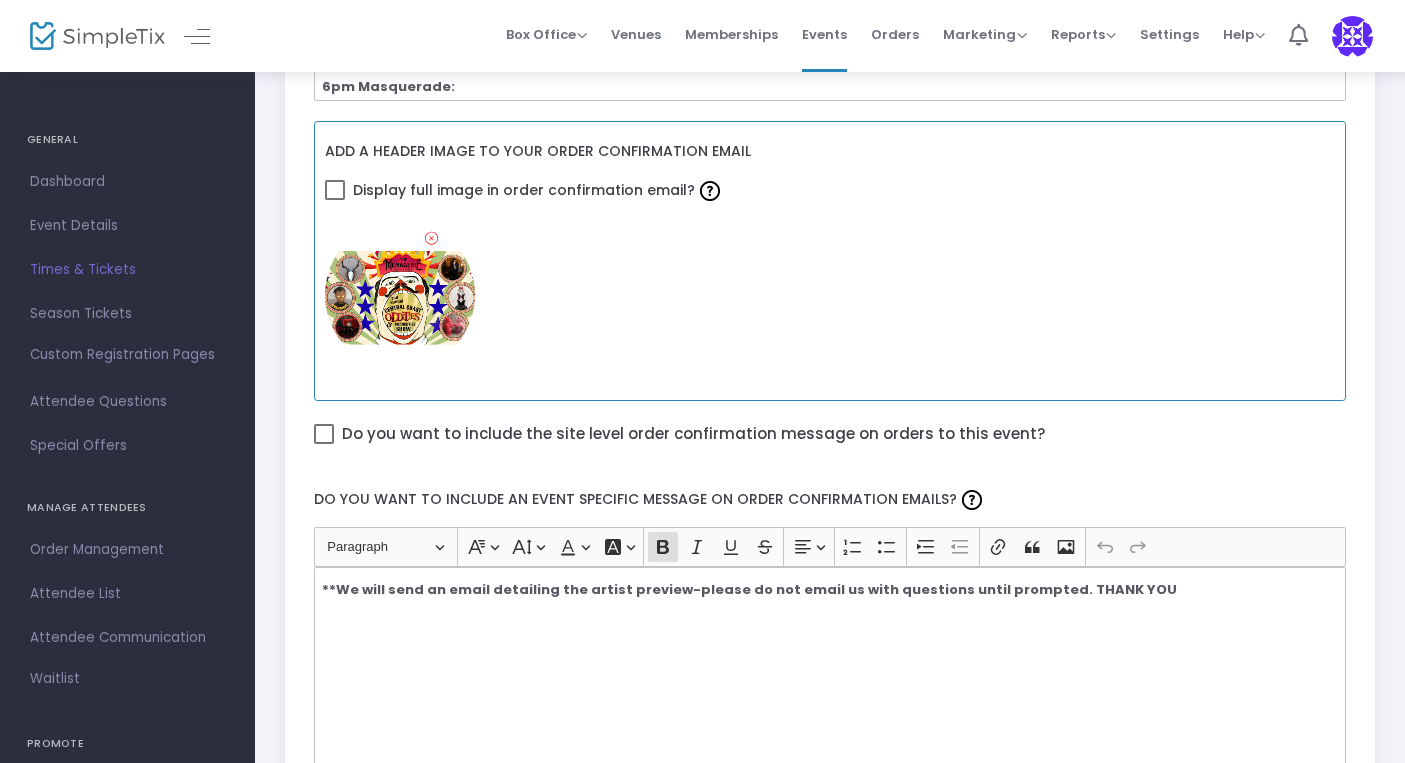 scroll, scrollTop: 761, scrollLeft: 0, axis: vertical 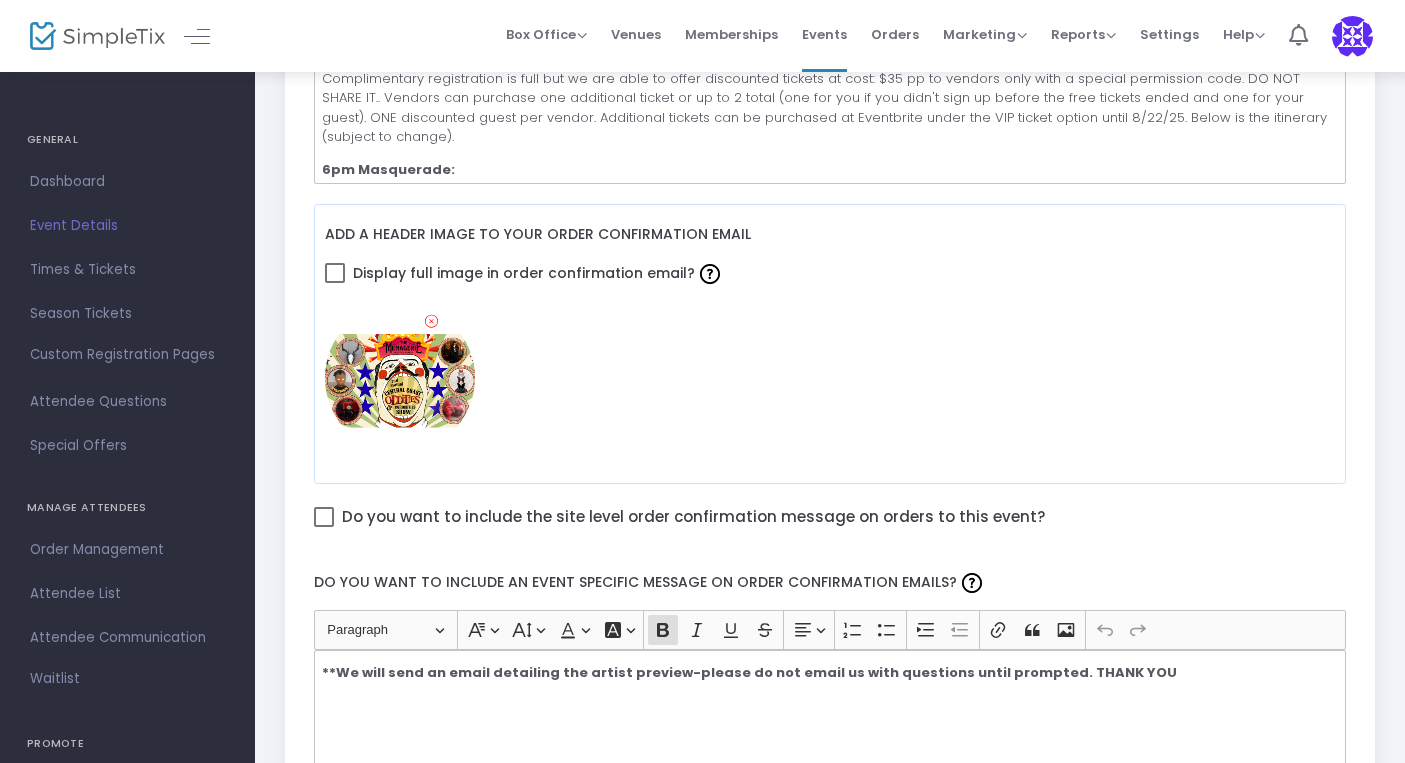 click on "Event Details" at bounding box center (127, 226) 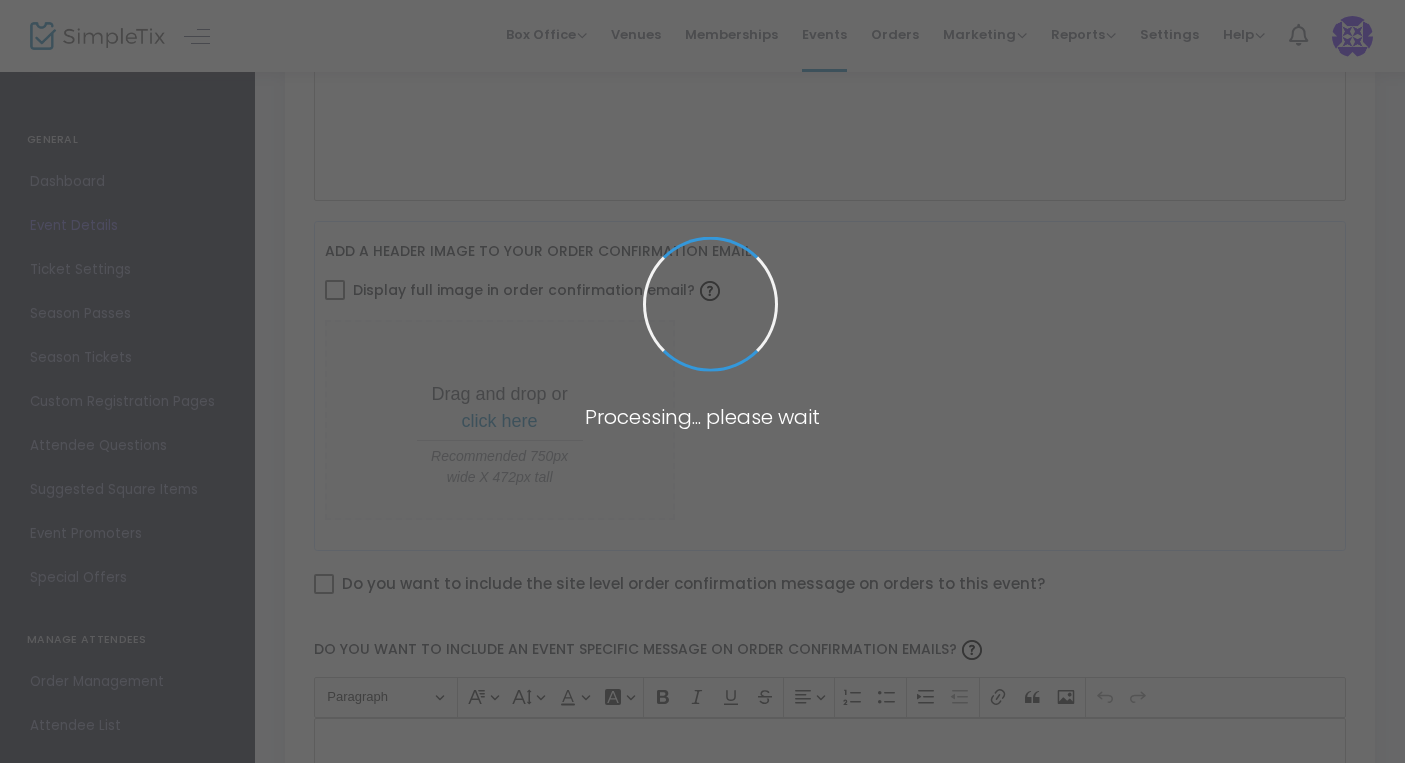 type on "Vendor Dinner Masquerade & Preview" 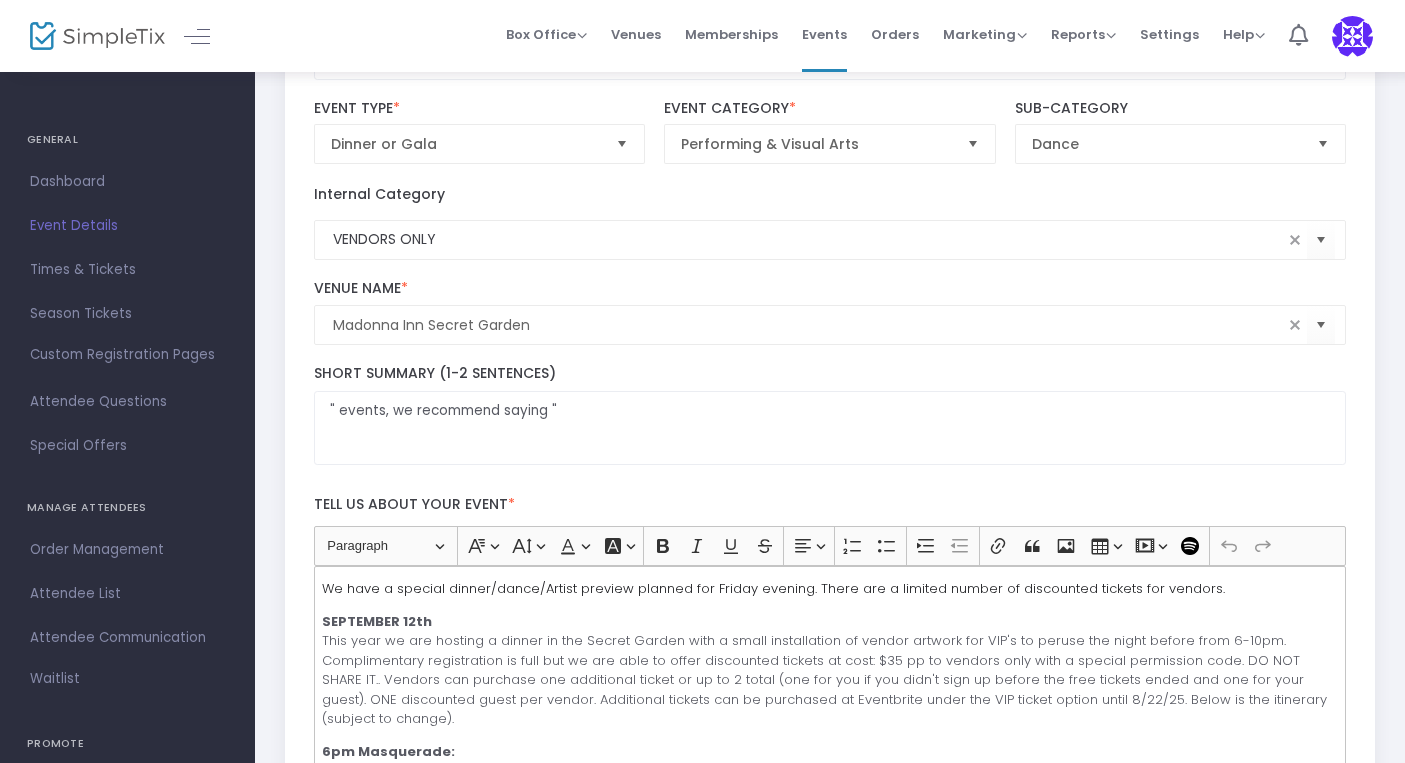 scroll, scrollTop: 180, scrollLeft: 0, axis: vertical 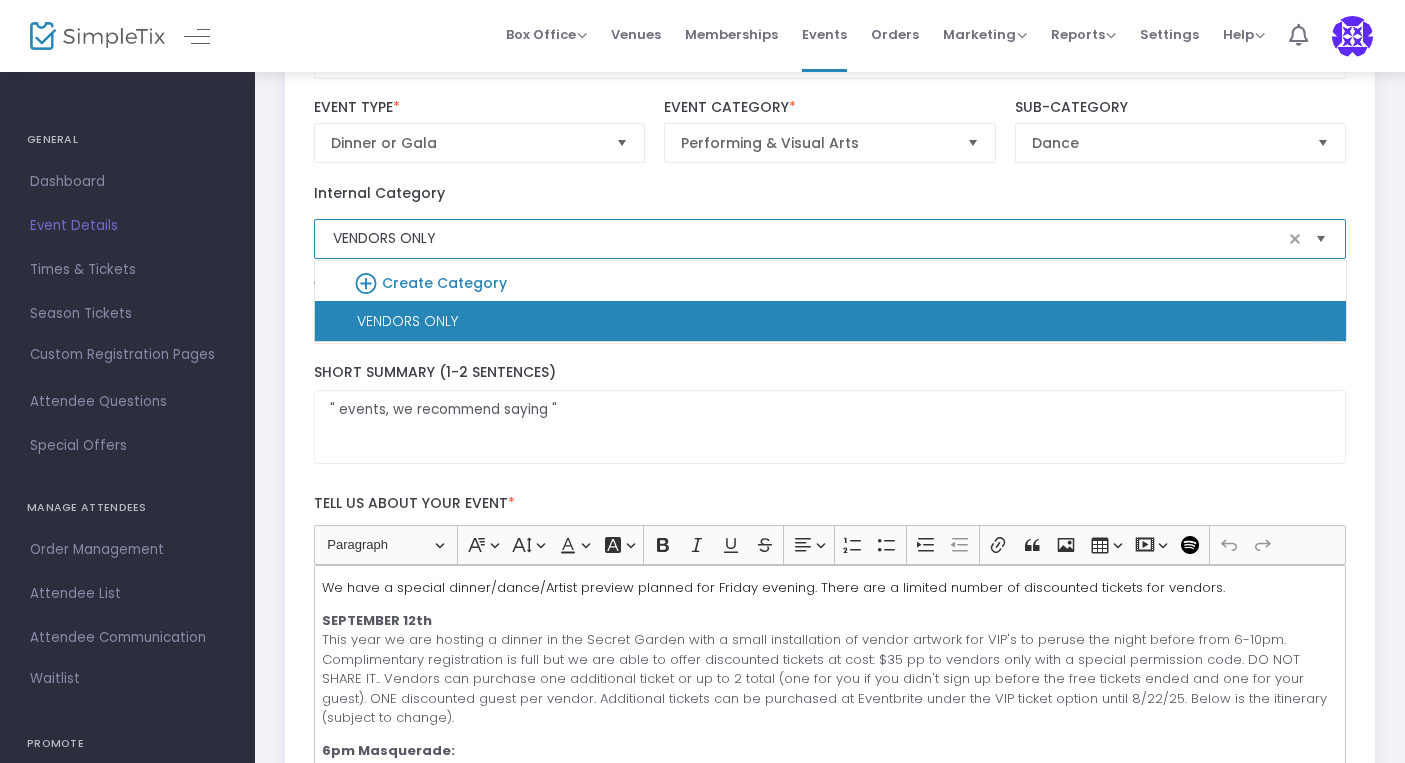 click 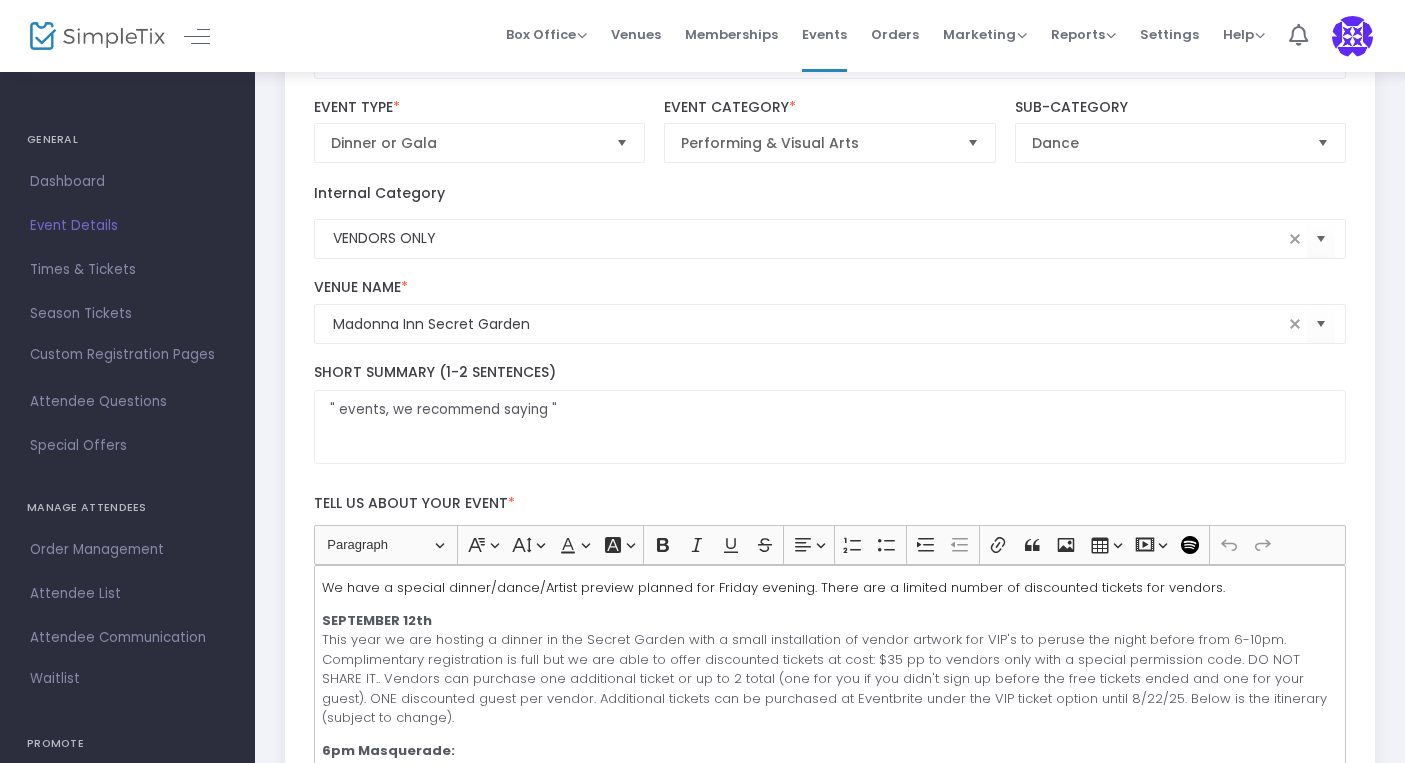 click on "Internal Category  VENDORS ONLY" 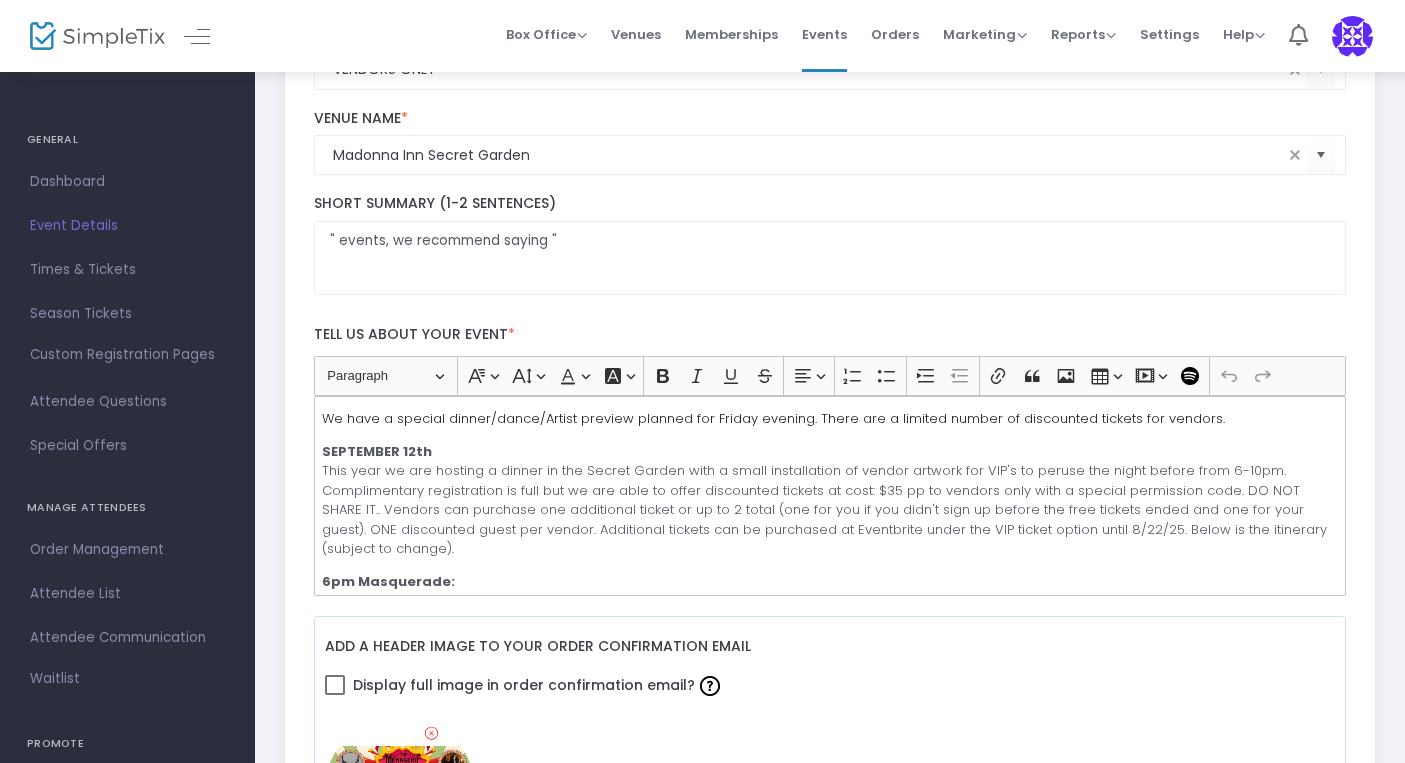 scroll, scrollTop: 408, scrollLeft: 0, axis: vertical 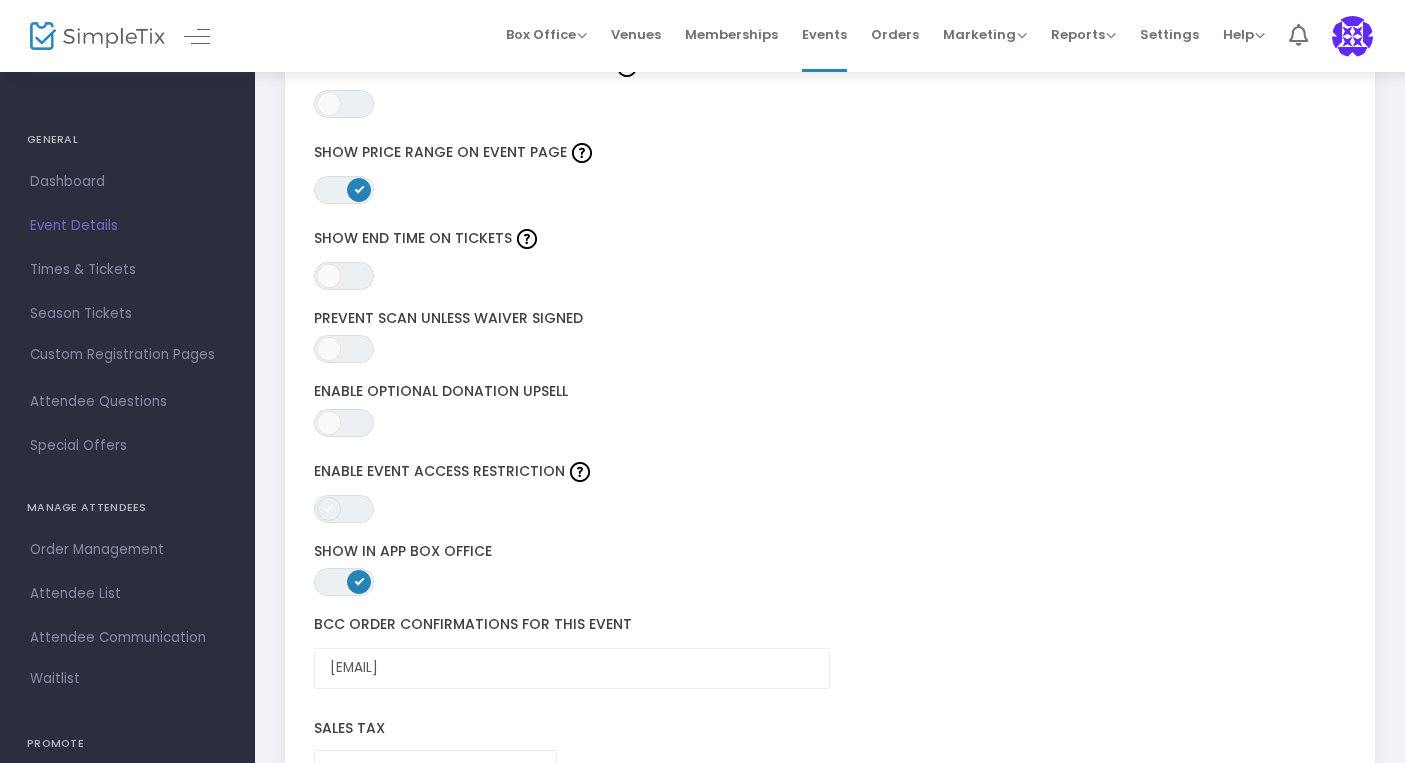 click 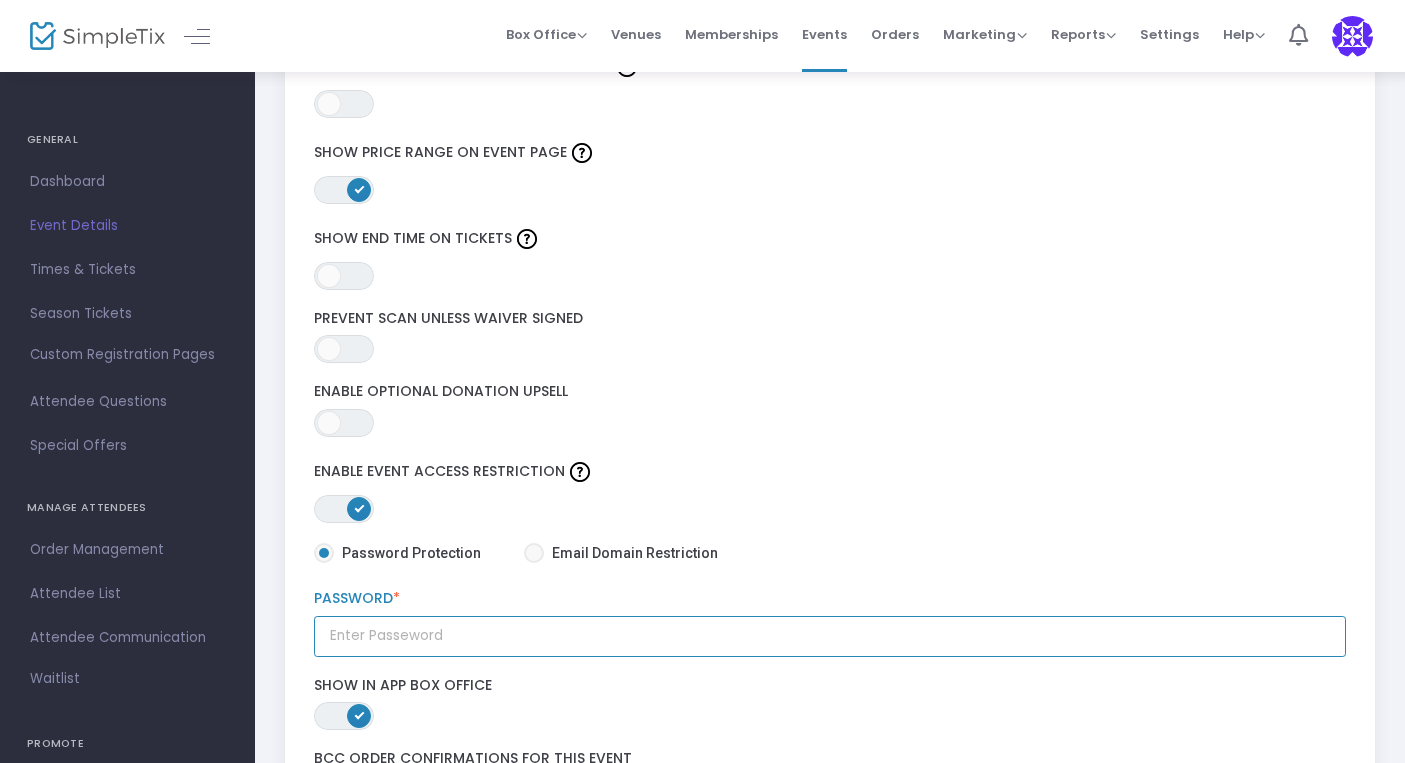 click 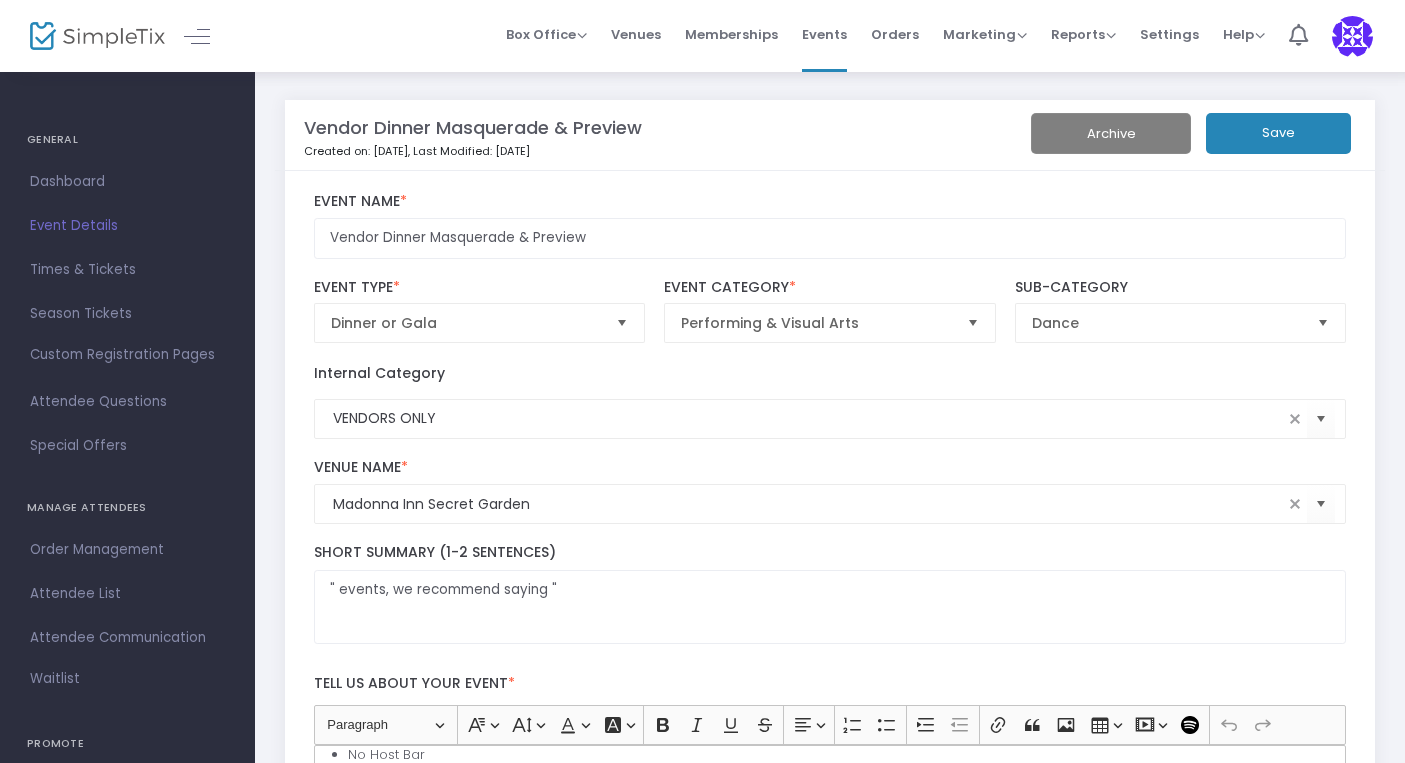 scroll, scrollTop: 0, scrollLeft: 0, axis: both 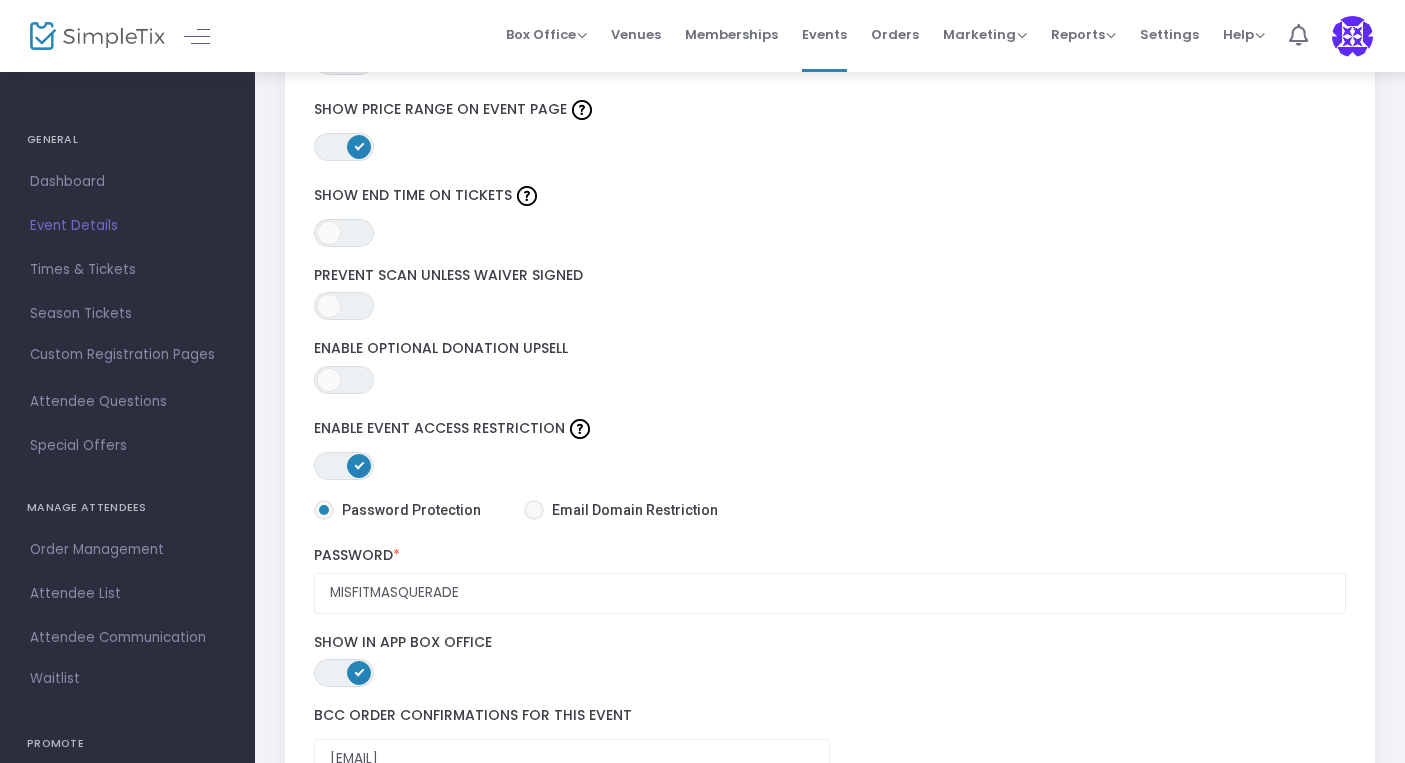 click on "ON" at bounding box center [359, 464] 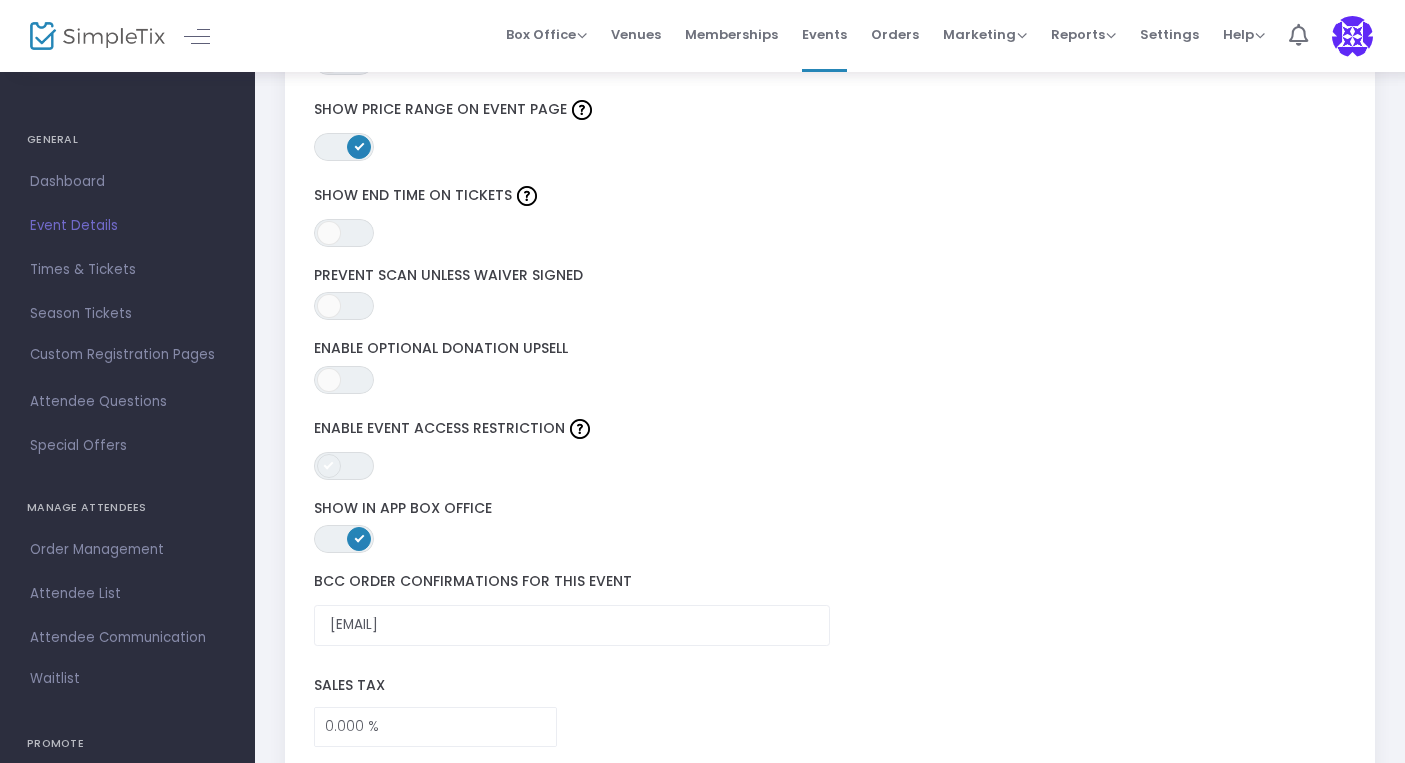 click 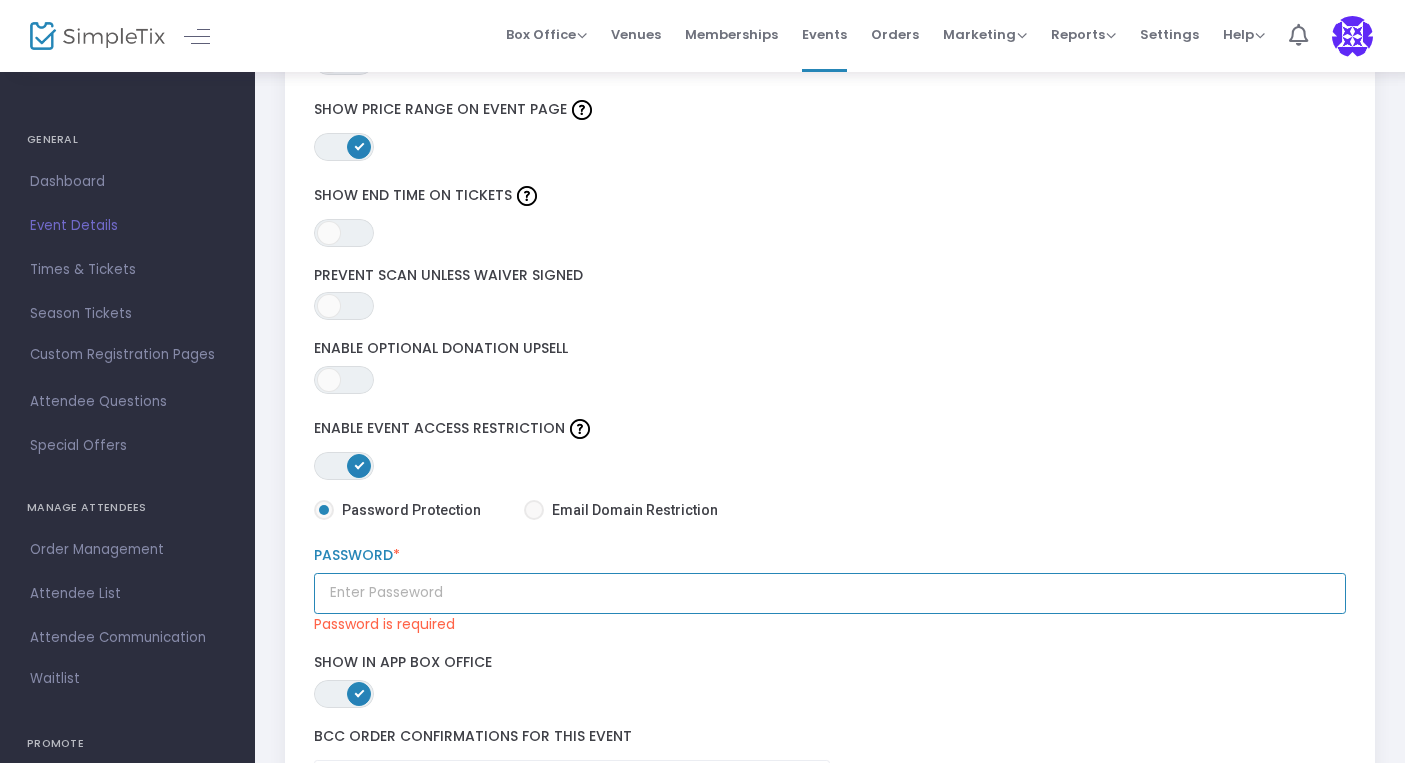 click 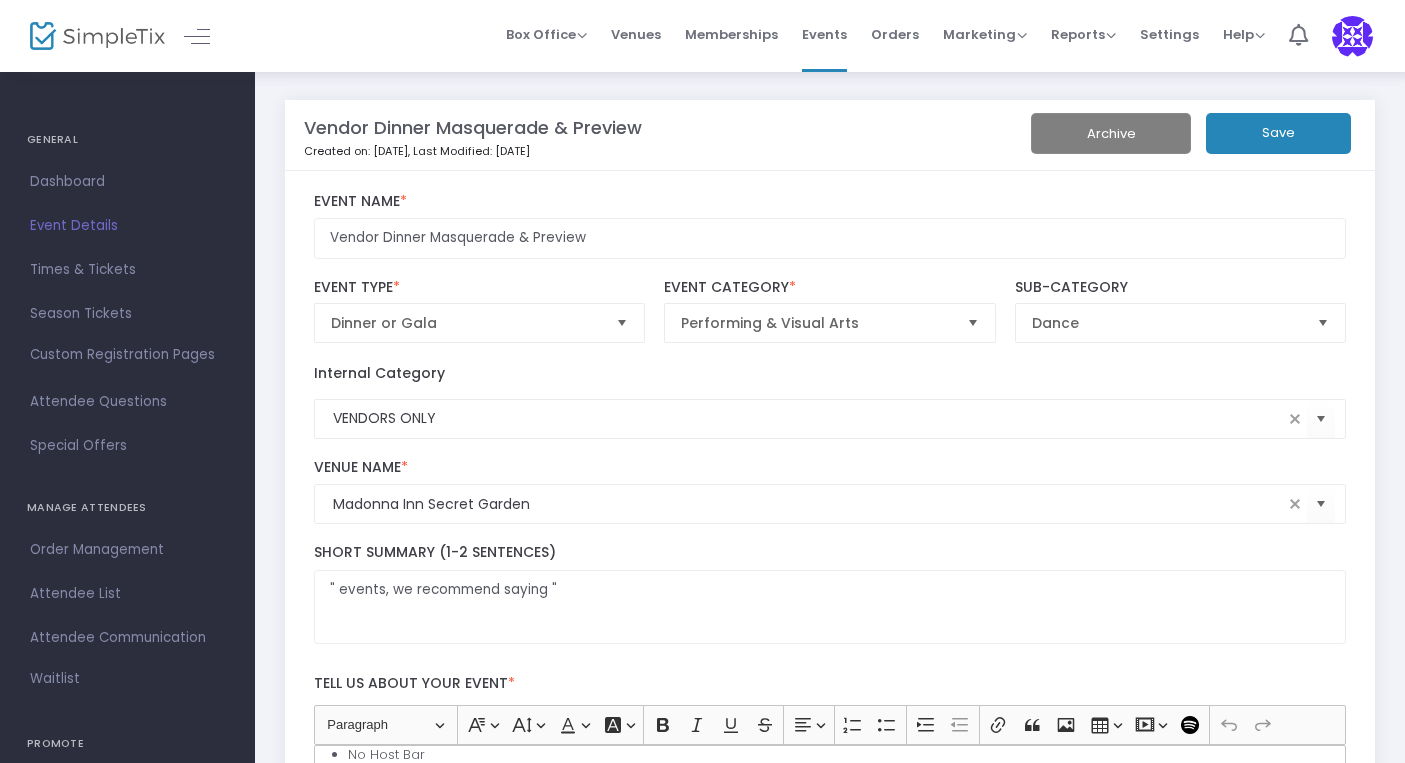 scroll, scrollTop: 0, scrollLeft: 0, axis: both 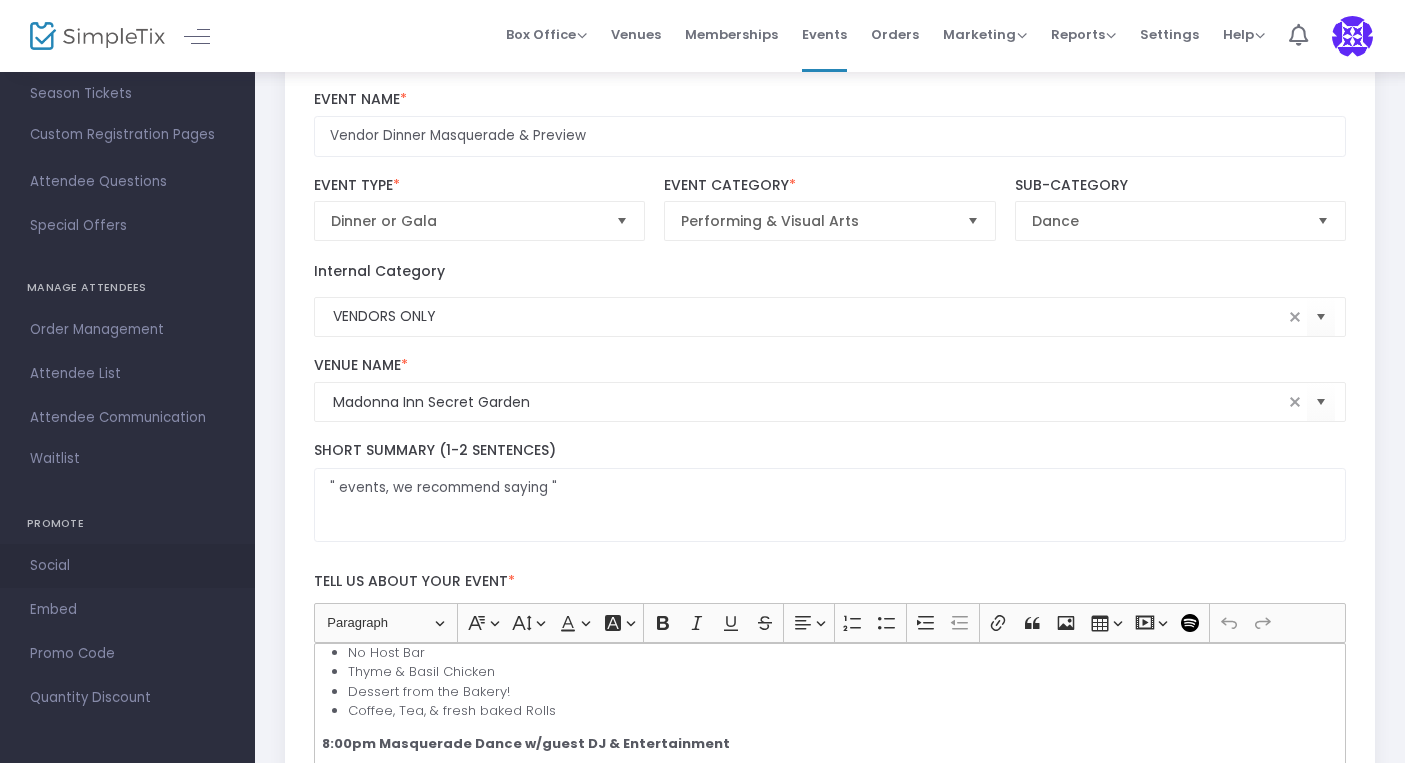 click on "Social" at bounding box center (127, 566) 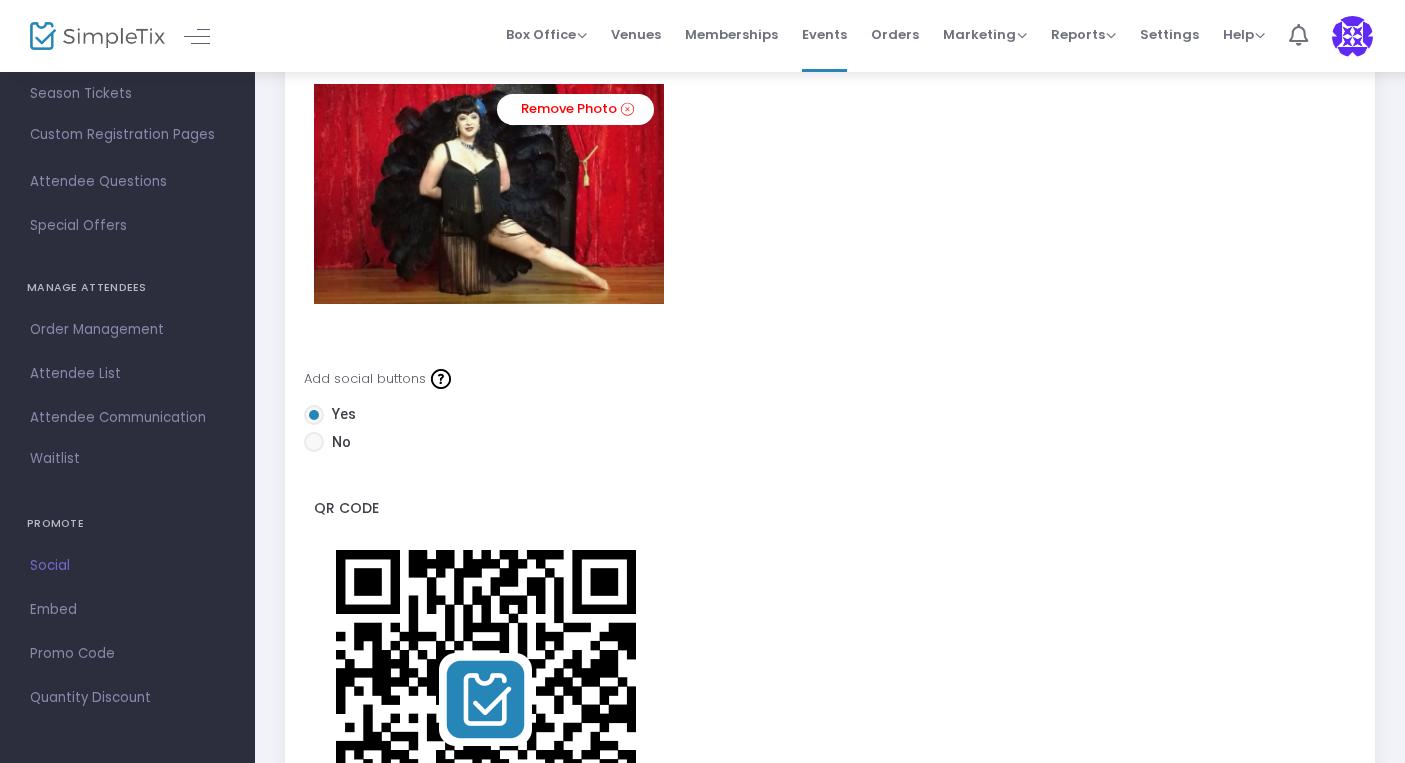 scroll, scrollTop: 176, scrollLeft: 0, axis: vertical 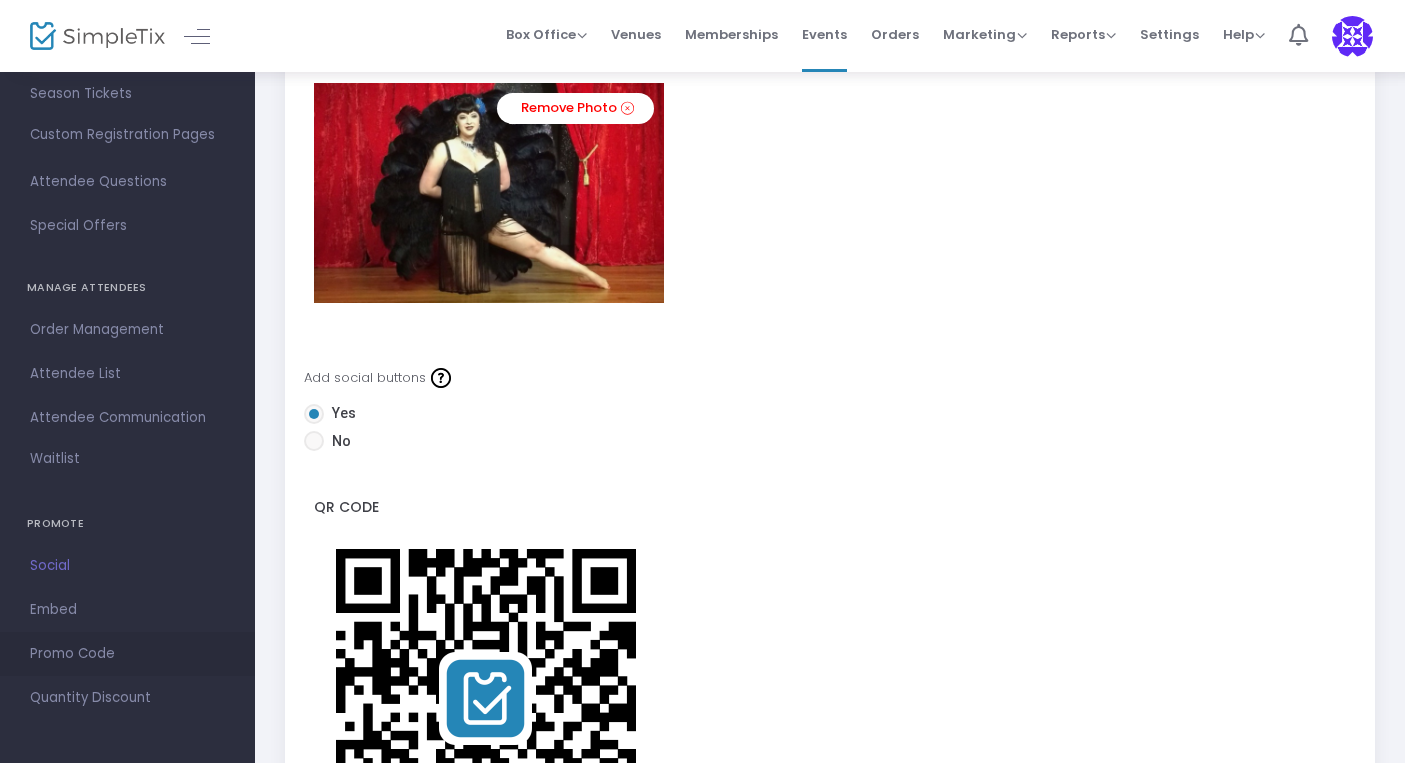 click on "Promo Code" at bounding box center [127, 654] 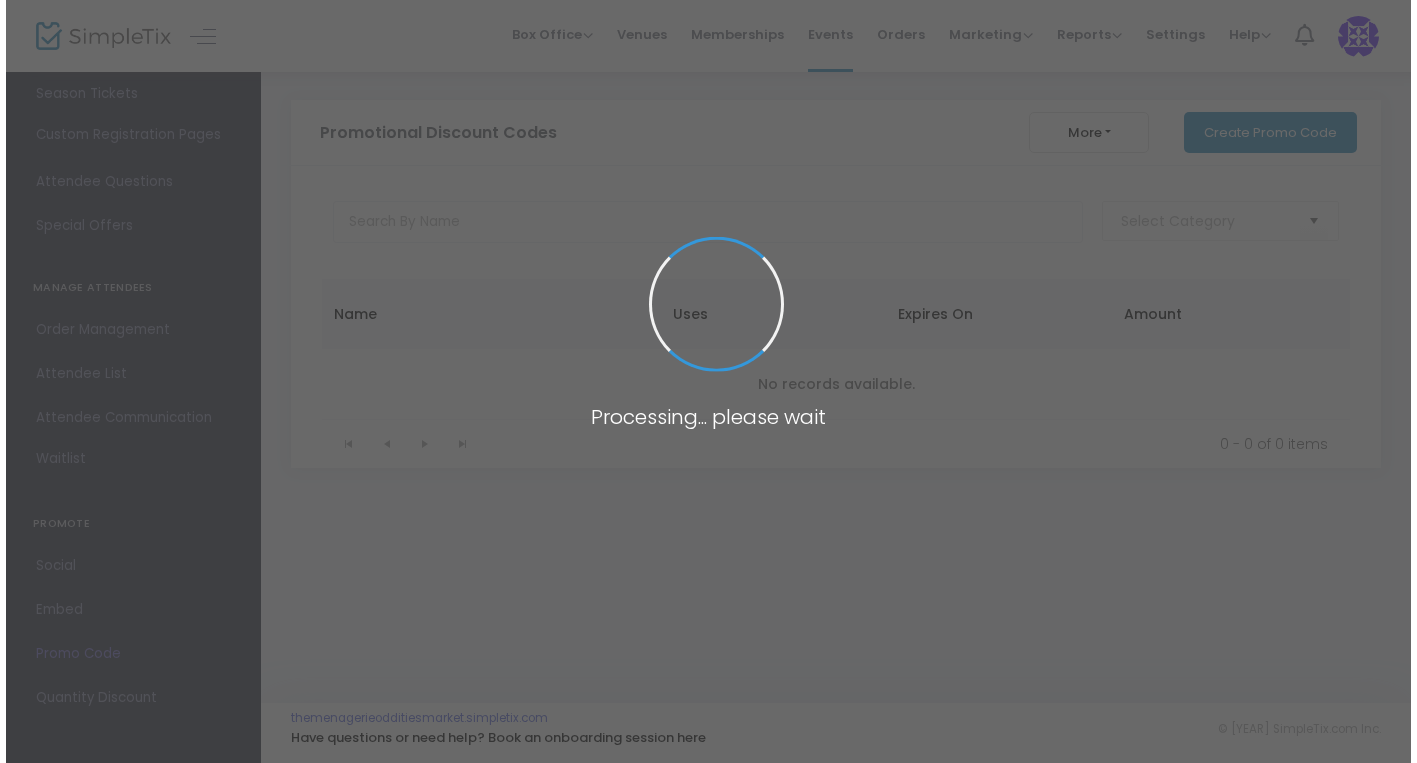 scroll, scrollTop: 0, scrollLeft: 0, axis: both 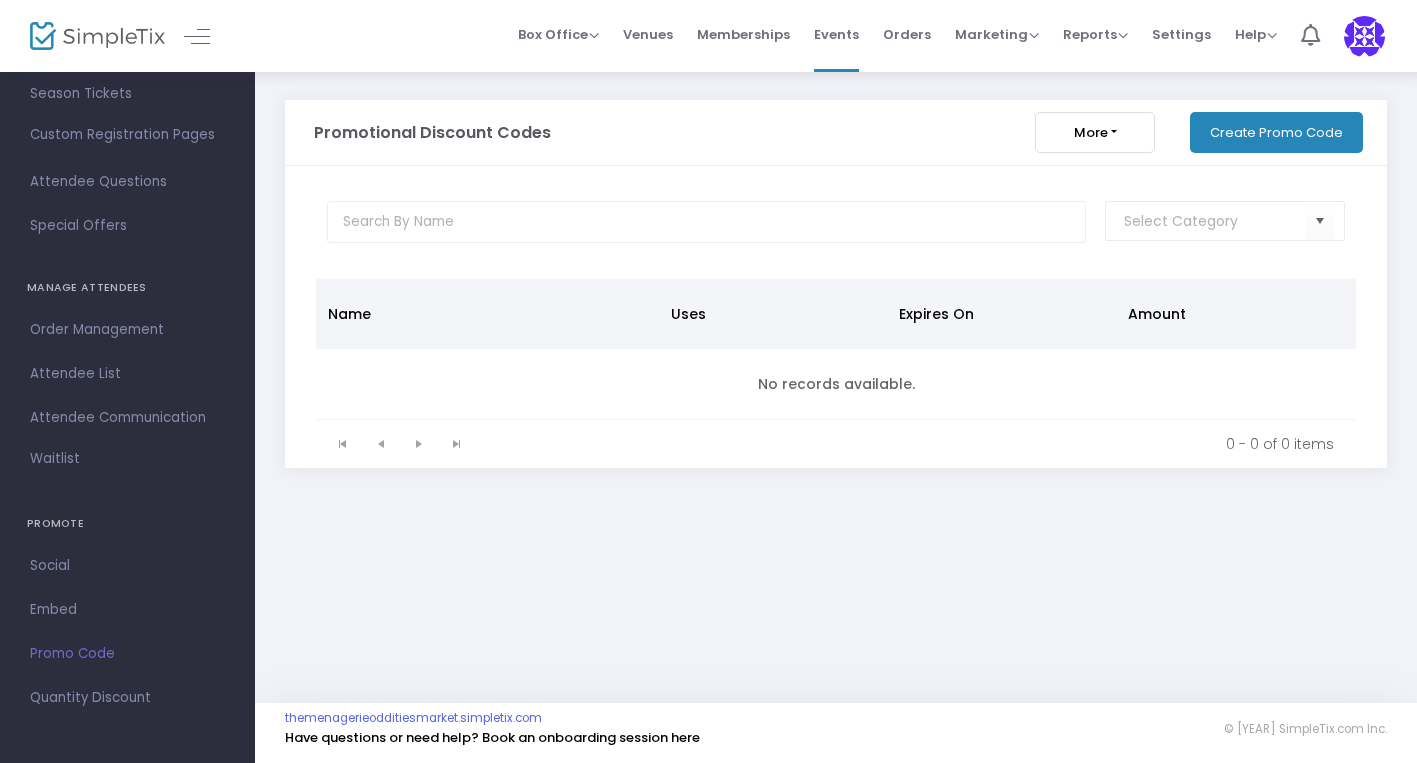 click on "Create Promo Code" 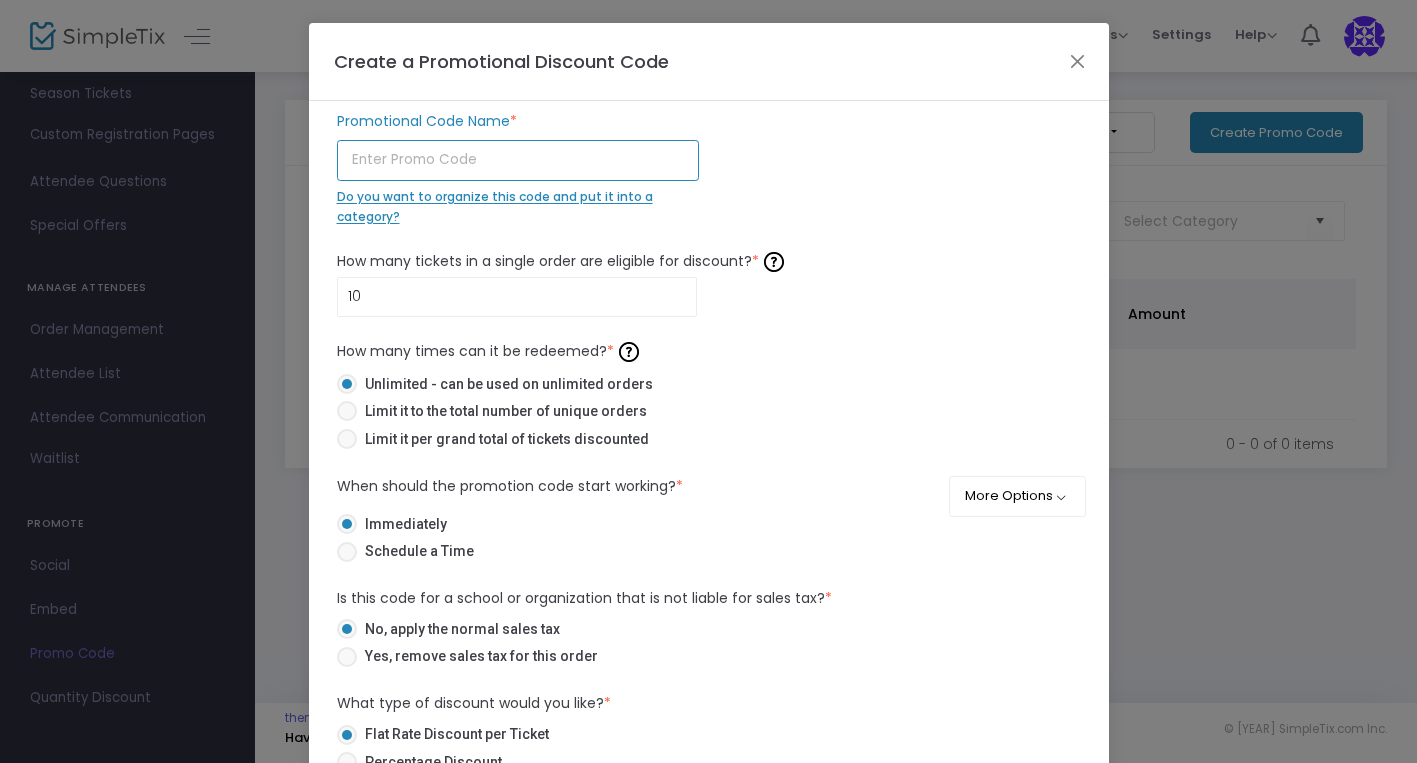 click 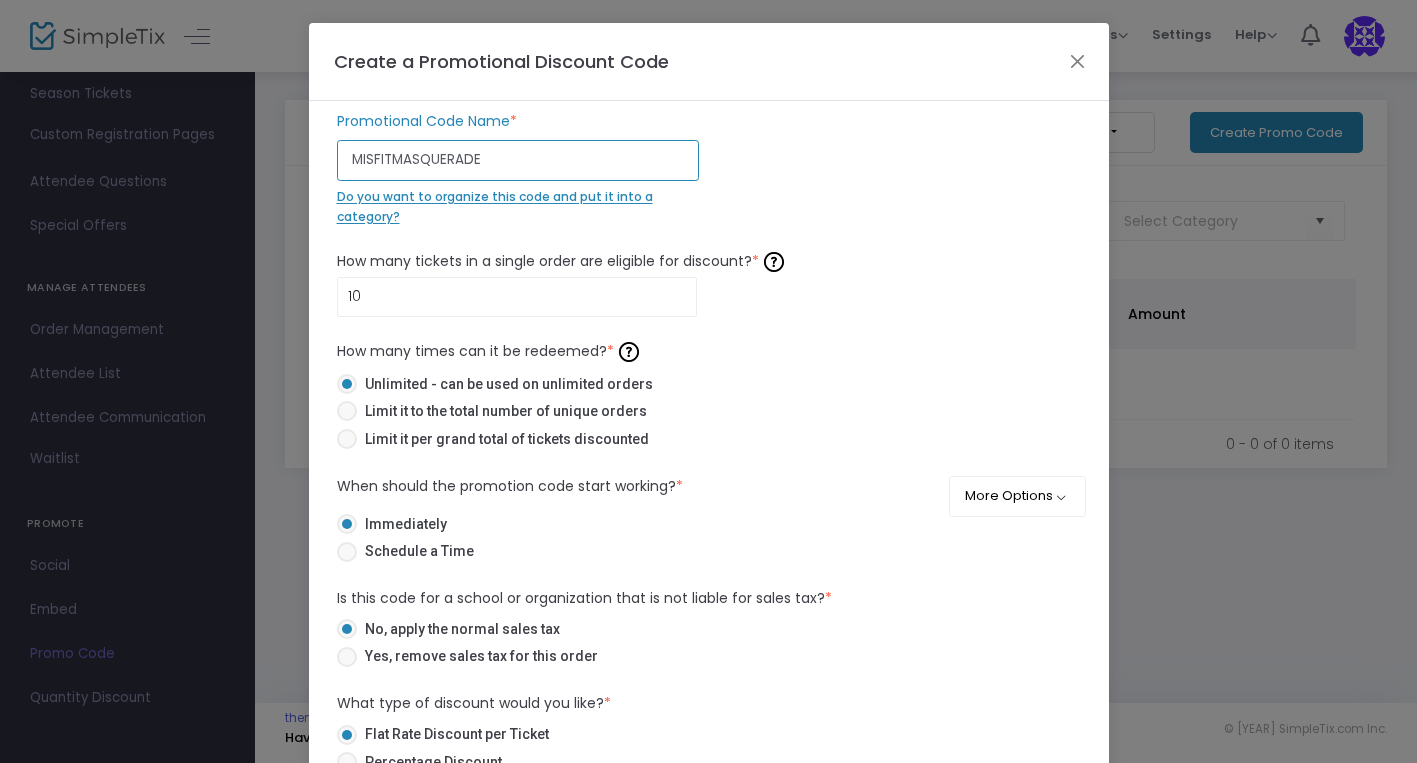 type on "MISFITMASQUERADE" 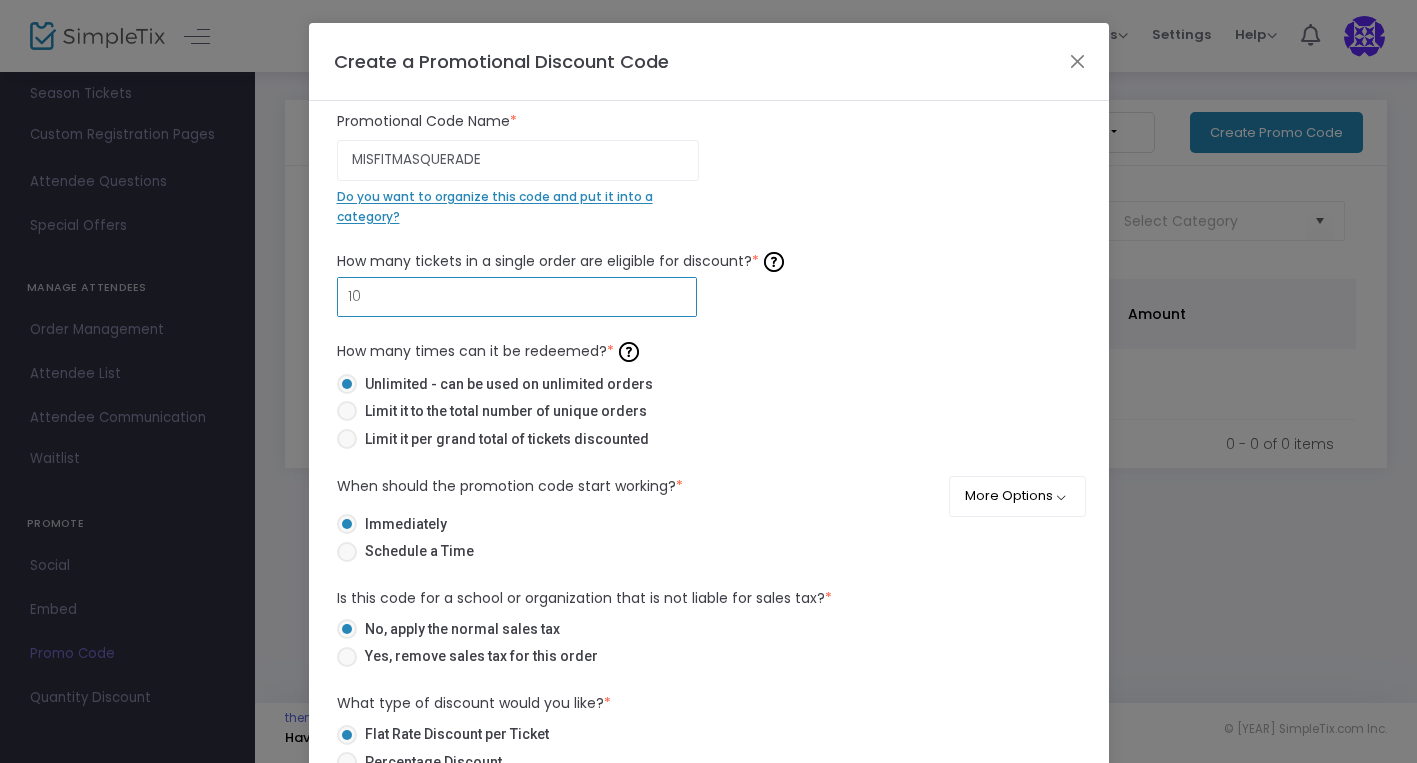 click on "10" at bounding box center (517, 297) 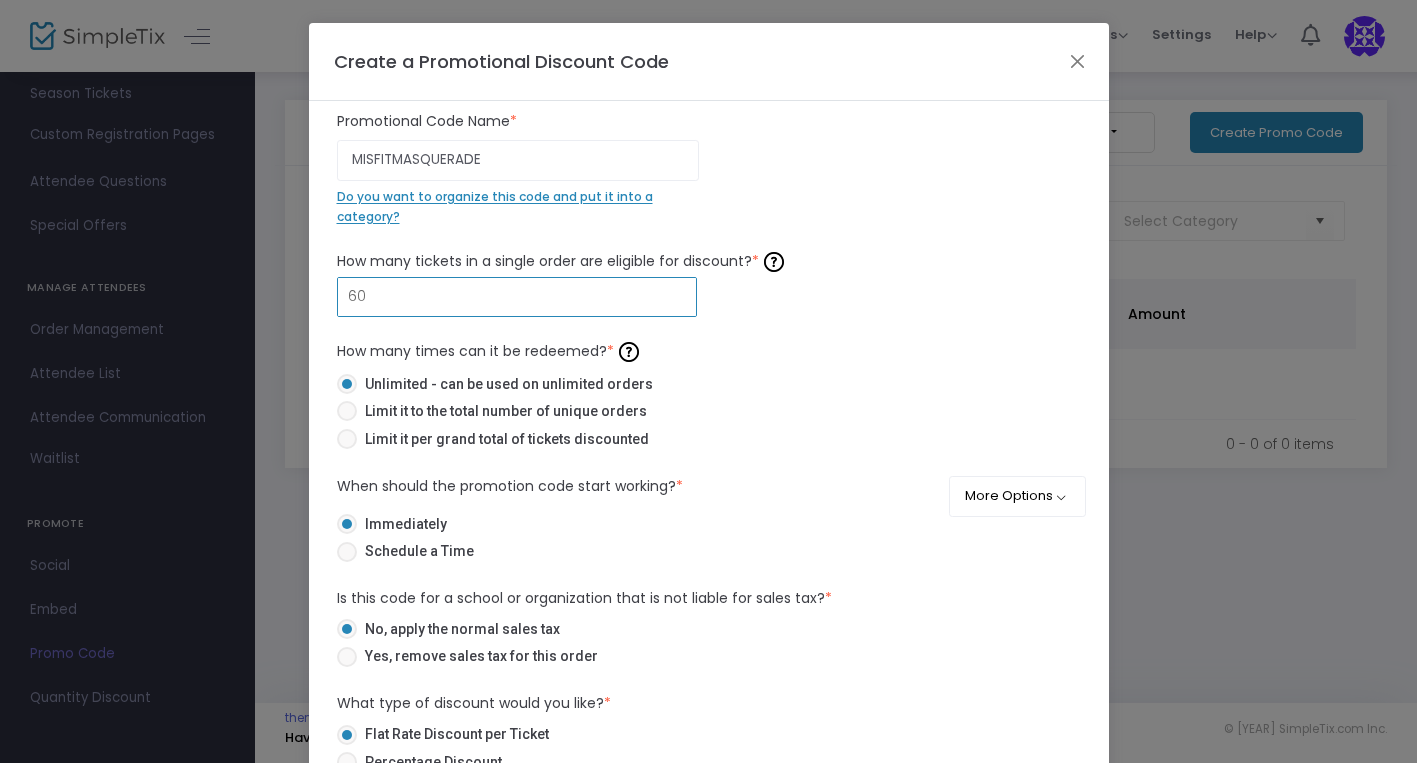 type on "60" 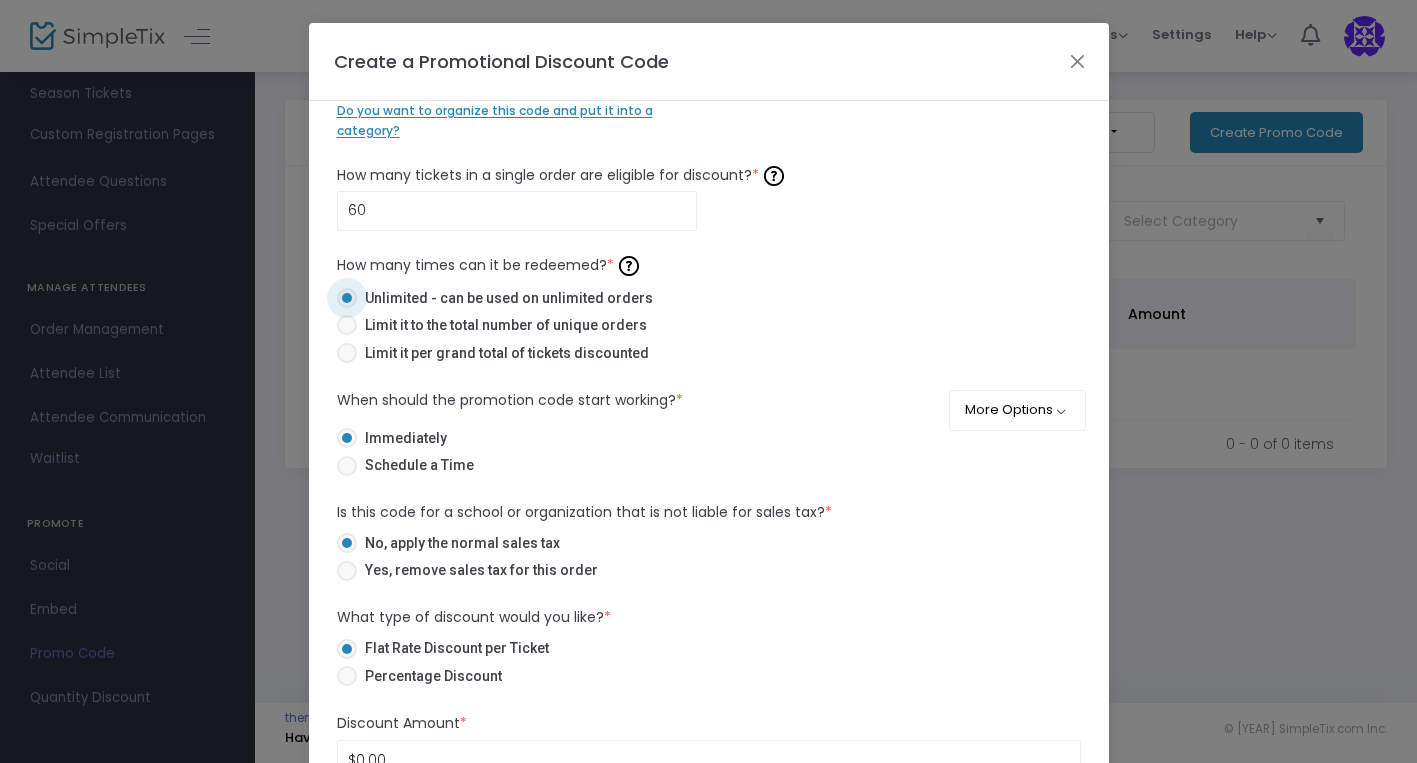 scroll, scrollTop: 110, scrollLeft: 0, axis: vertical 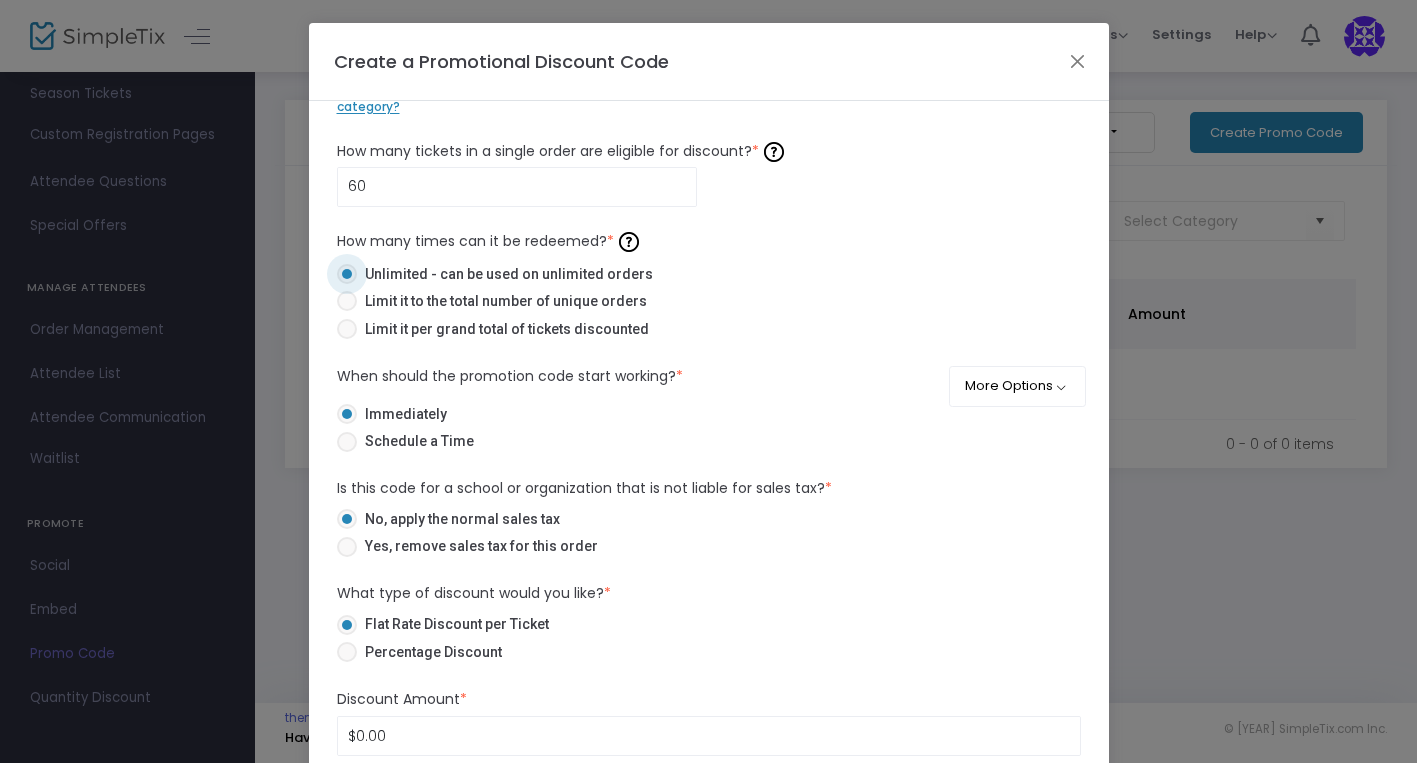 click at bounding box center (347, 547) 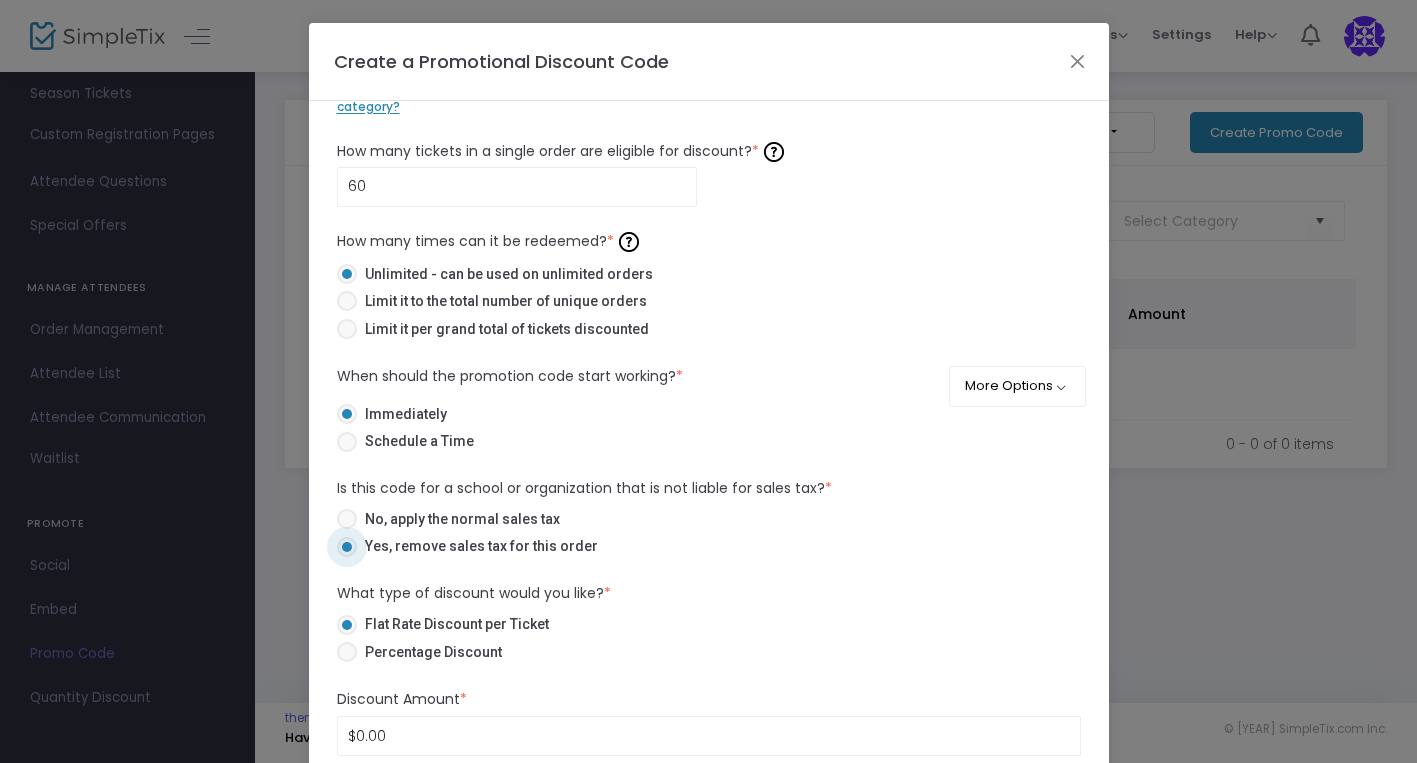 click at bounding box center [347, 519] 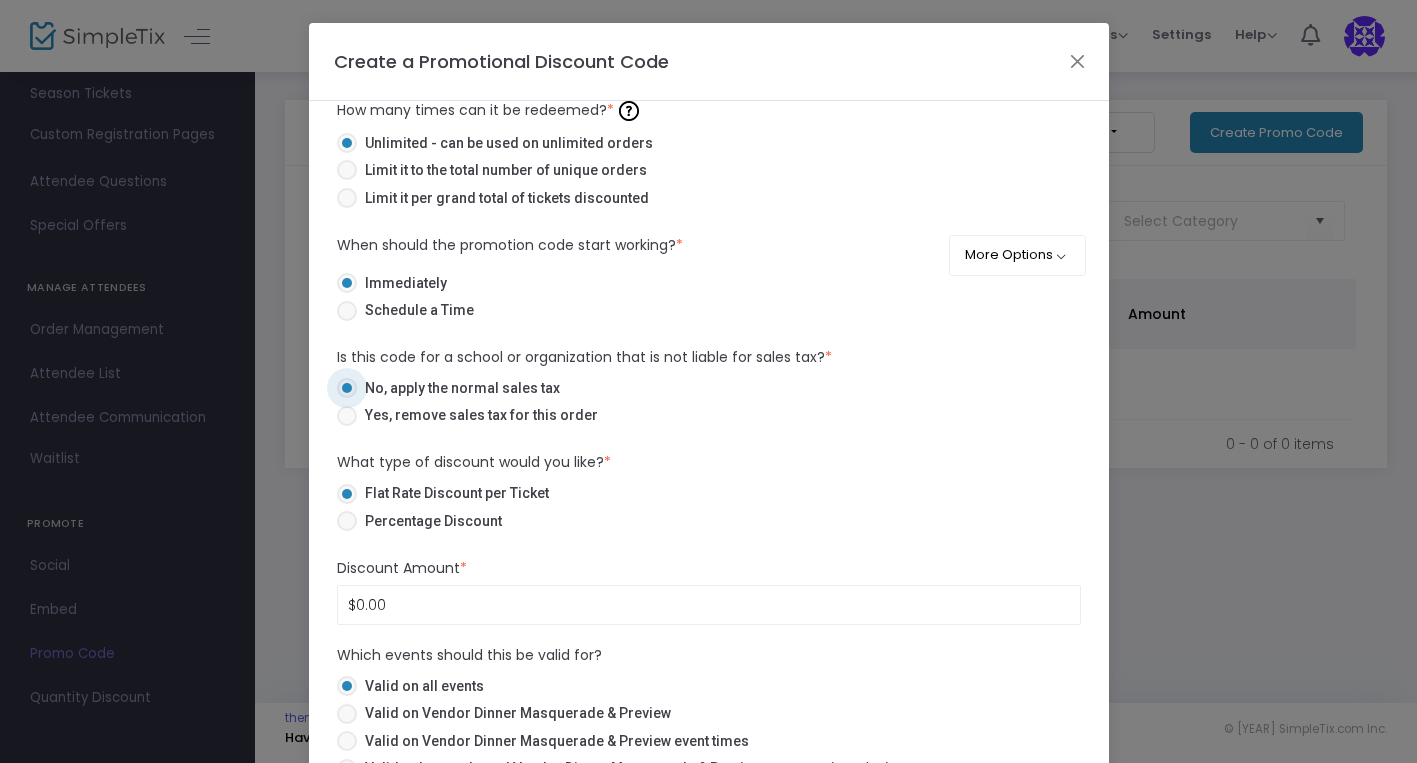 scroll, scrollTop: 243, scrollLeft: 0, axis: vertical 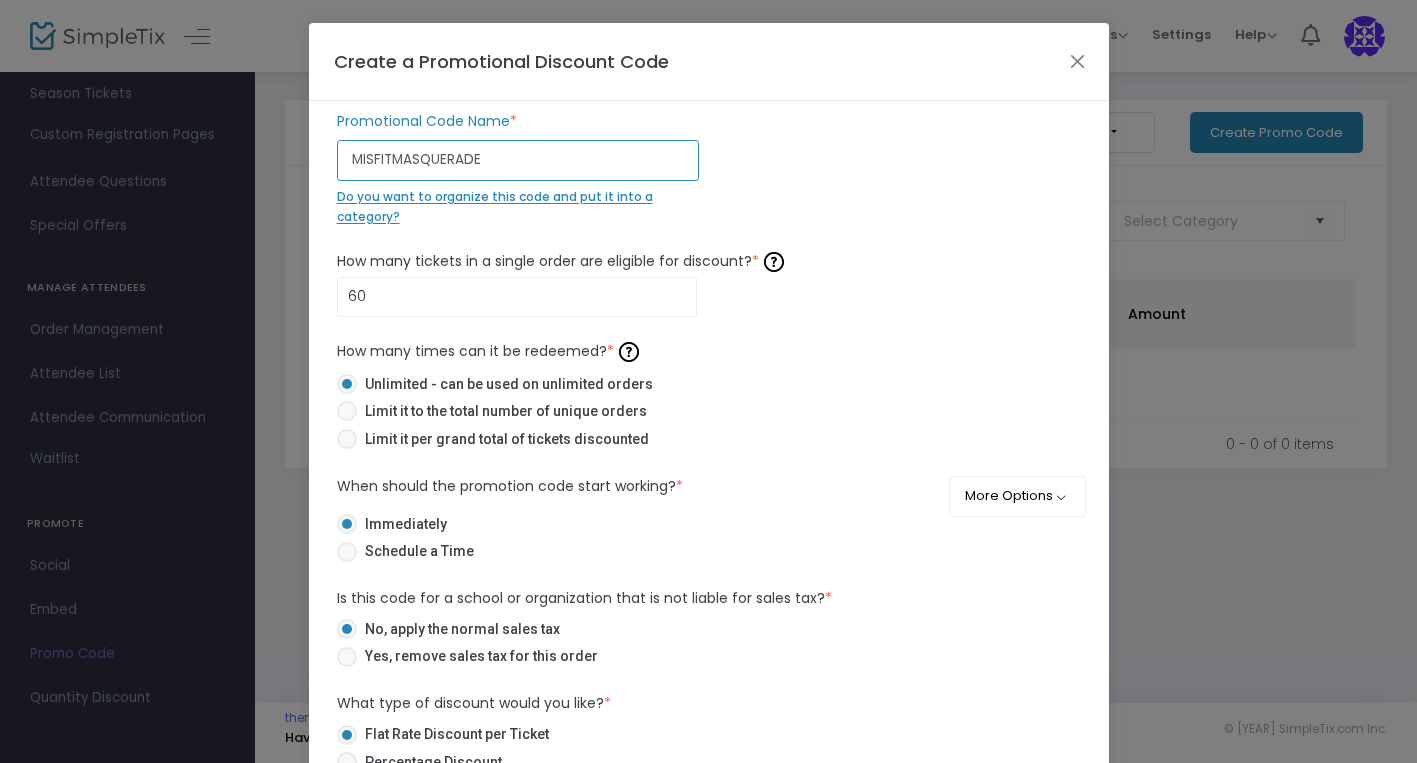 drag, startPoint x: 525, startPoint y: 164, endPoint x: 303, endPoint y: 158, distance: 222.08107 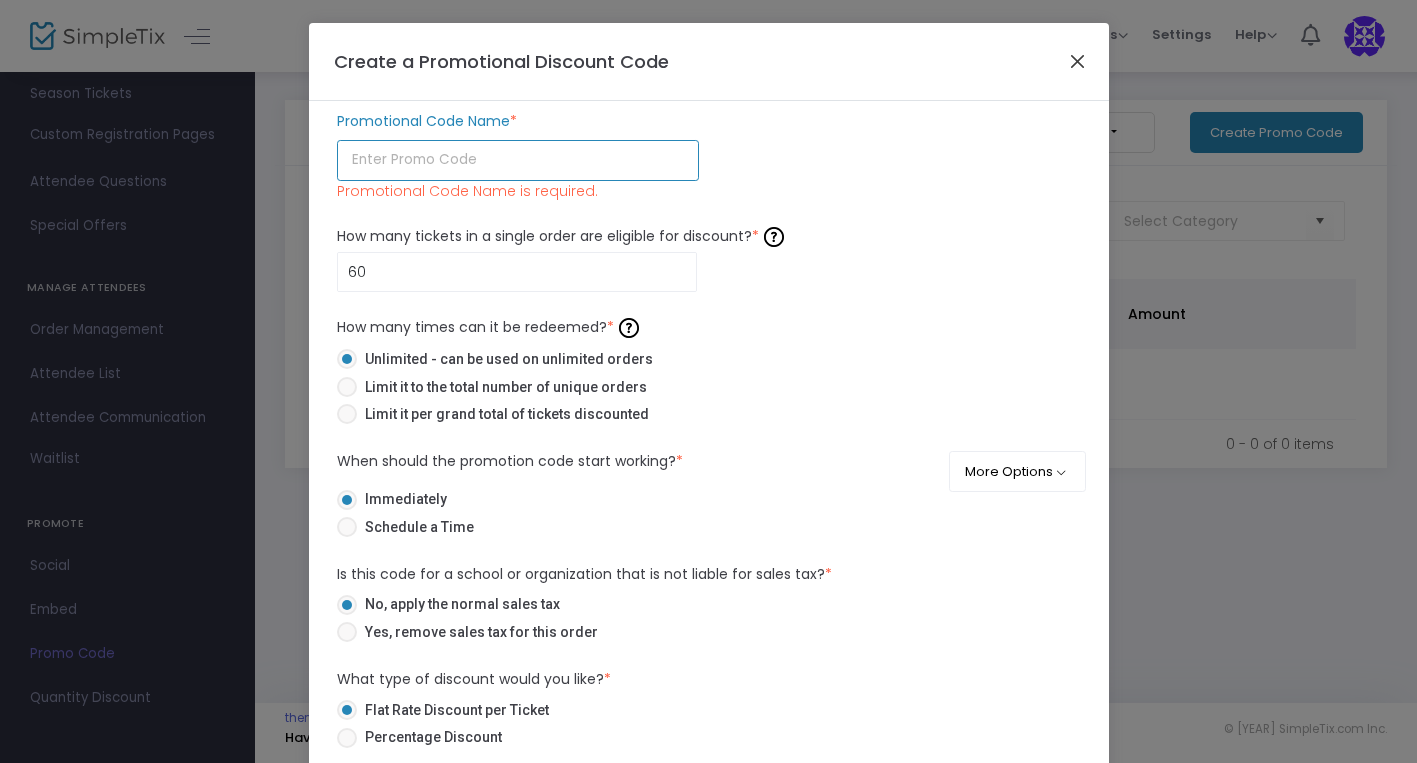type 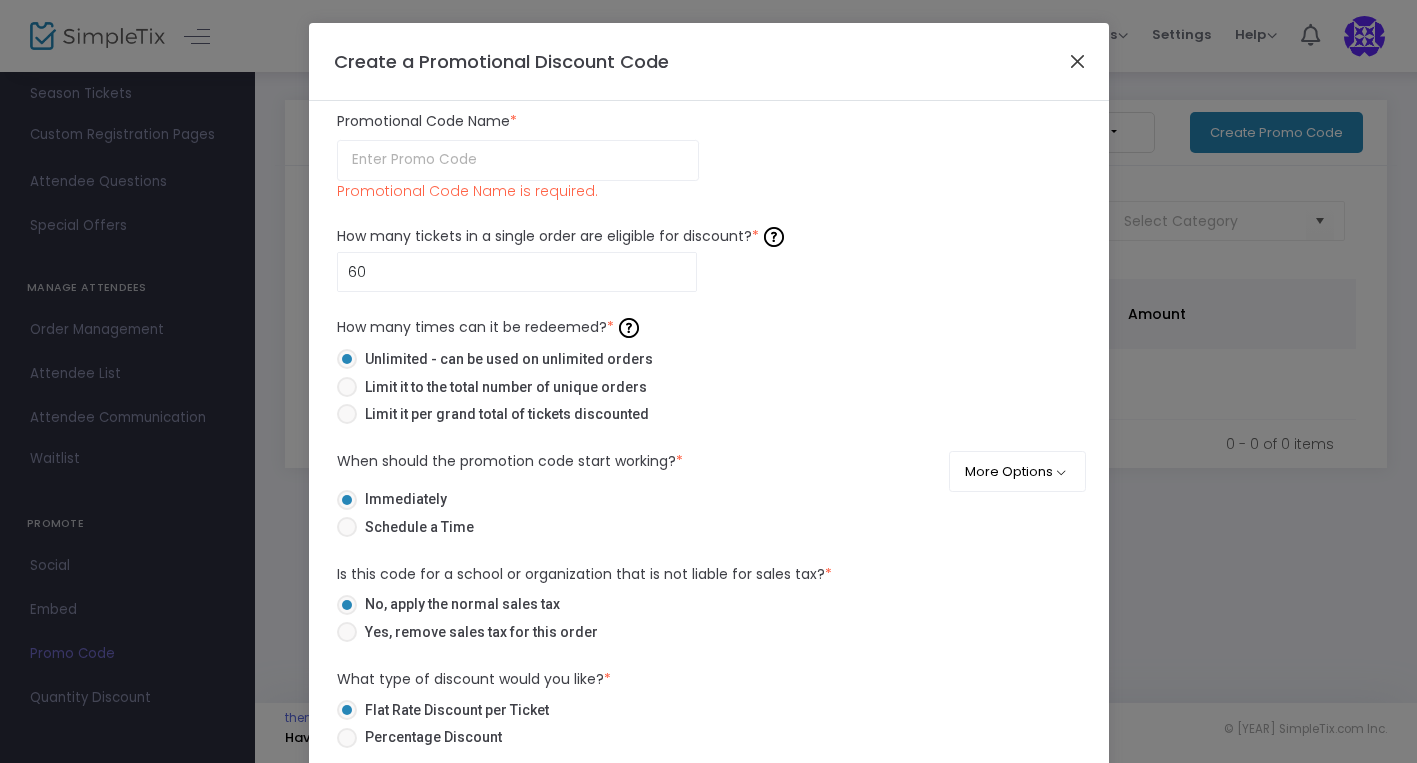 click 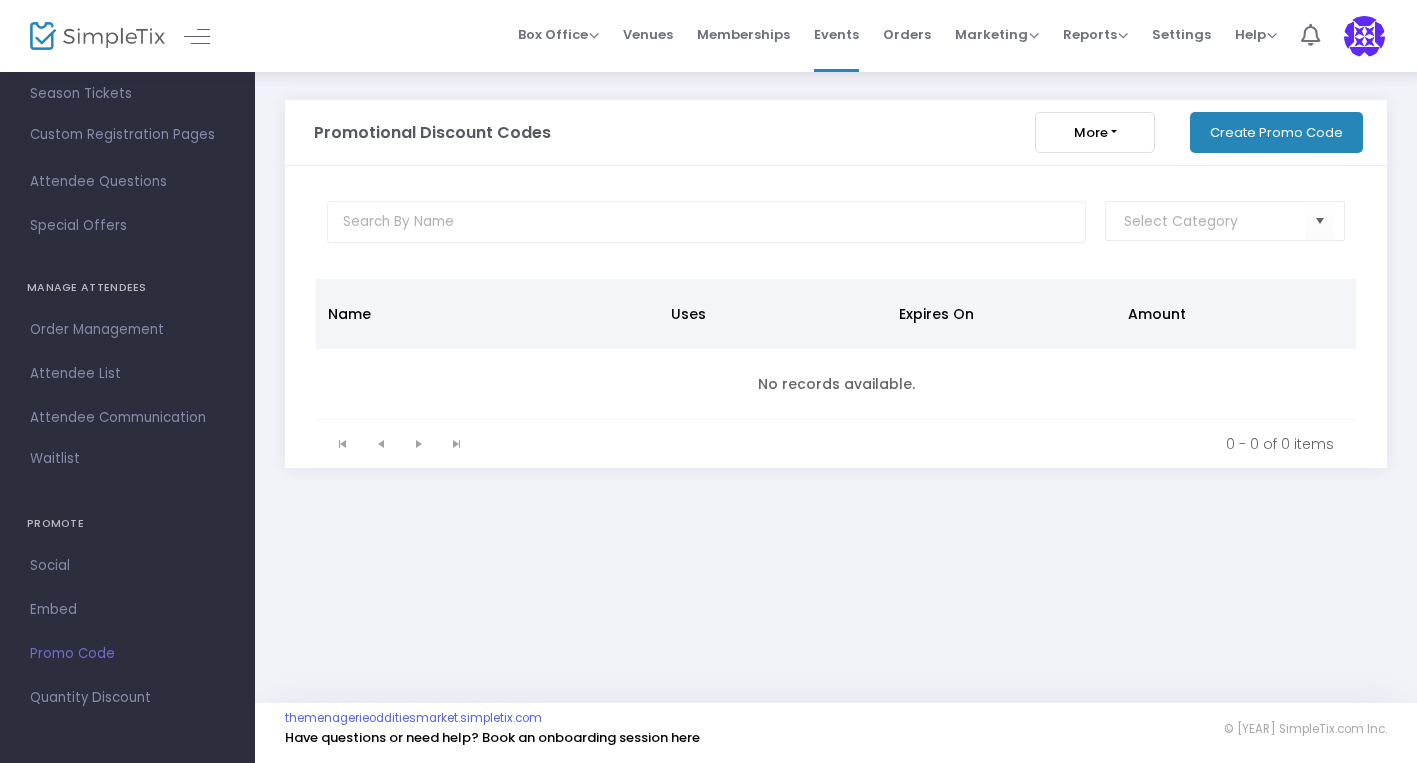 scroll, scrollTop: 0, scrollLeft: 0, axis: both 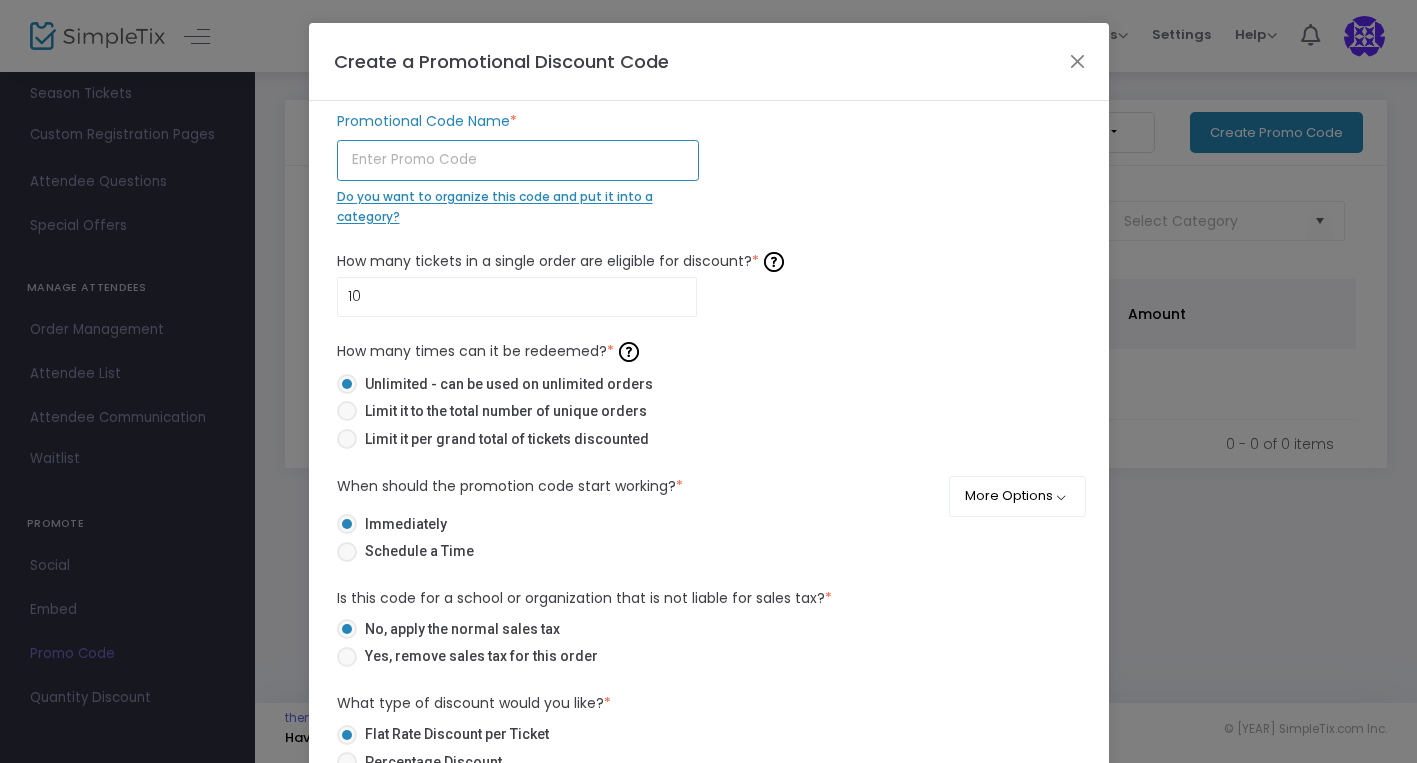 click 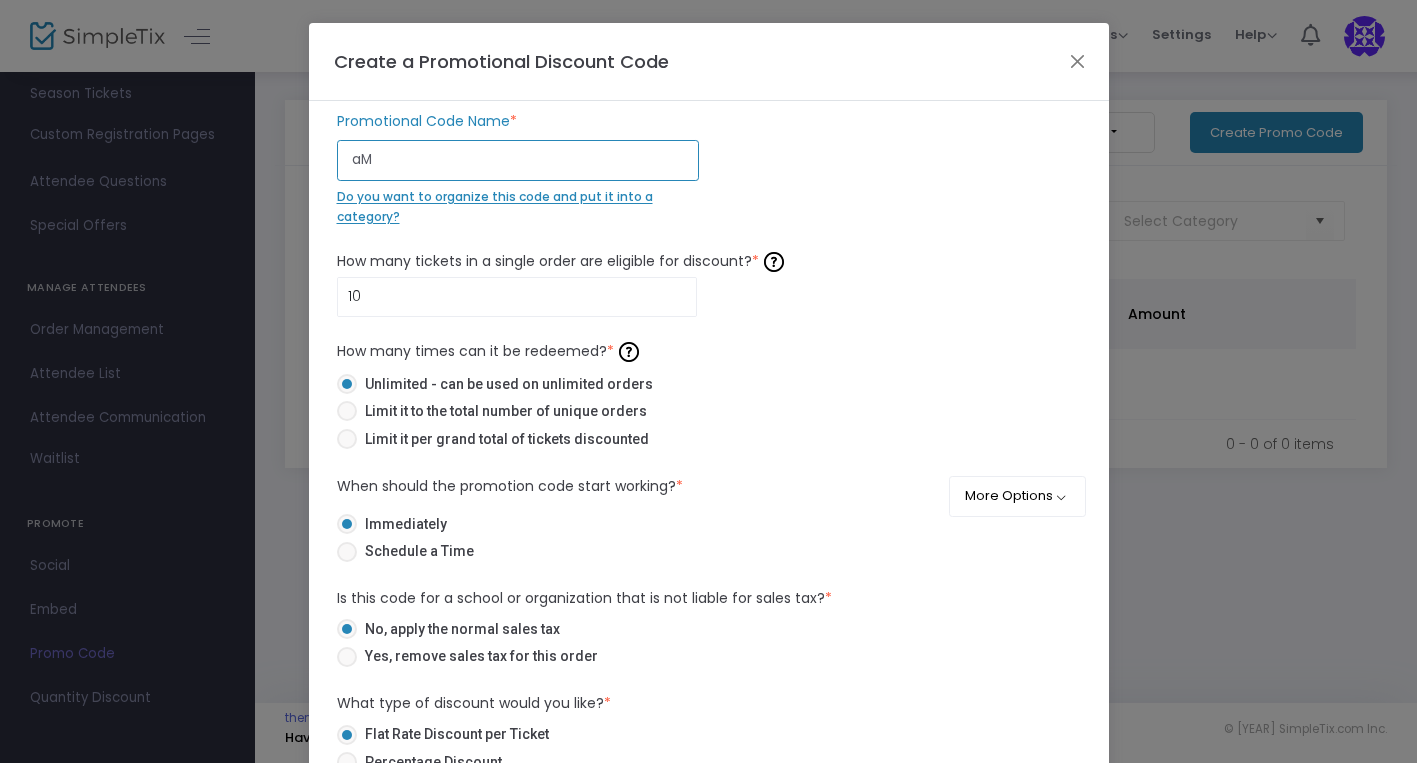 type on "a" 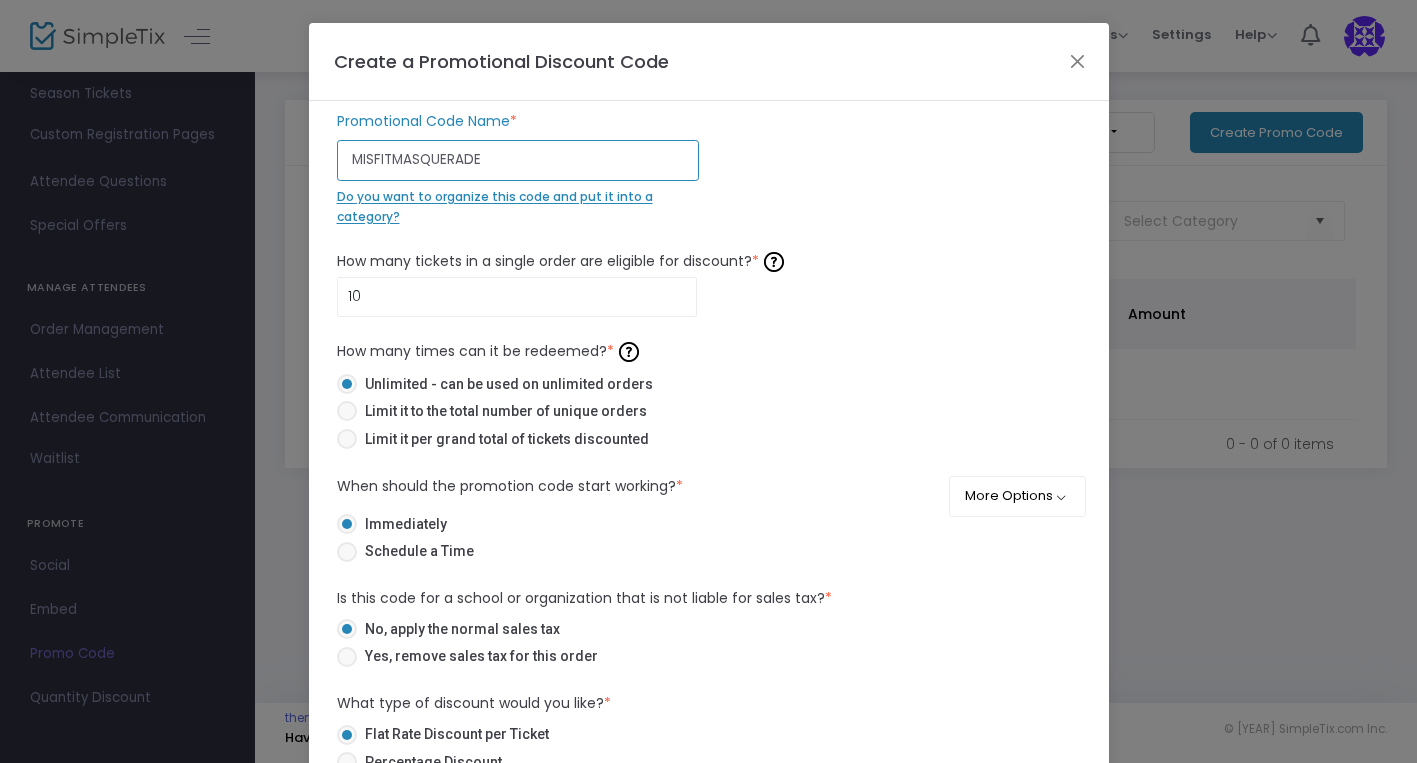 type on "MISFITMASQUERADE" 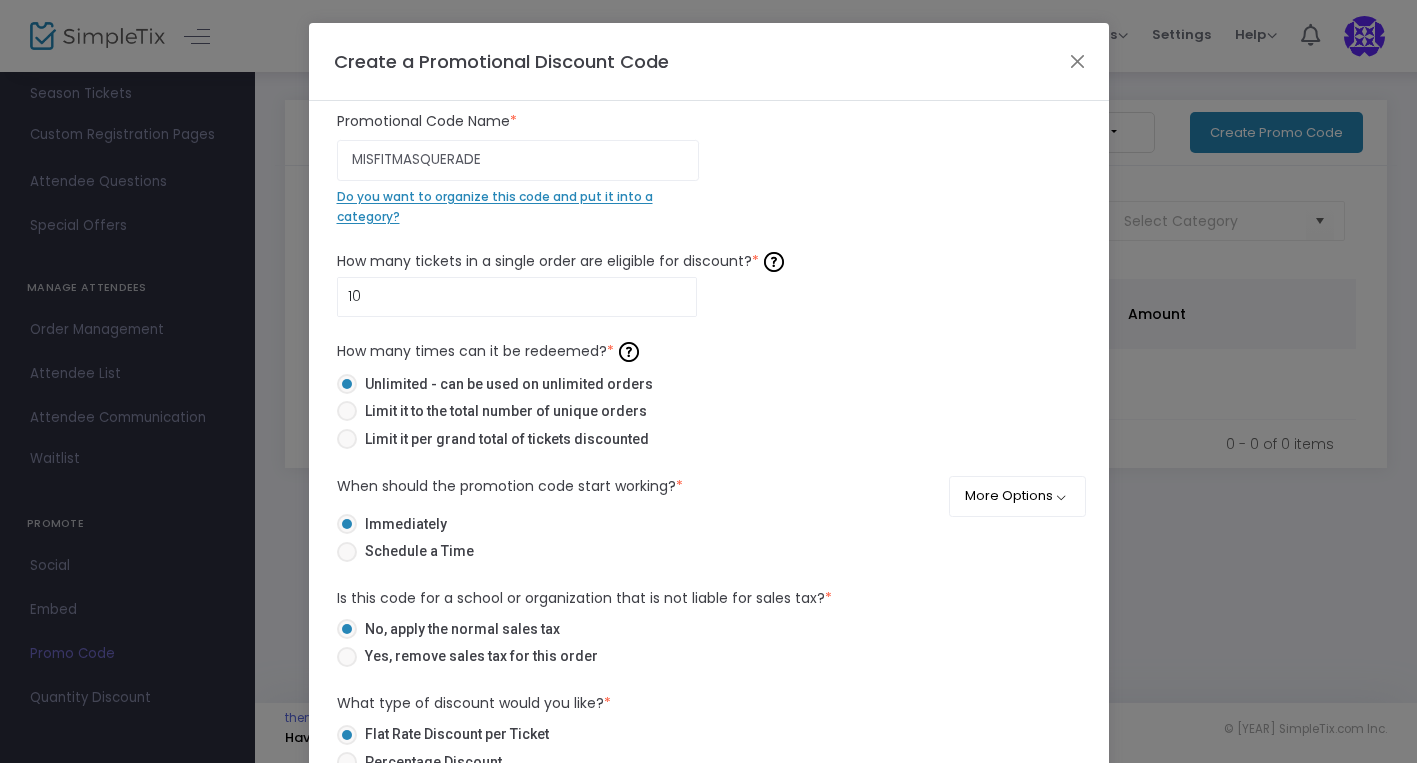 click on "Do you want to organize this code and put it into a category?" 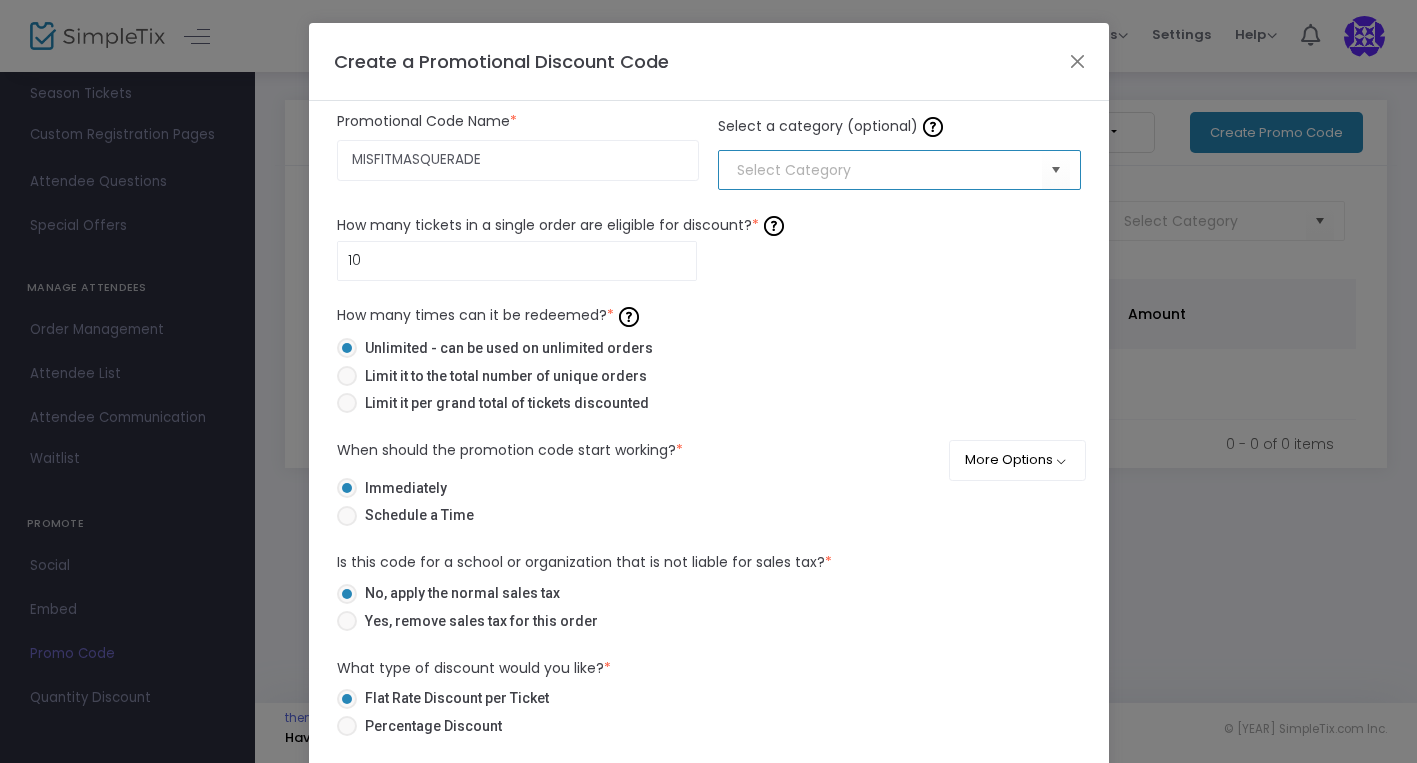 click at bounding box center [889, 170] 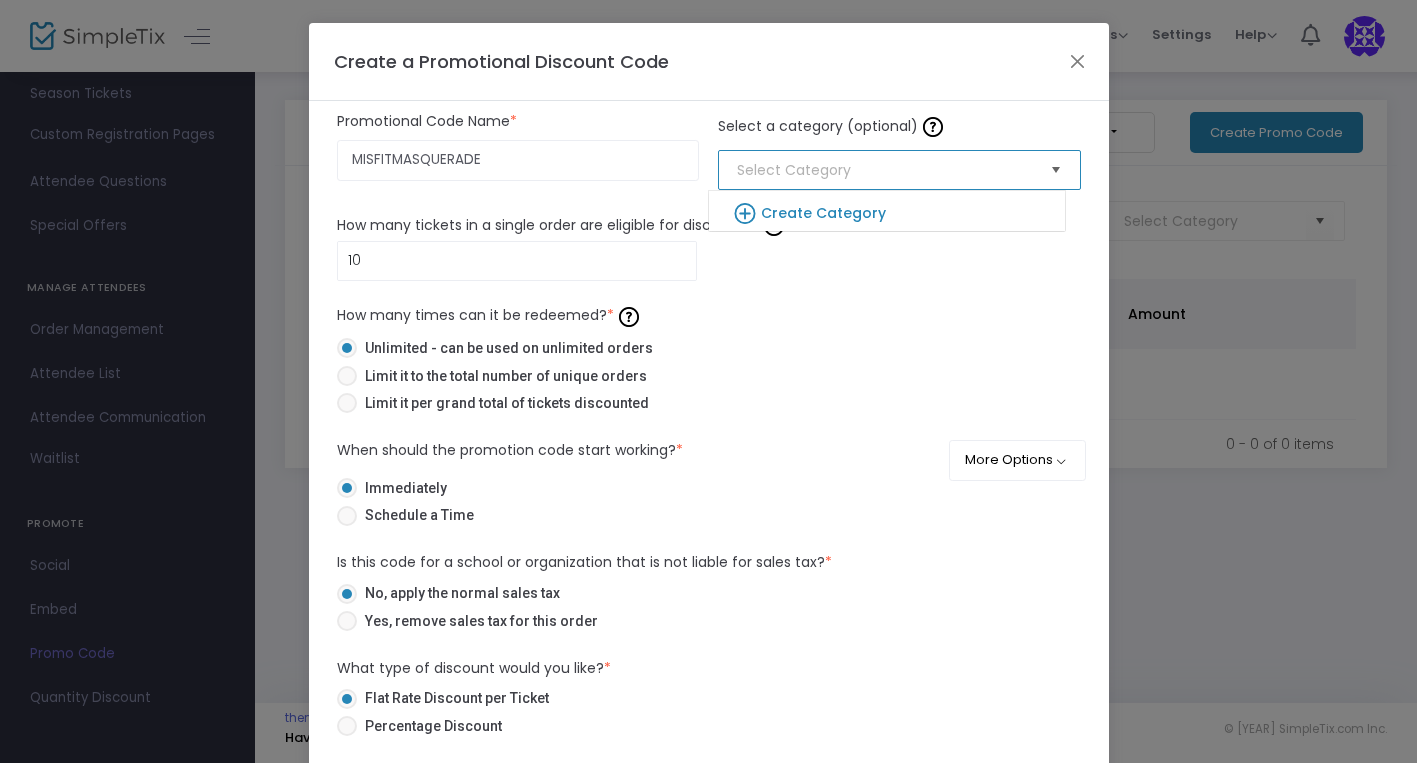 click 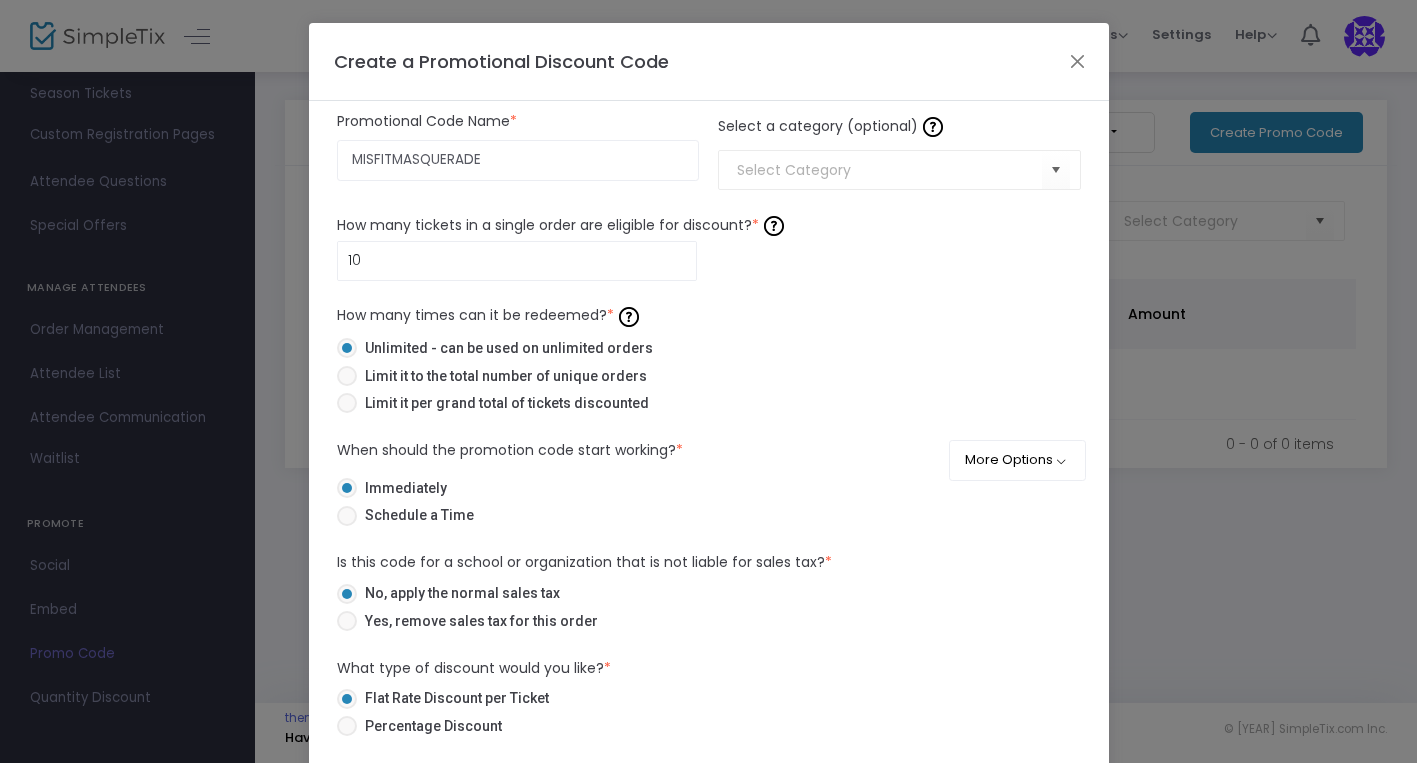 click on "MISFITMASQUERADE Promotional Code Name  * Select a category (optional)  10 How many tickets in a single order are eligible for discount?  *  Ticket order count is required.   How many times can it be redeemed?  *    Unlimited - can be used on unlimited orders     Limit it to the total number of unique orders     Limit it per grand total of tickets discounted  When should the promotion code start working?  *  More Options    Immediately   Schedule a Time  Is this code for a school or organization that is not liable for sales tax?  *   No, apply the normal sales tax   Yes, remove sales tax for this order  What type of discount would you like?  *   Flat Rate Discount per Ticket   Percentage Discount Discount Amount  * $0.00  Discount is required.  Which events should this be valid for?   Valid on all events   Valid on Vendor Dinner Masquerade & Preview   Valid on Vendor Dinner Masquerade & Preview event times" 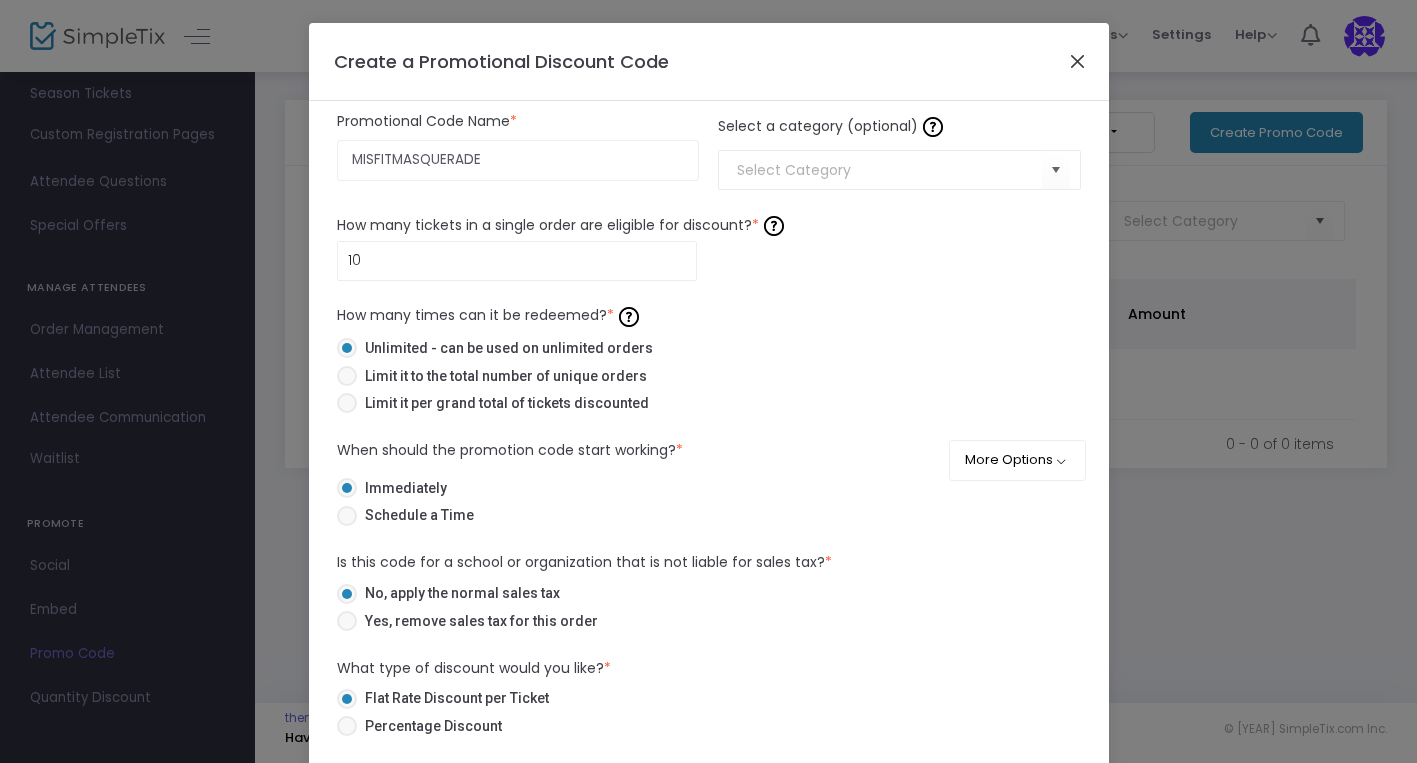 click 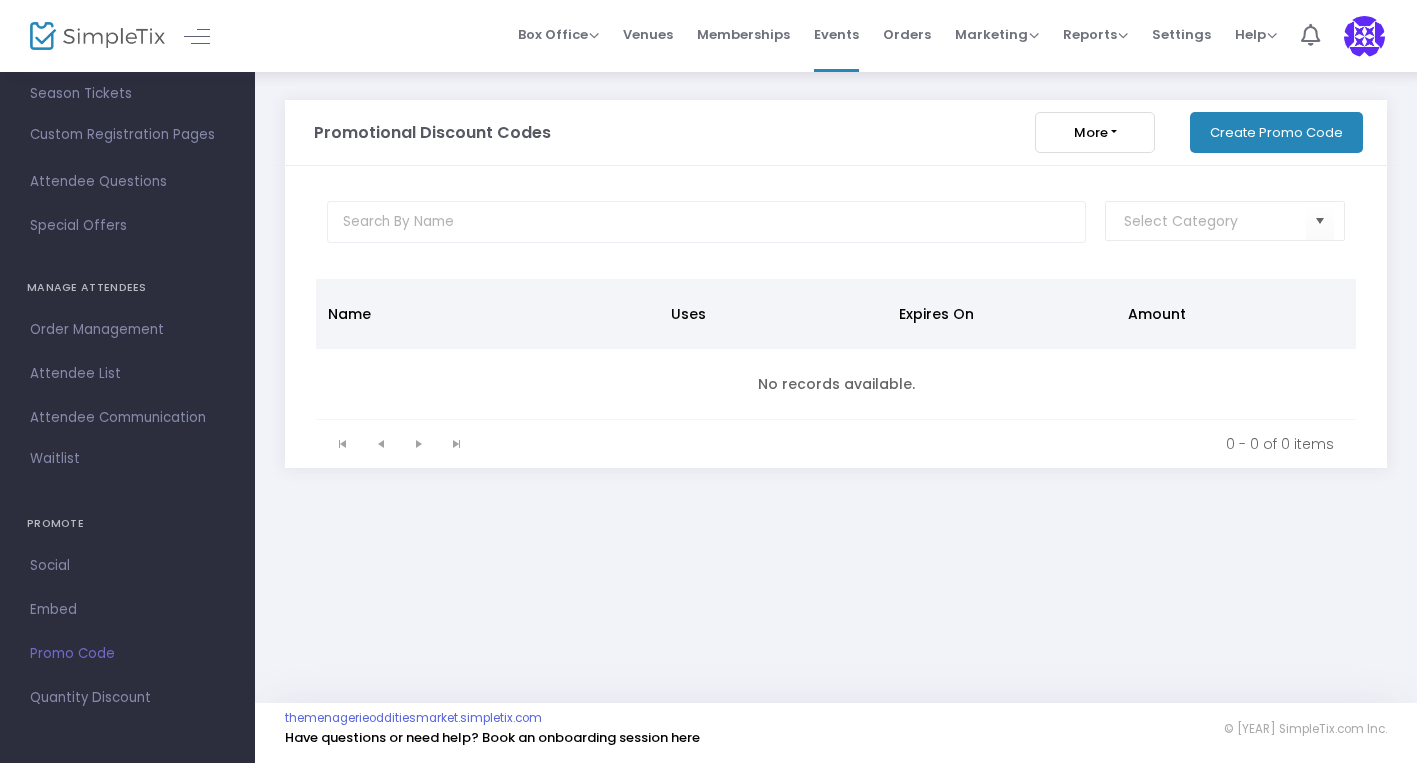click on "Create Promo Code" 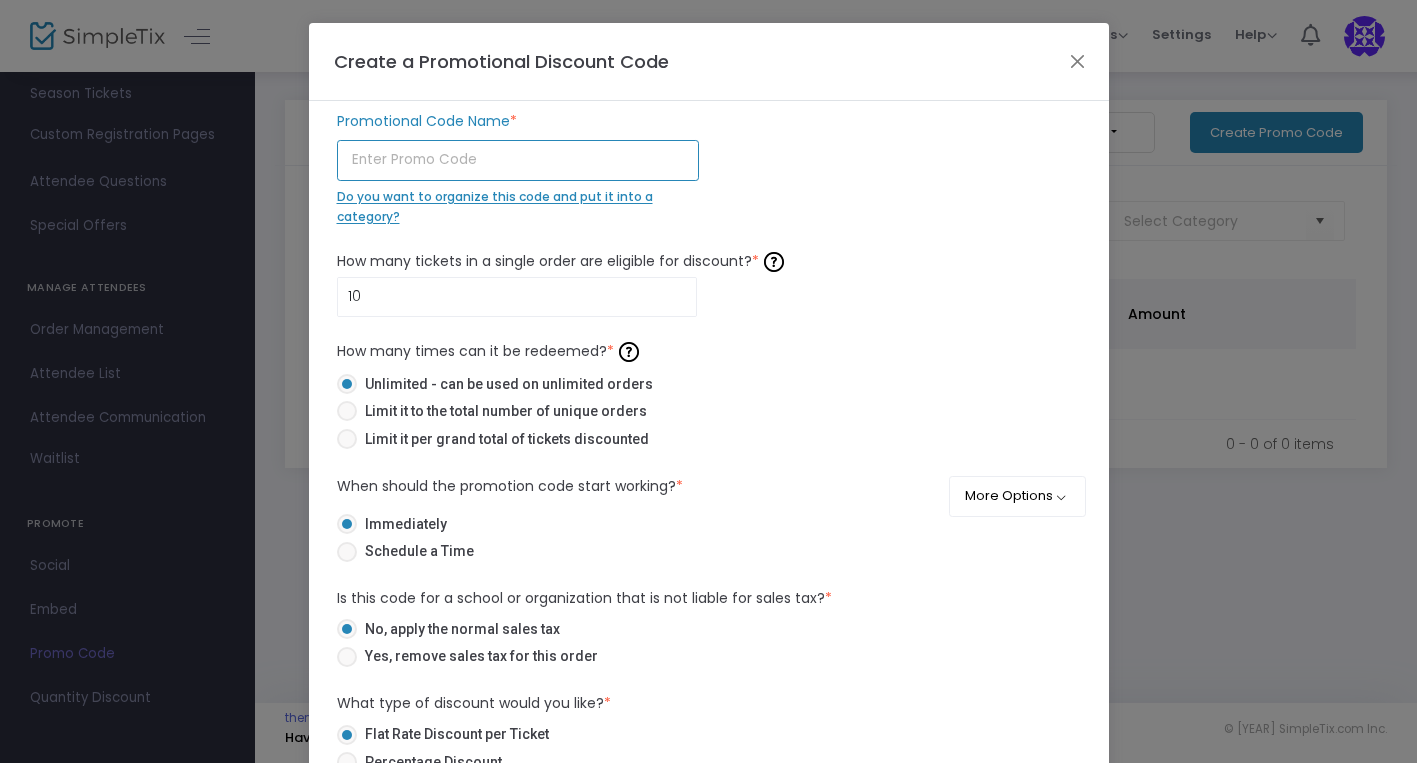 click 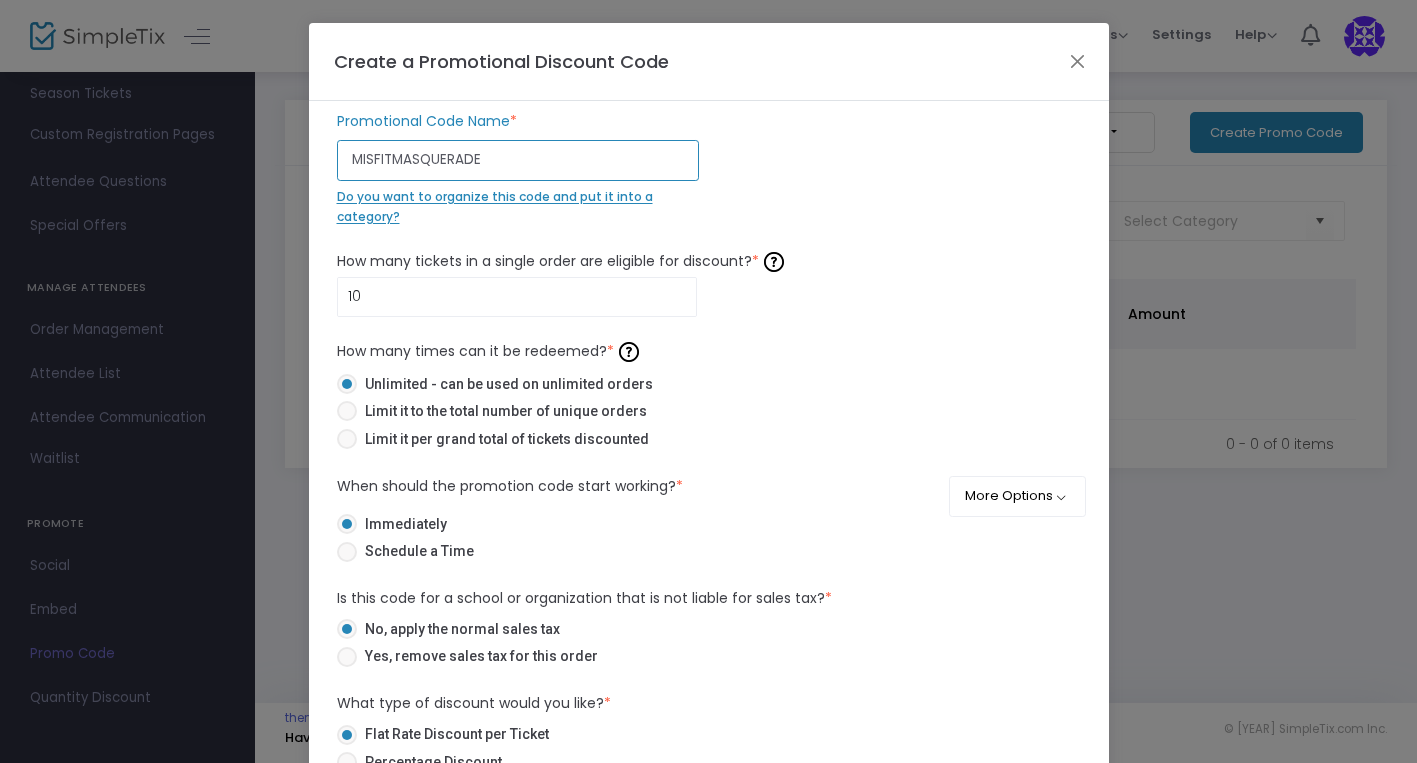 type on "MISFITMASQUERADE" 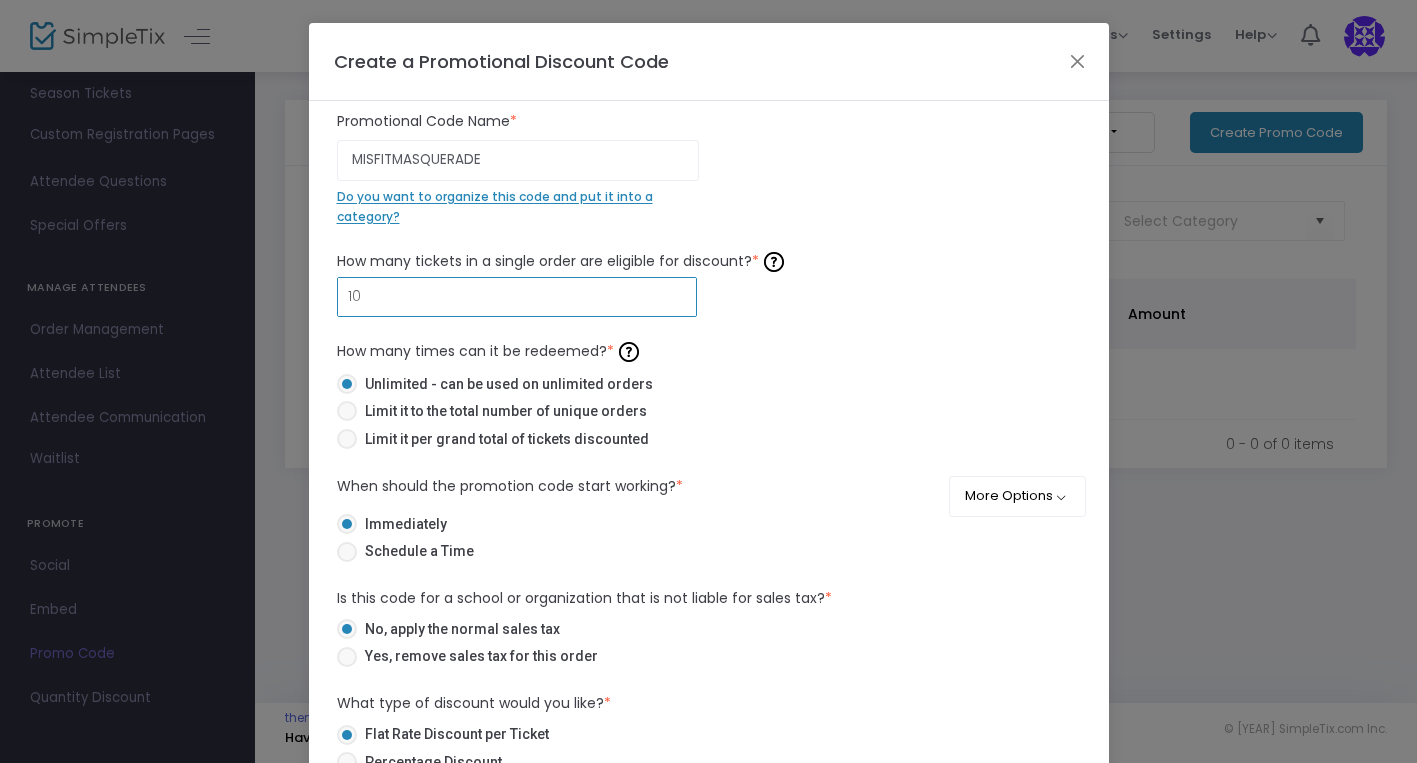 drag, startPoint x: 403, startPoint y: 301, endPoint x: 309, endPoint y: 291, distance: 94.53042 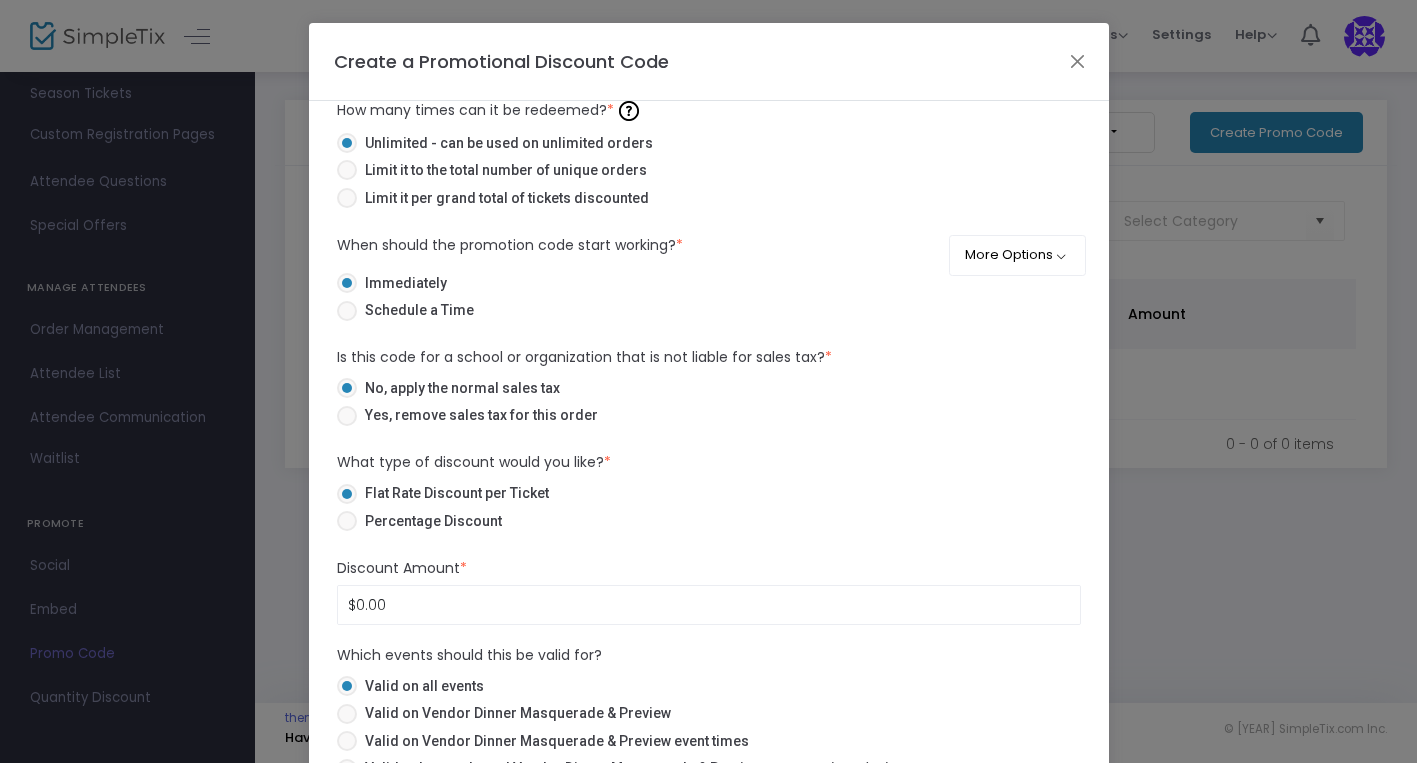 scroll, scrollTop: 243, scrollLeft: 0, axis: vertical 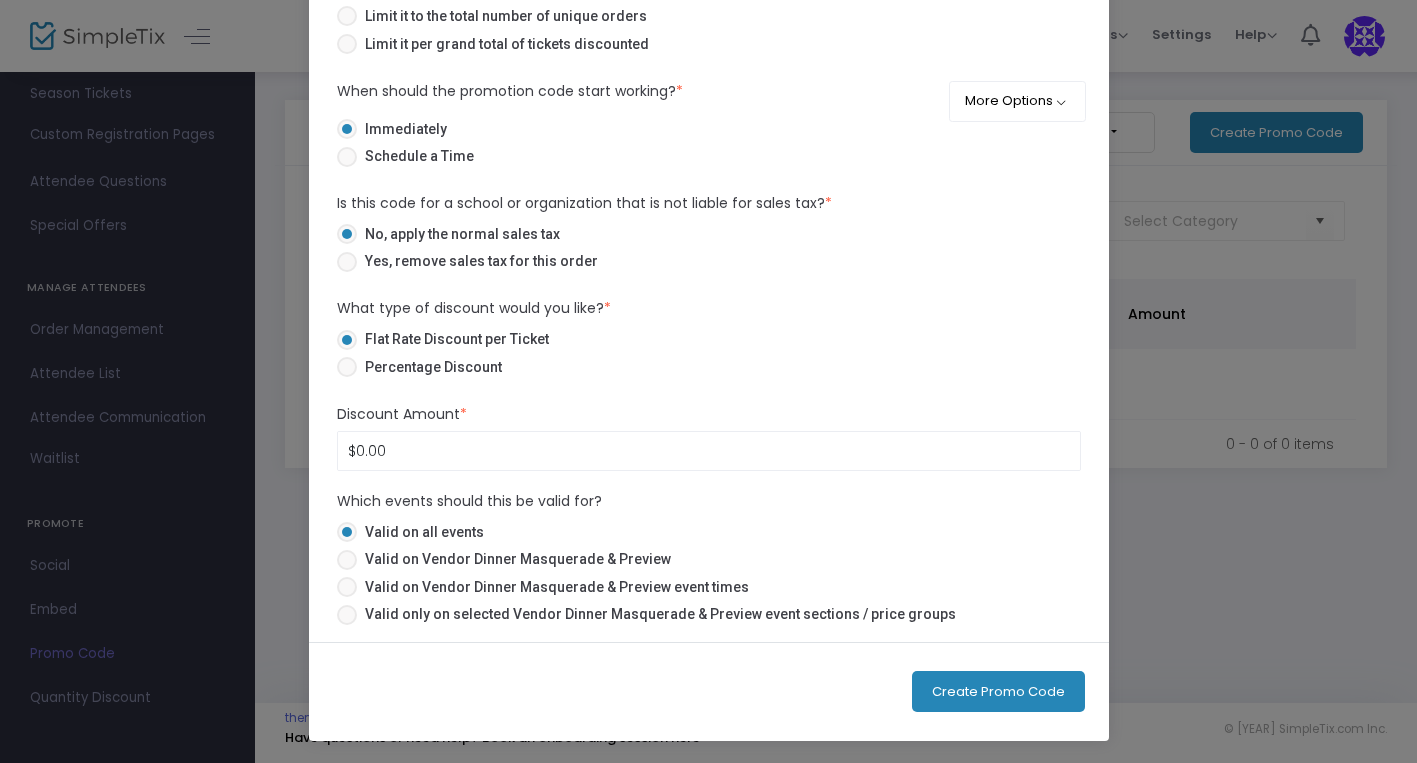 type on "100" 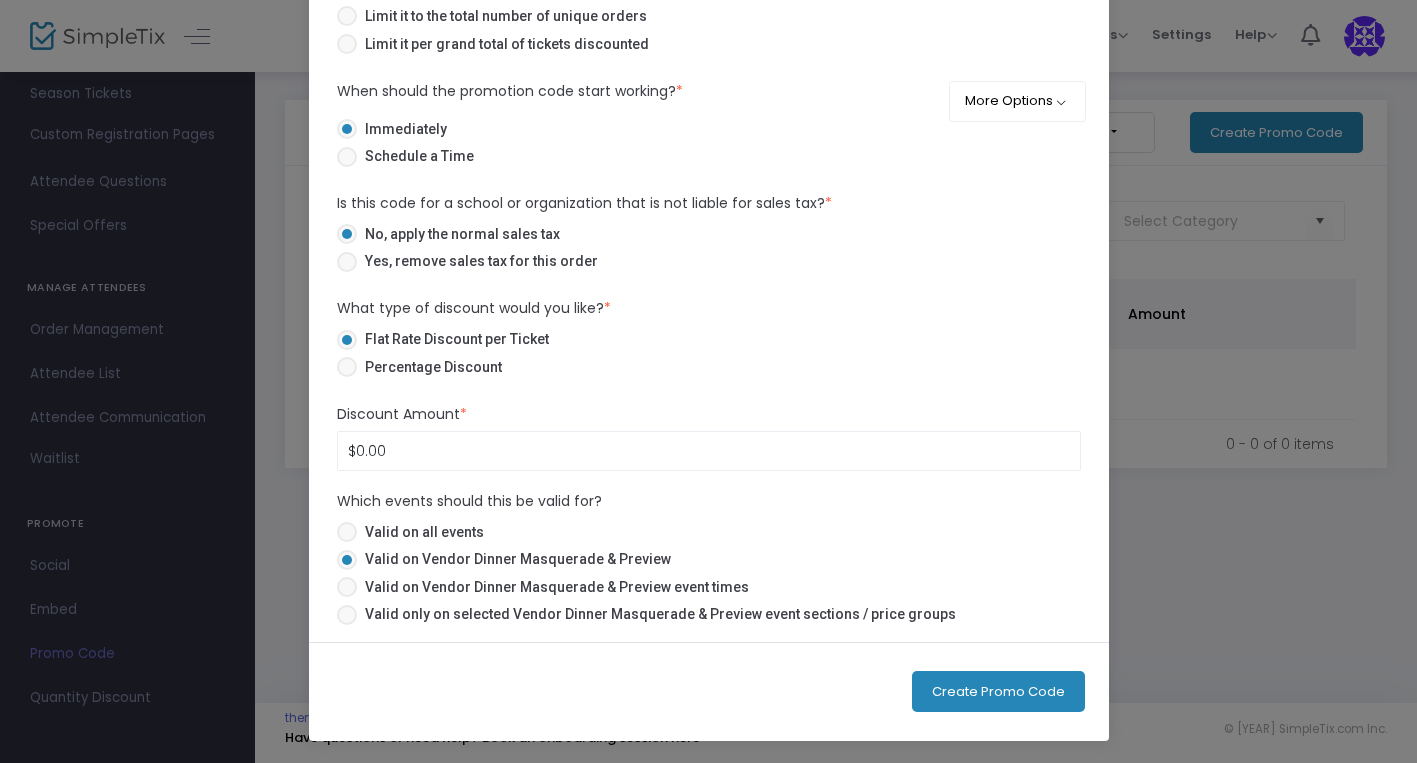 click at bounding box center [347, 587] 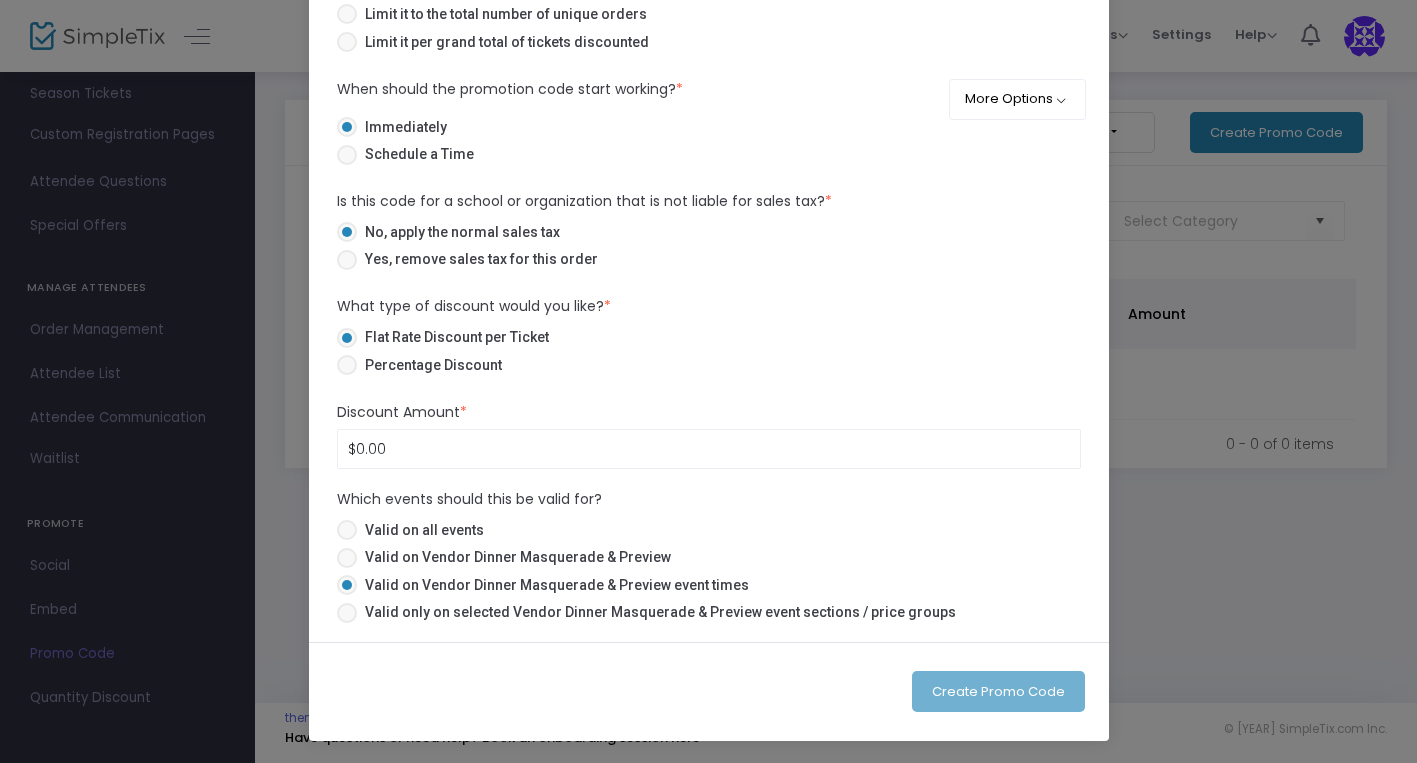 click at bounding box center (347, 530) 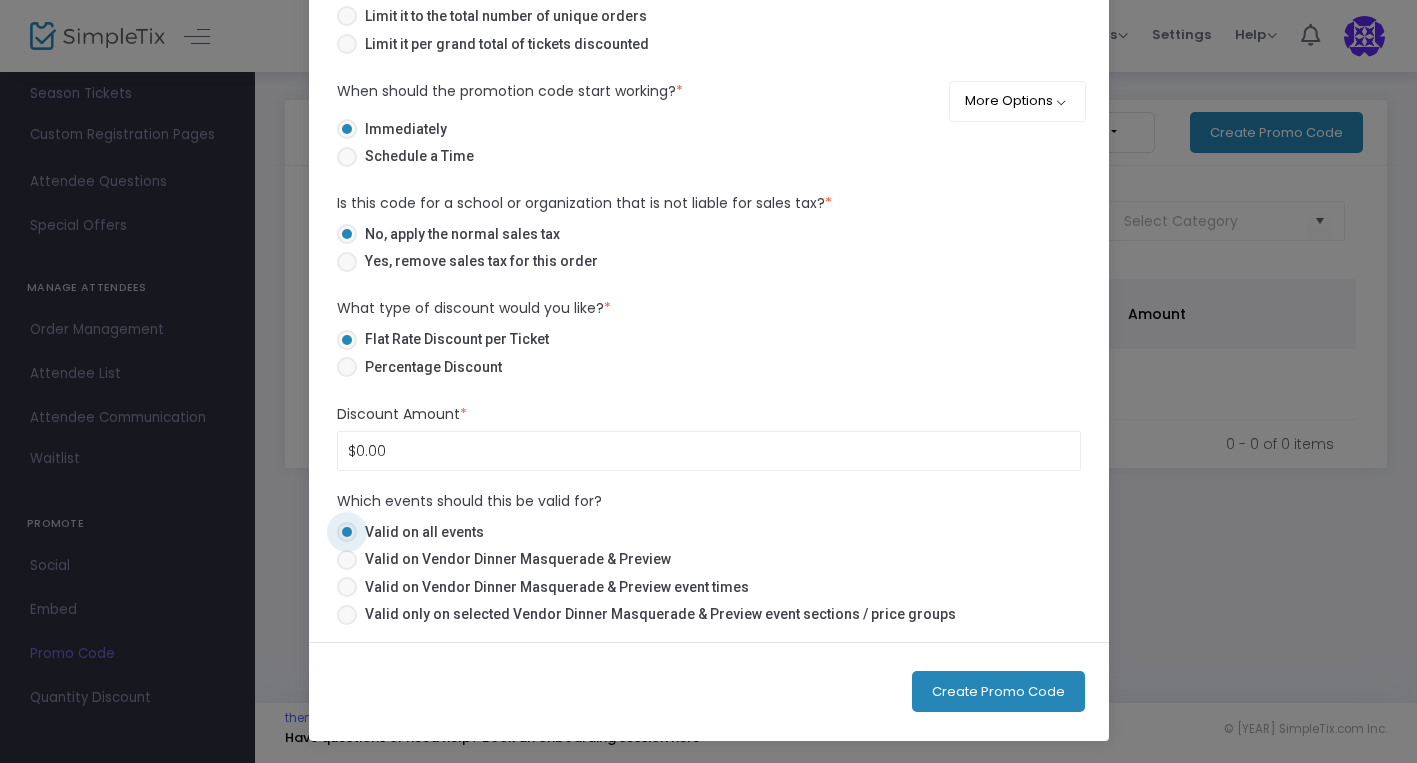 click at bounding box center (347, 615) 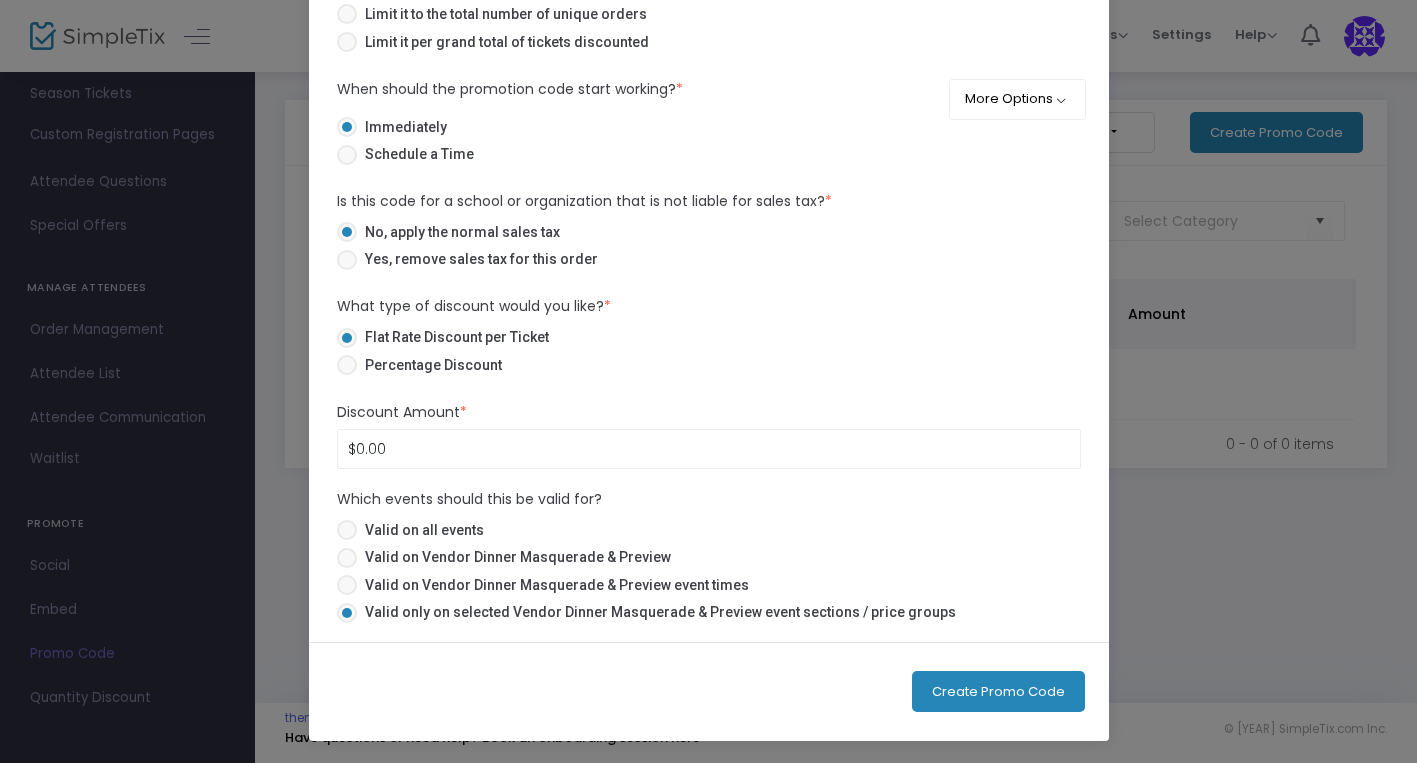 click on "Create Promo Code" 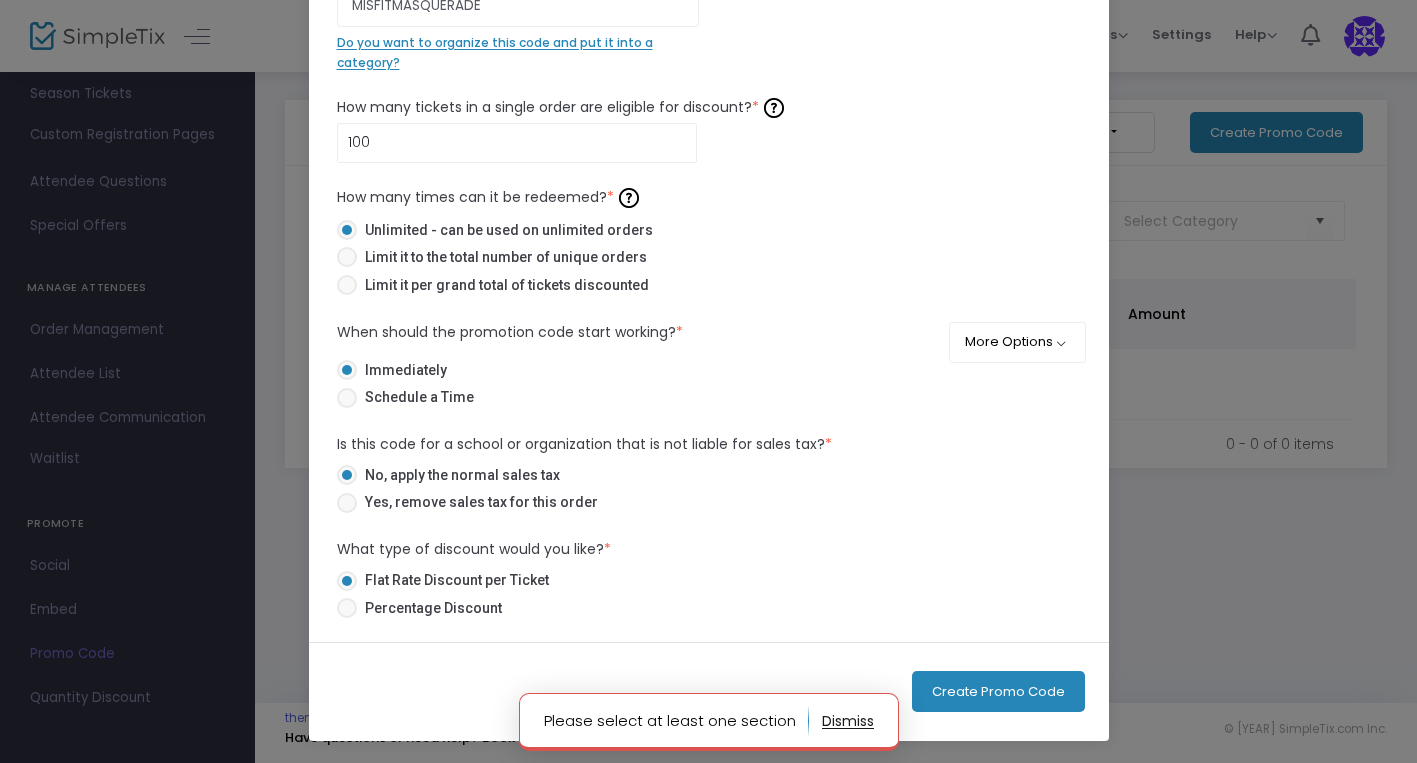 scroll, scrollTop: 0, scrollLeft: 0, axis: both 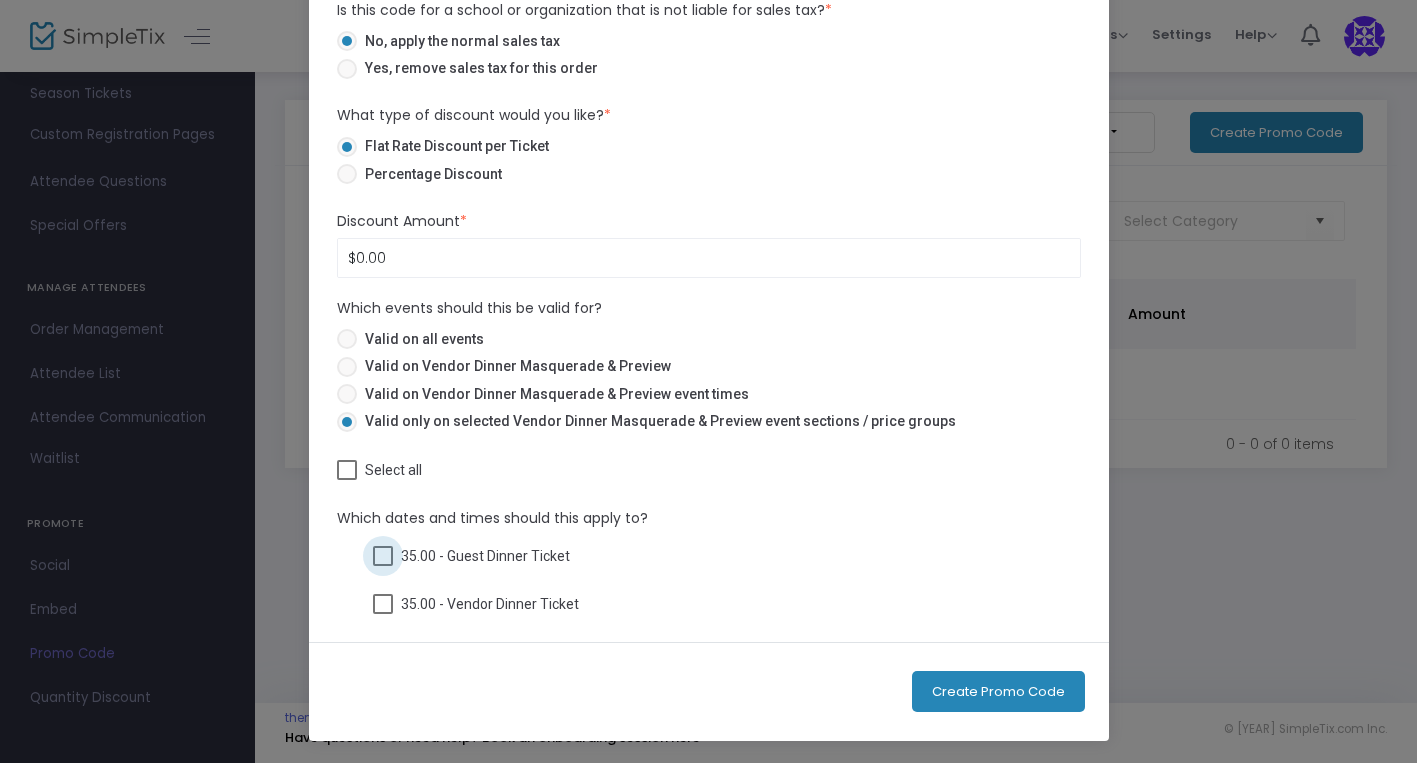 click at bounding box center (383, 556) 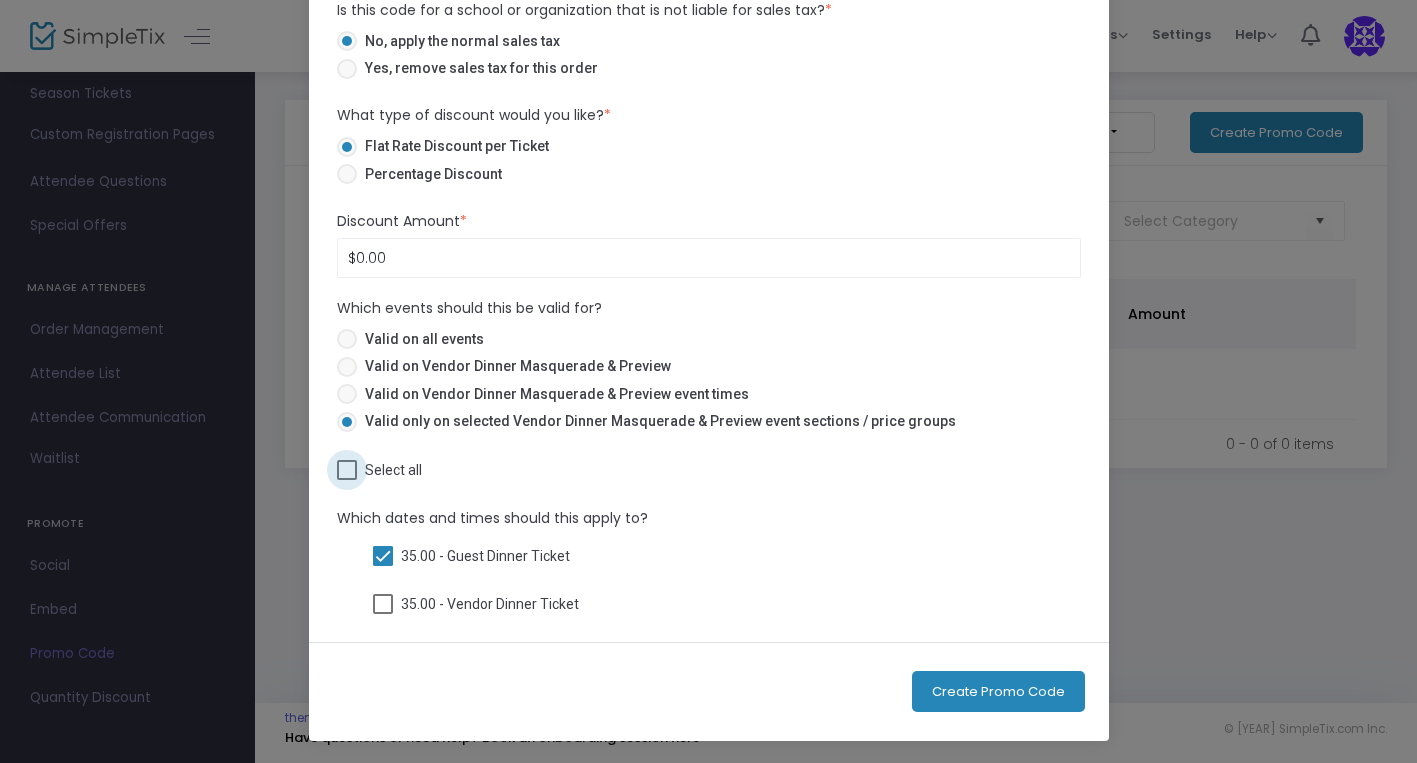 click at bounding box center (347, 470) 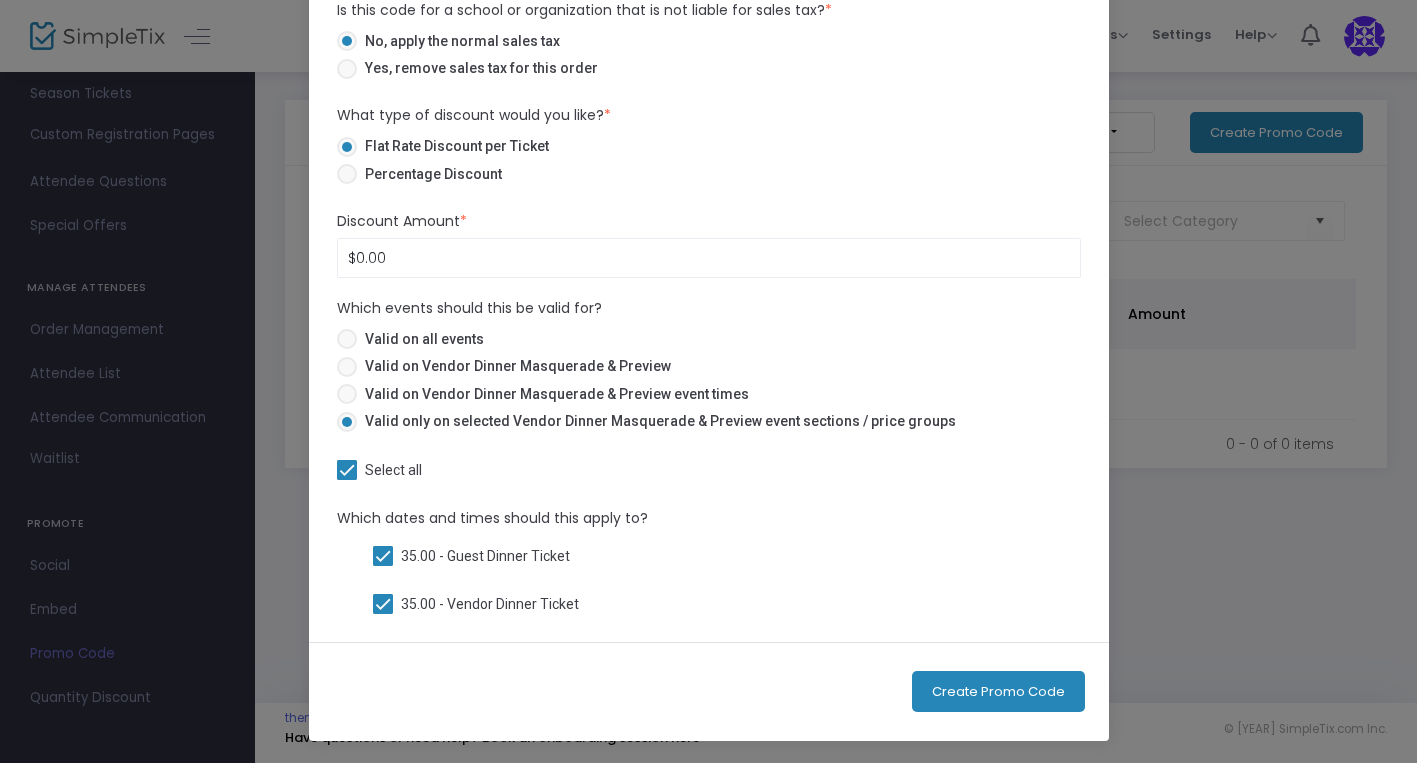click on "Create Promo Code" 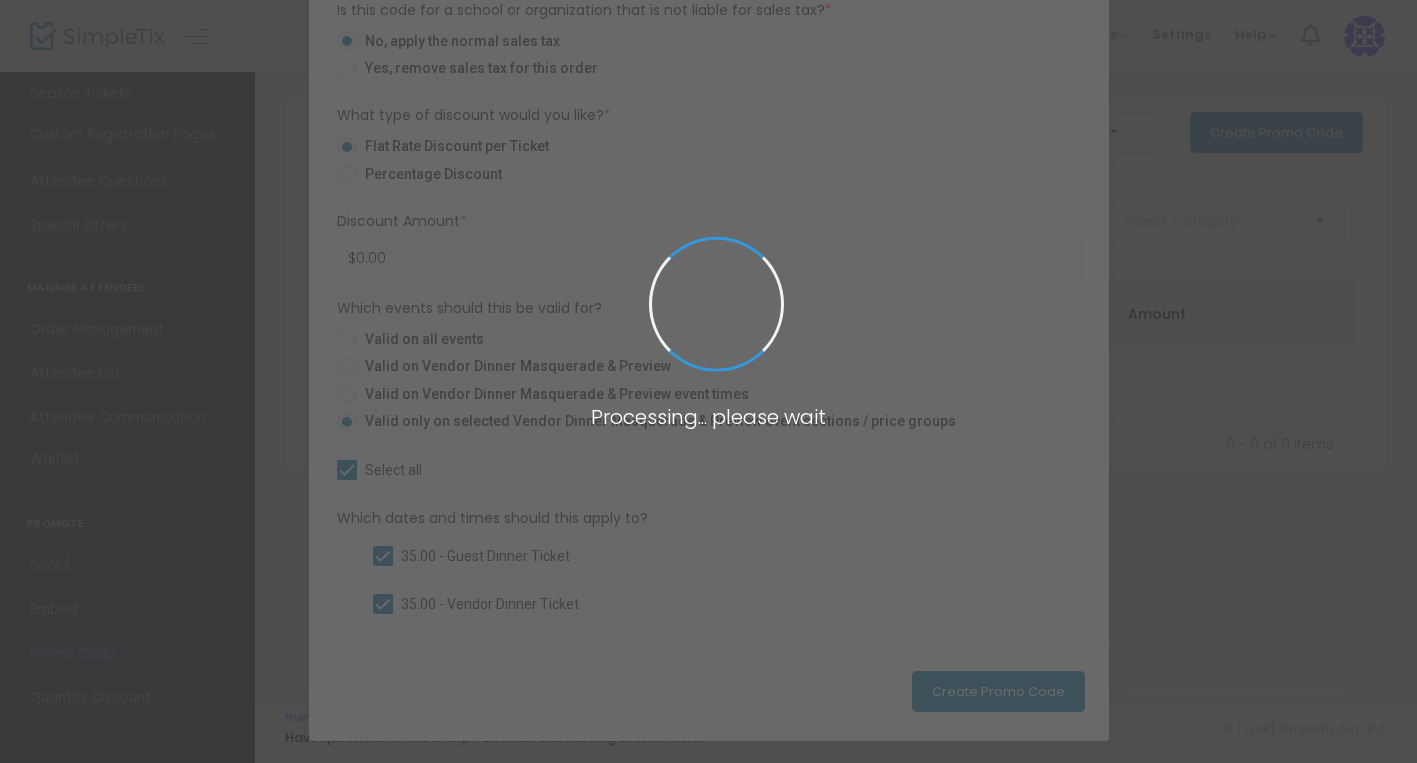checkbox on "false" 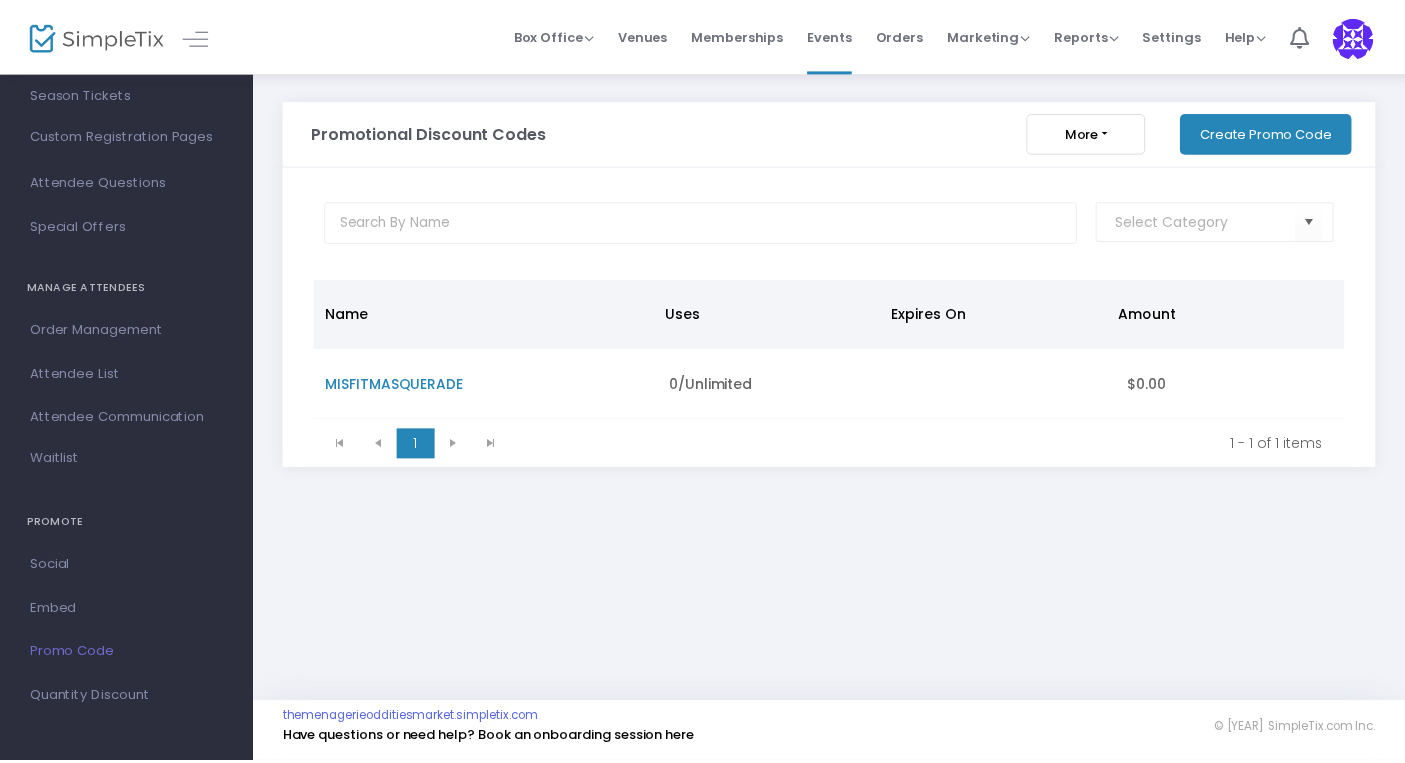 scroll, scrollTop: 0, scrollLeft: 0, axis: both 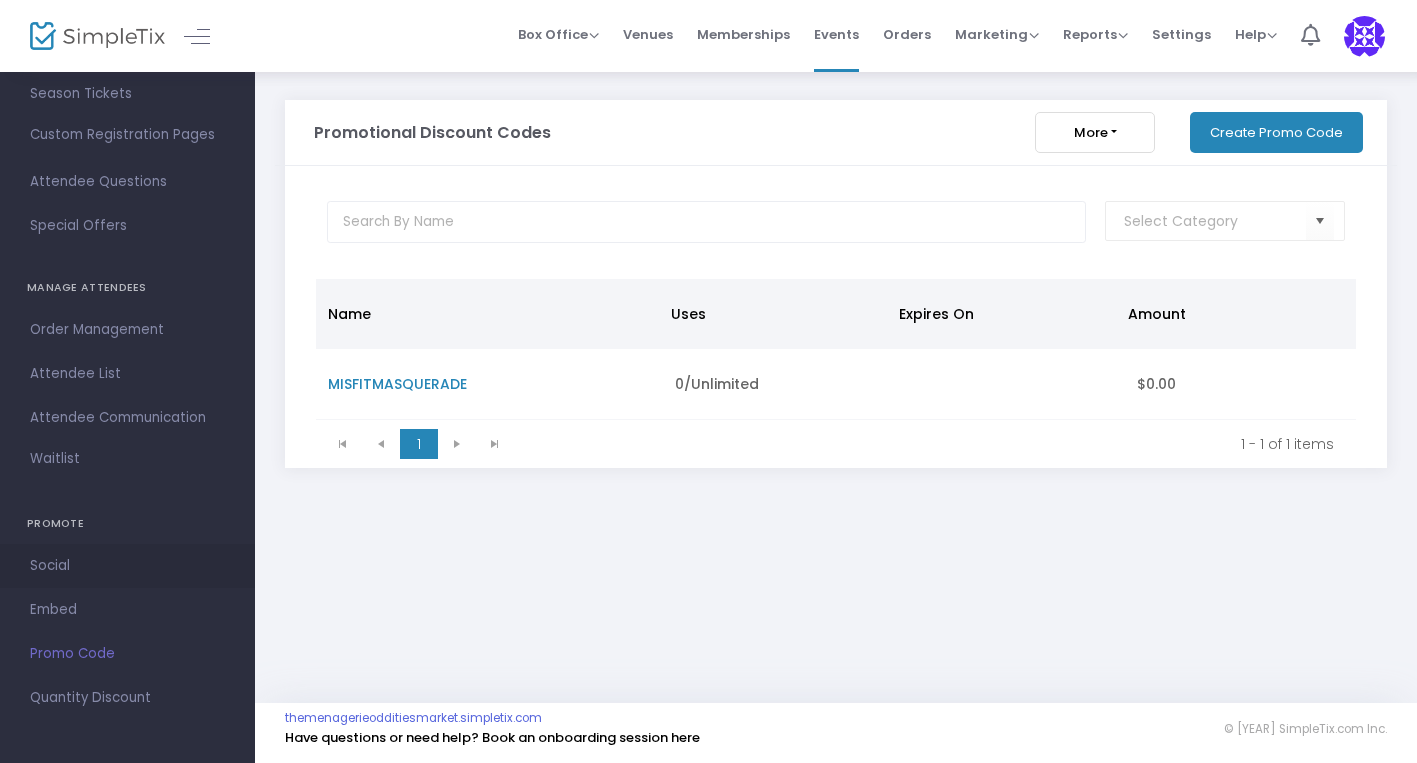 click on "Social" at bounding box center [127, 566] 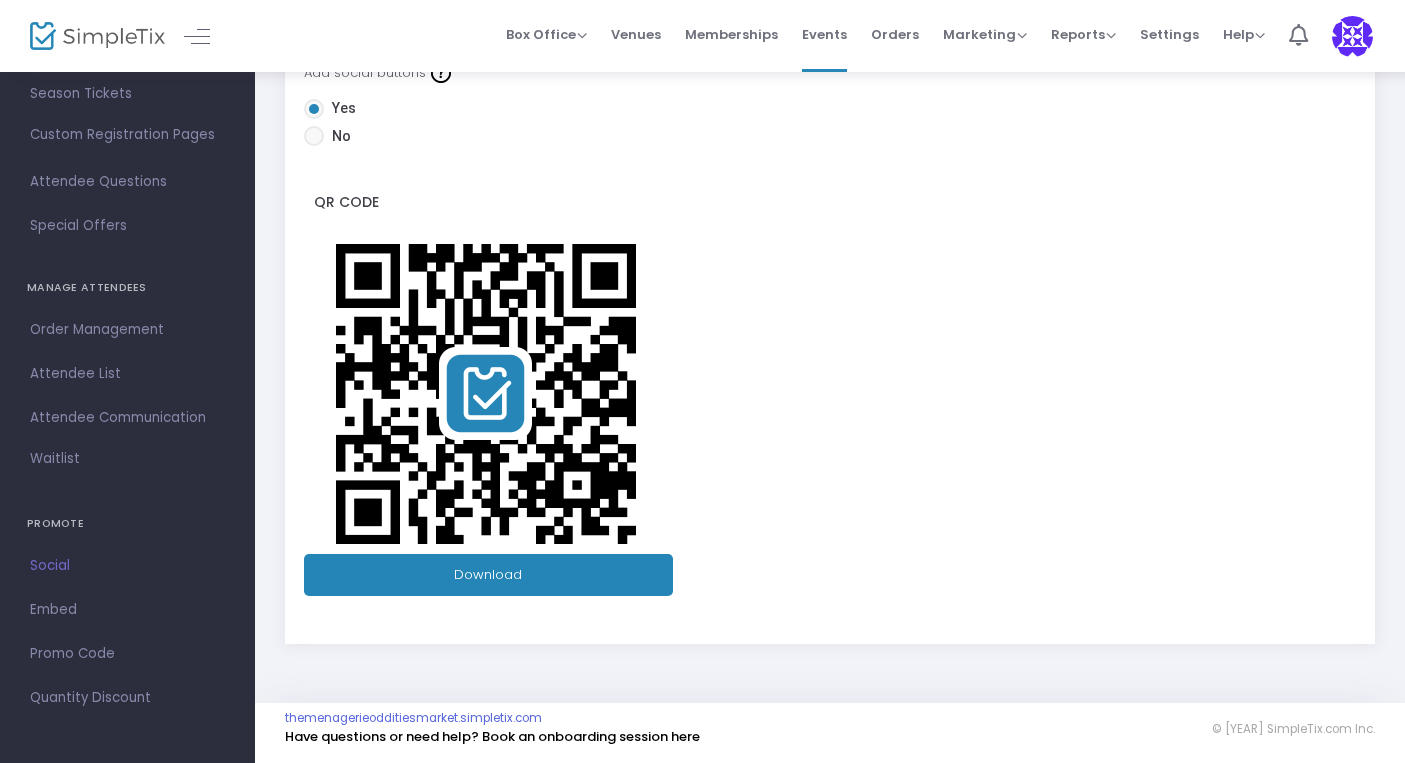 scroll, scrollTop: 480, scrollLeft: 0, axis: vertical 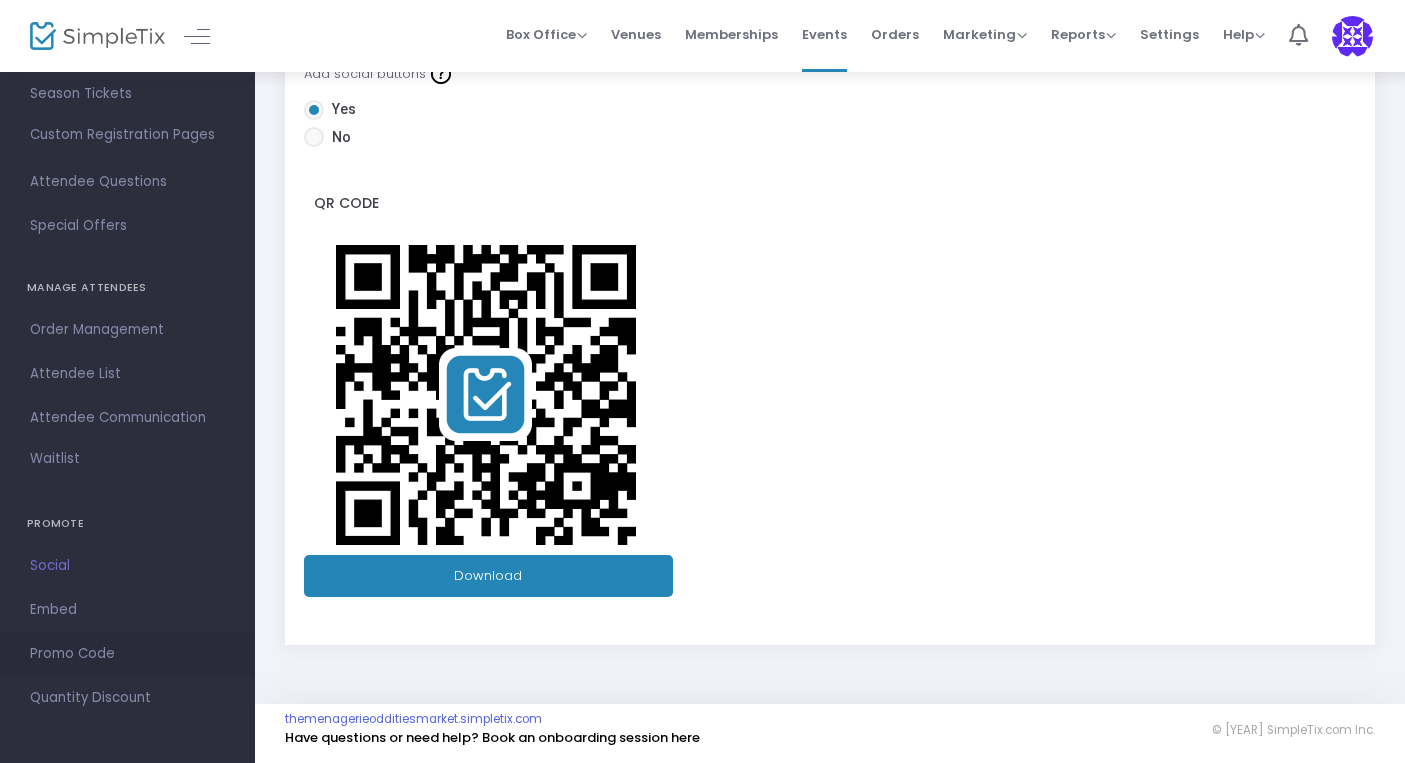 click on "Promo Code" at bounding box center (127, 654) 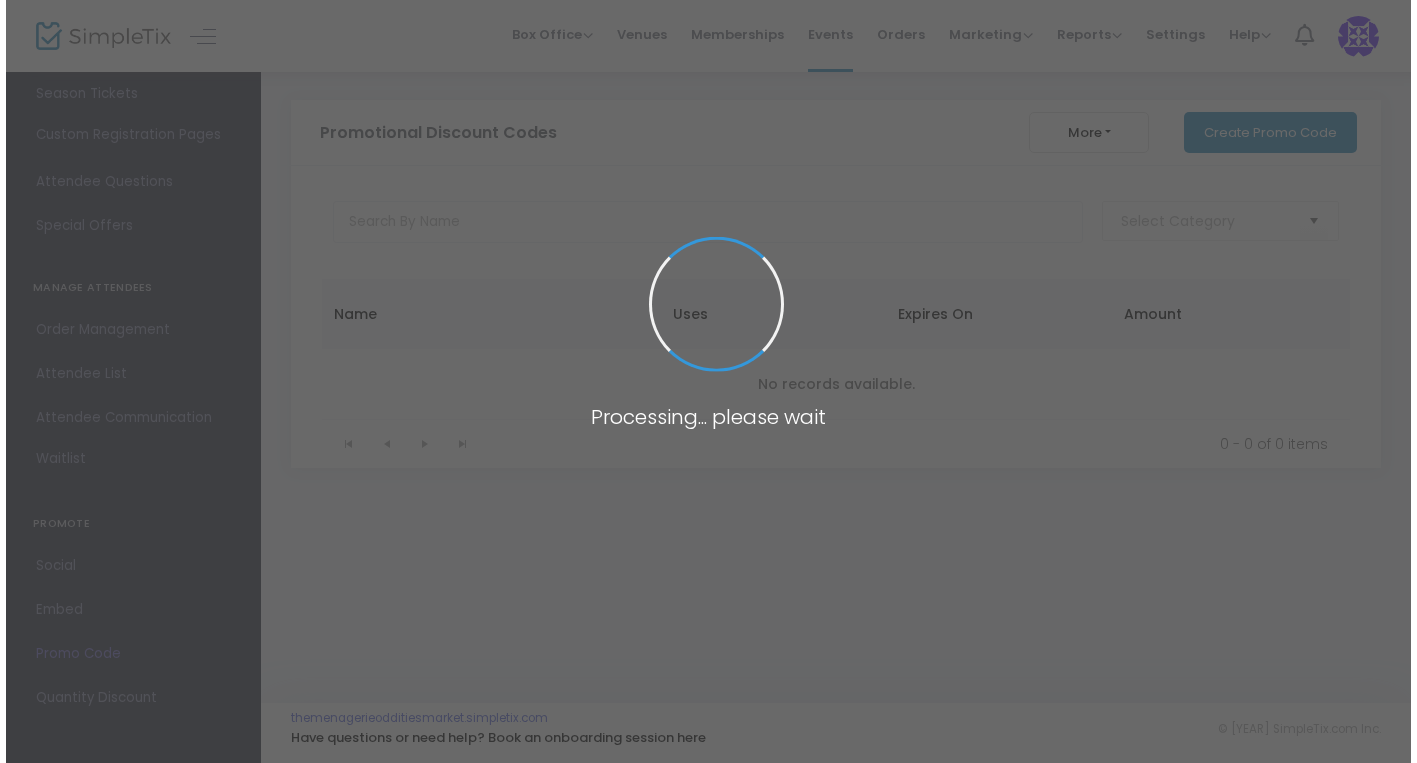 scroll, scrollTop: 0, scrollLeft: 0, axis: both 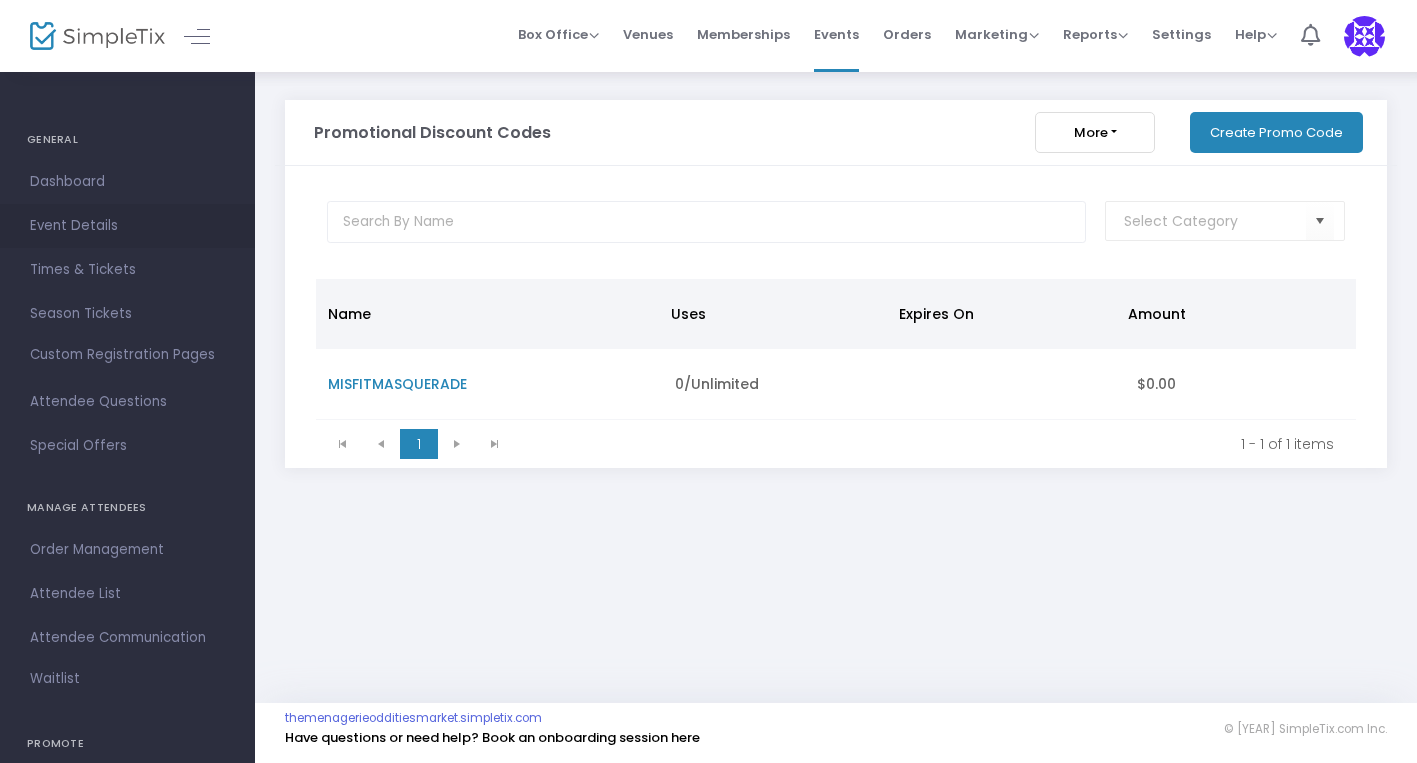 click on "Event Details" at bounding box center (127, 226) 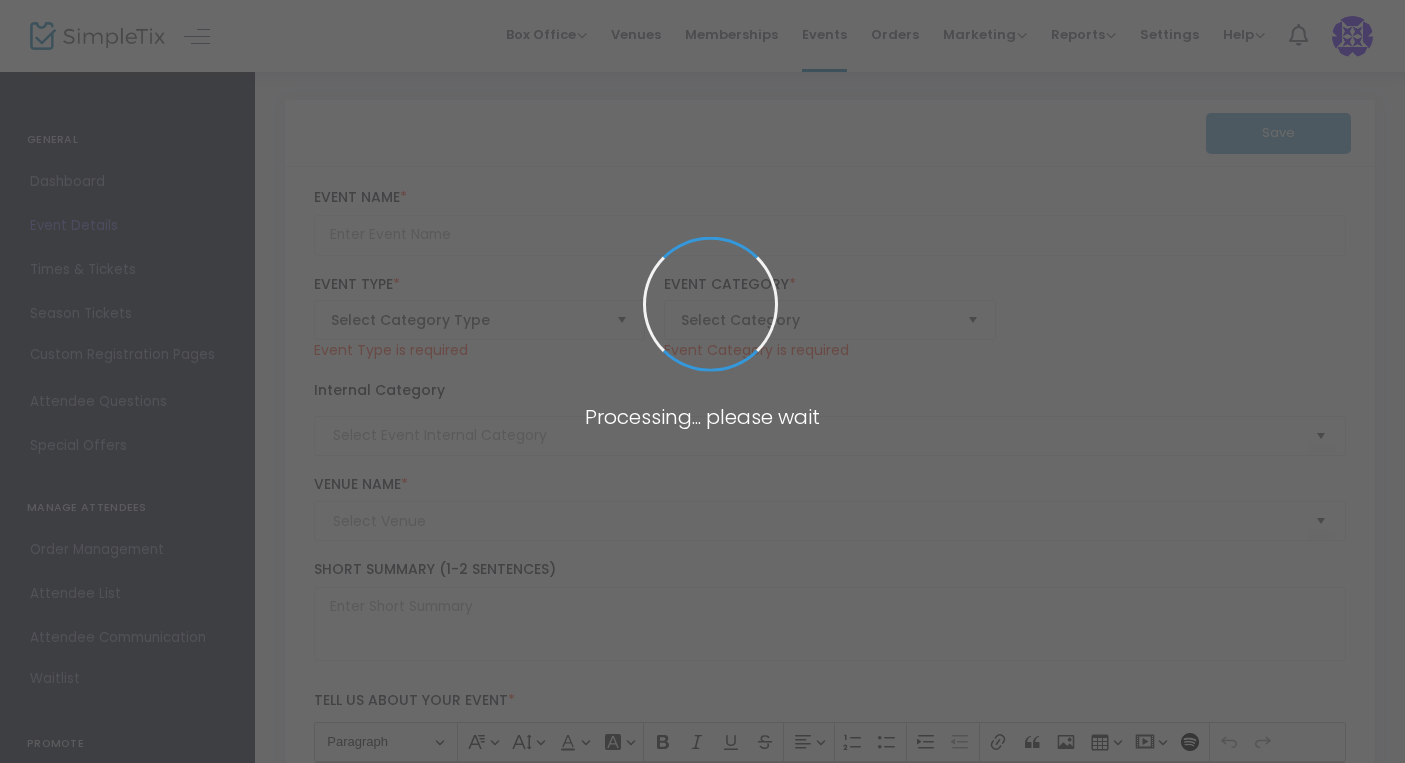 type on "Vendor Dinner Masquerade & Preview" 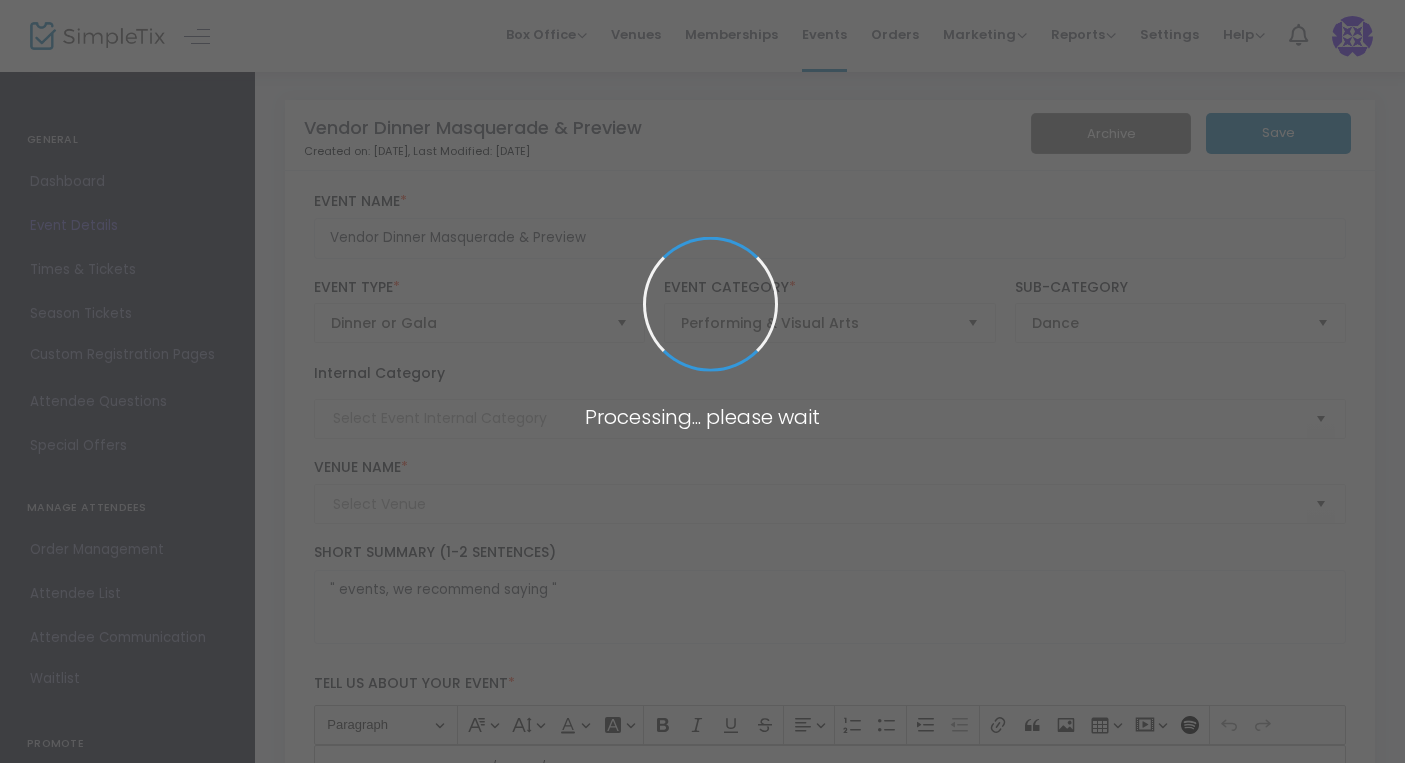 type on "VENDORS ONLY" 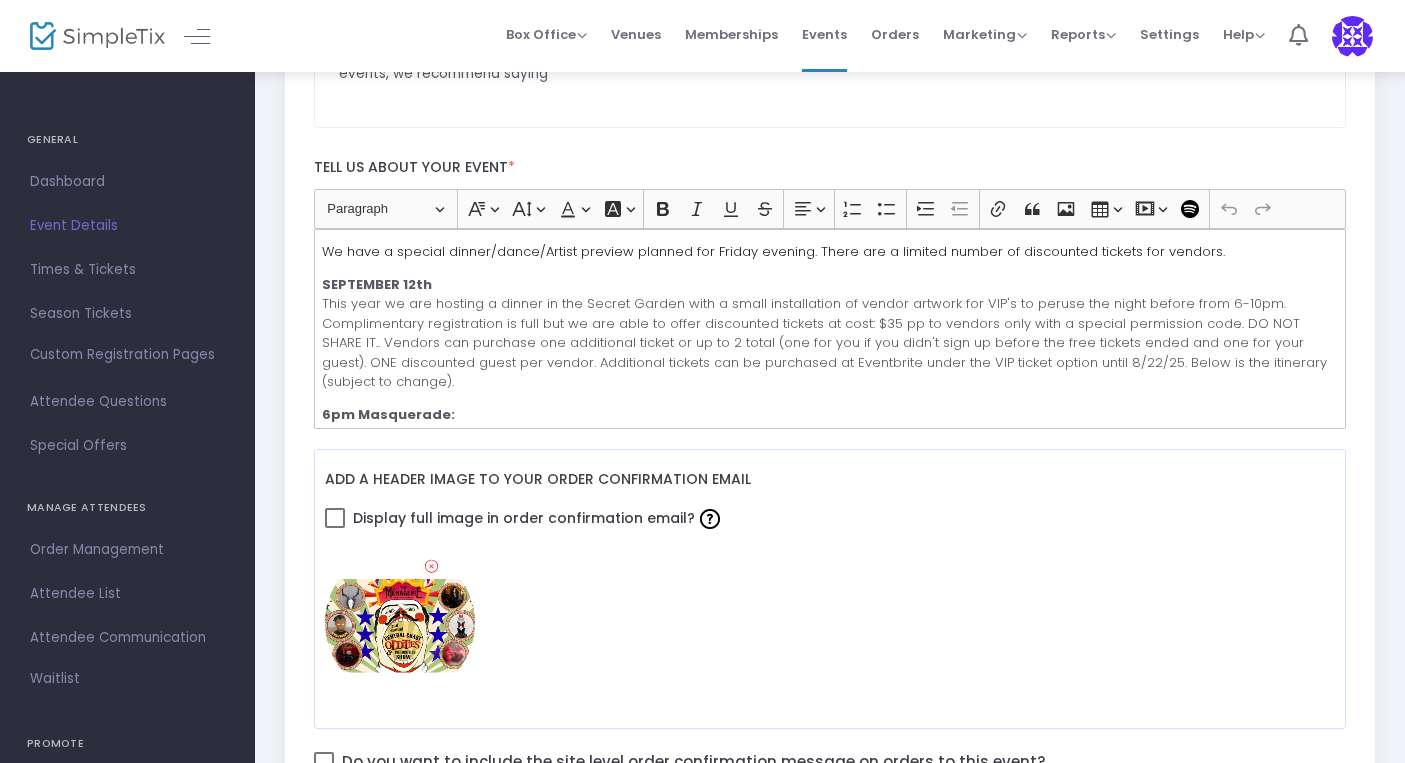 scroll, scrollTop: 521, scrollLeft: 0, axis: vertical 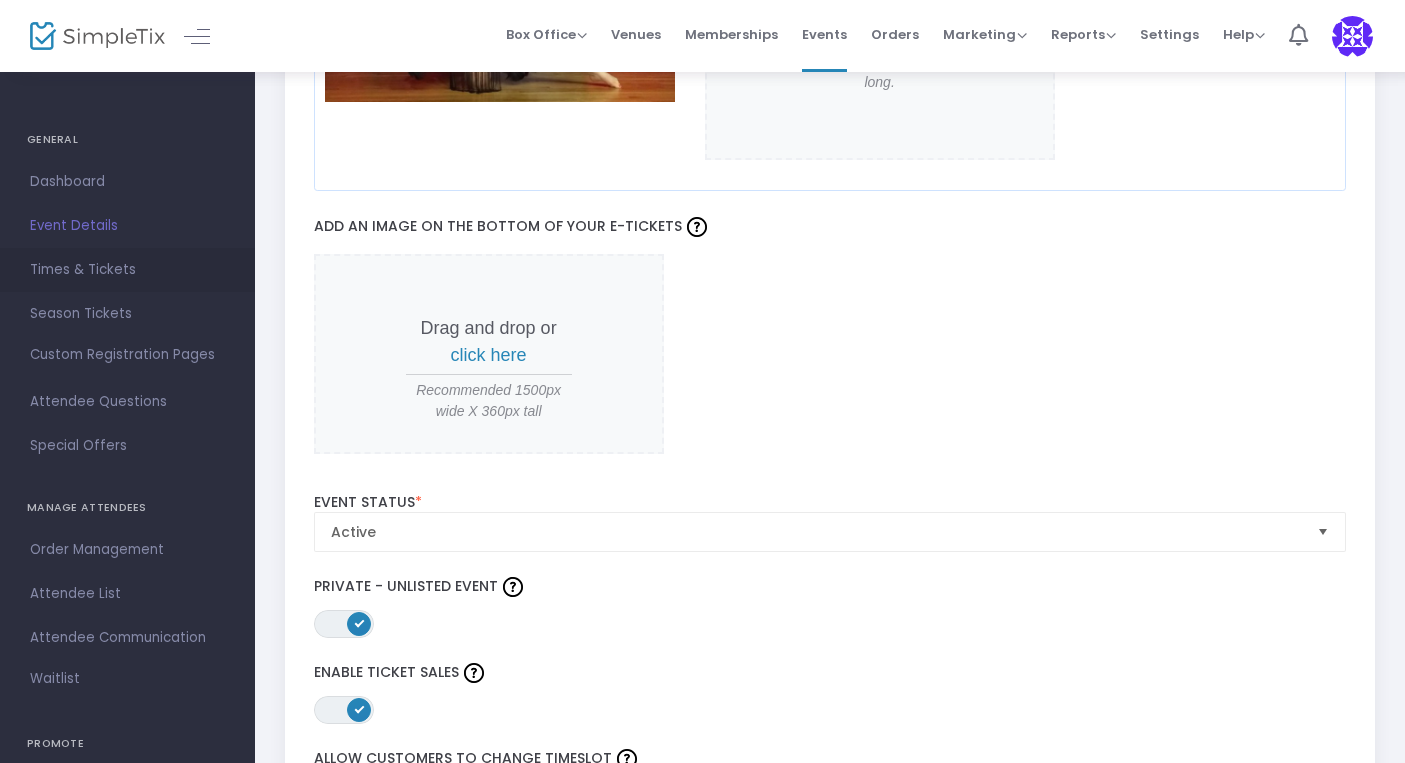 click on "Times & Tickets" at bounding box center (127, 270) 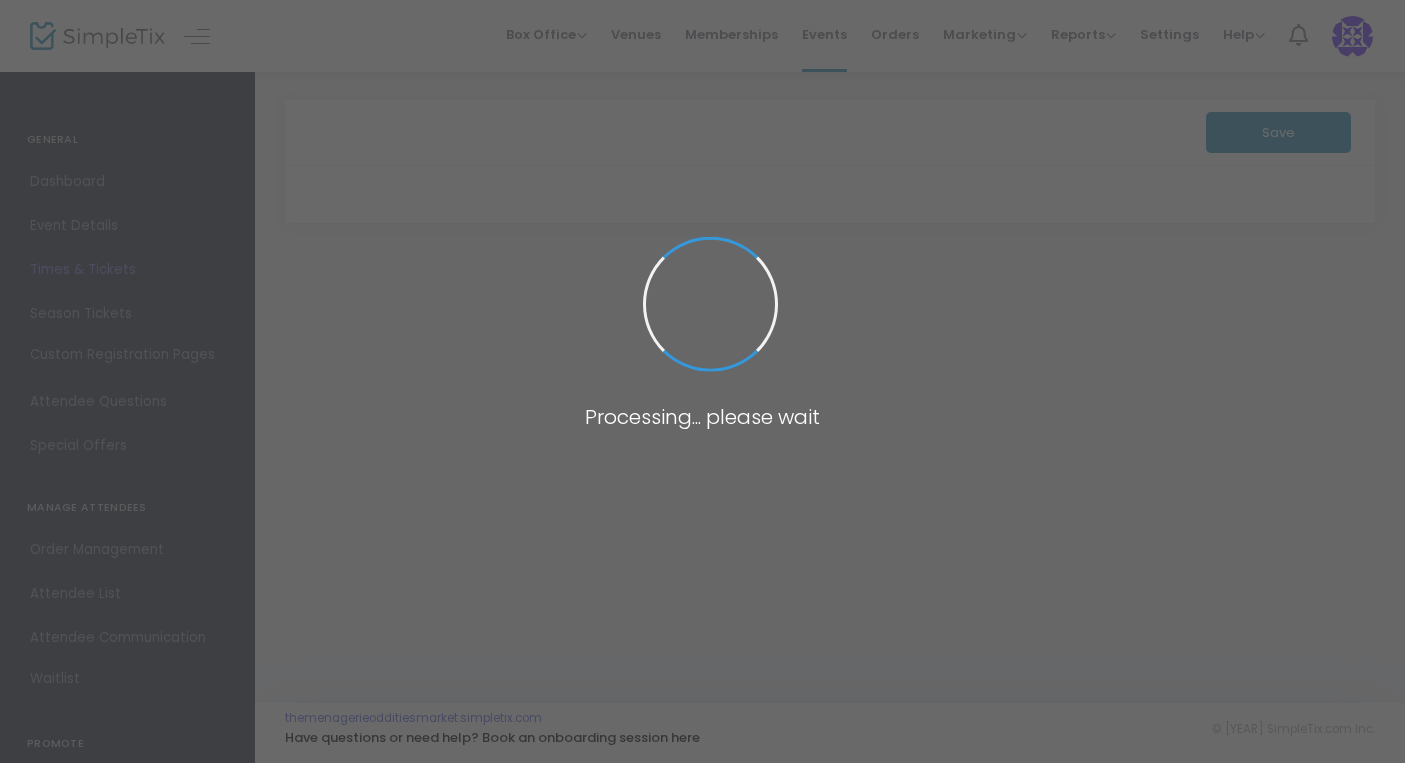 scroll, scrollTop: 0, scrollLeft: 0, axis: both 